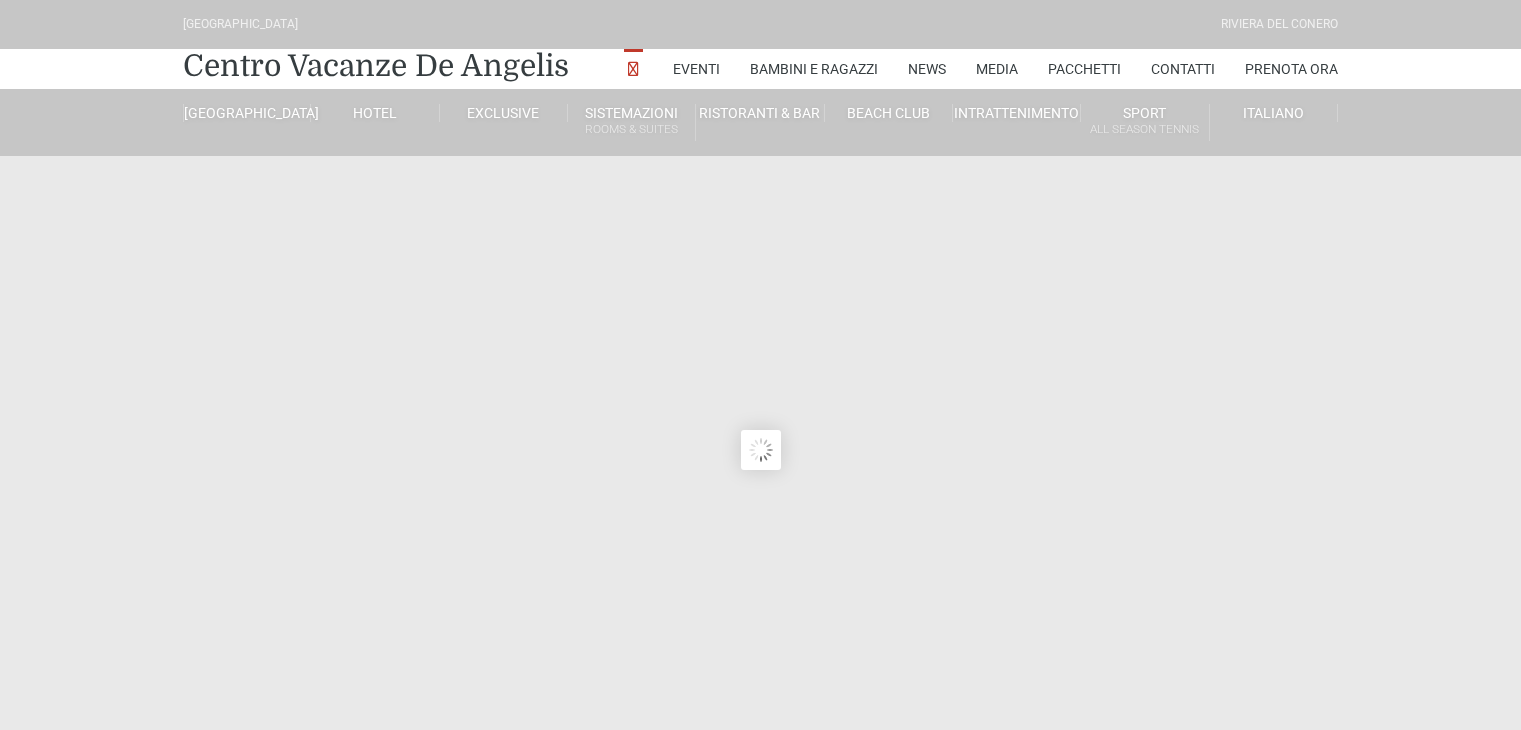 scroll, scrollTop: 0, scrollLeft: 0, axis: both 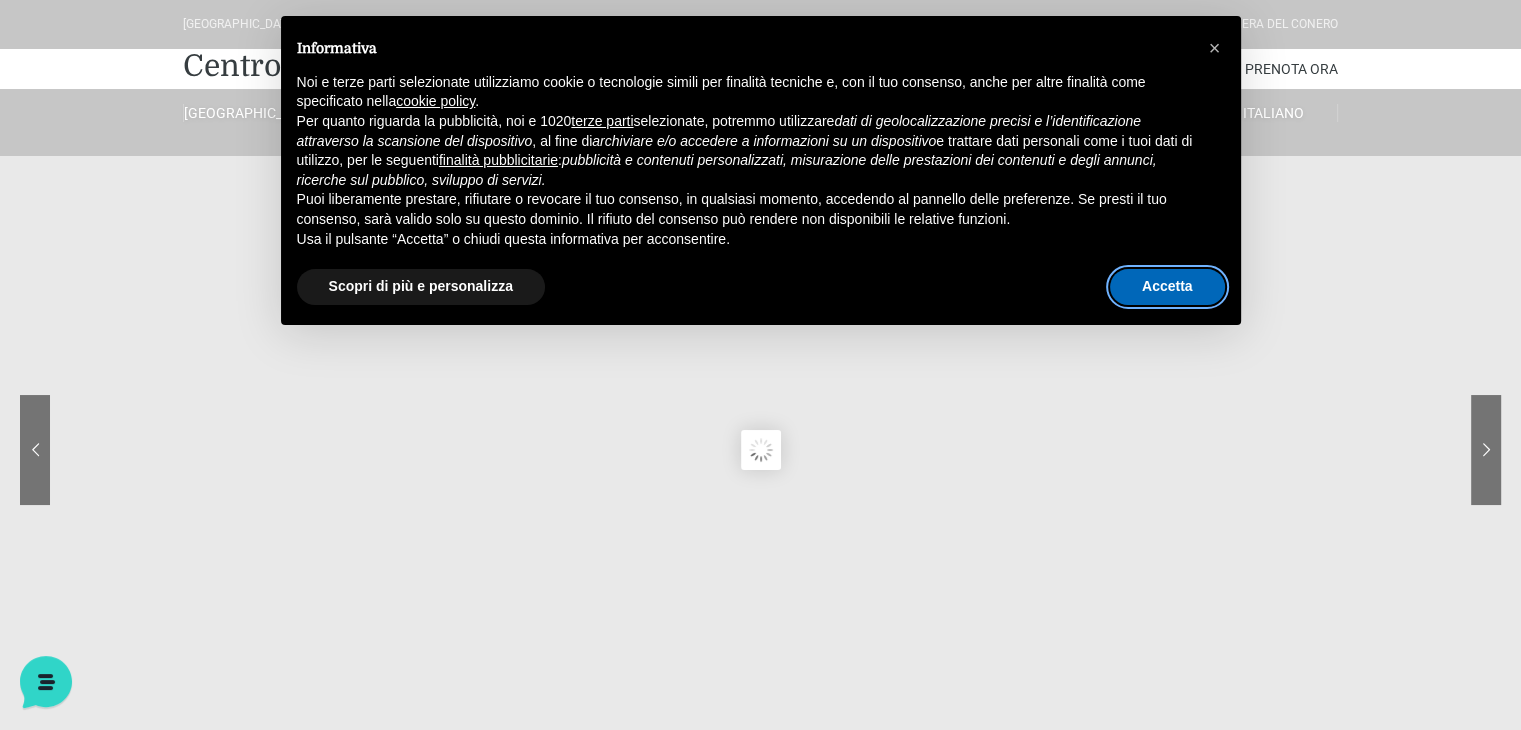 click on "Accetta" at bounding box center [1167, 287] 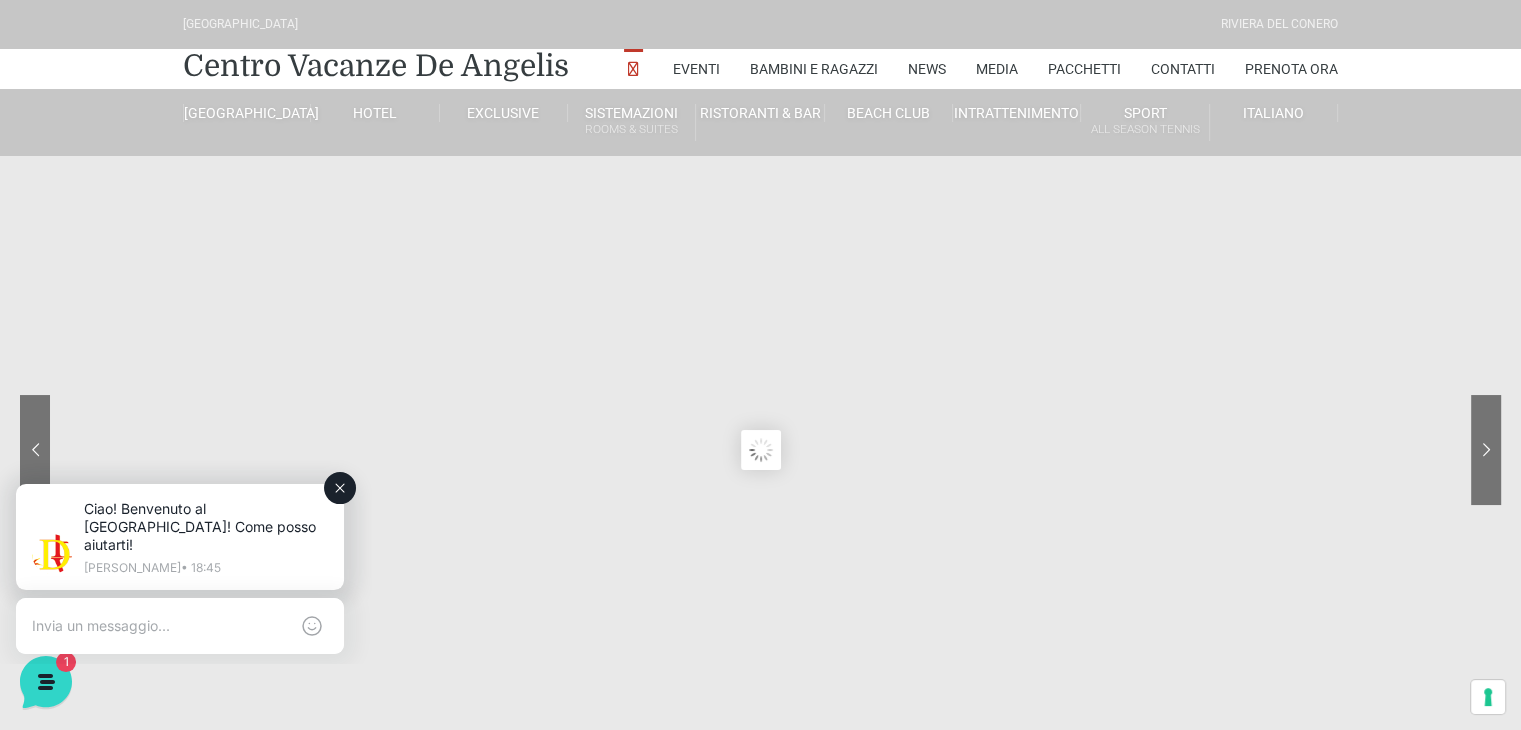 scroll, scrollTop: 100, scrollLeft: 0, axis: vertical 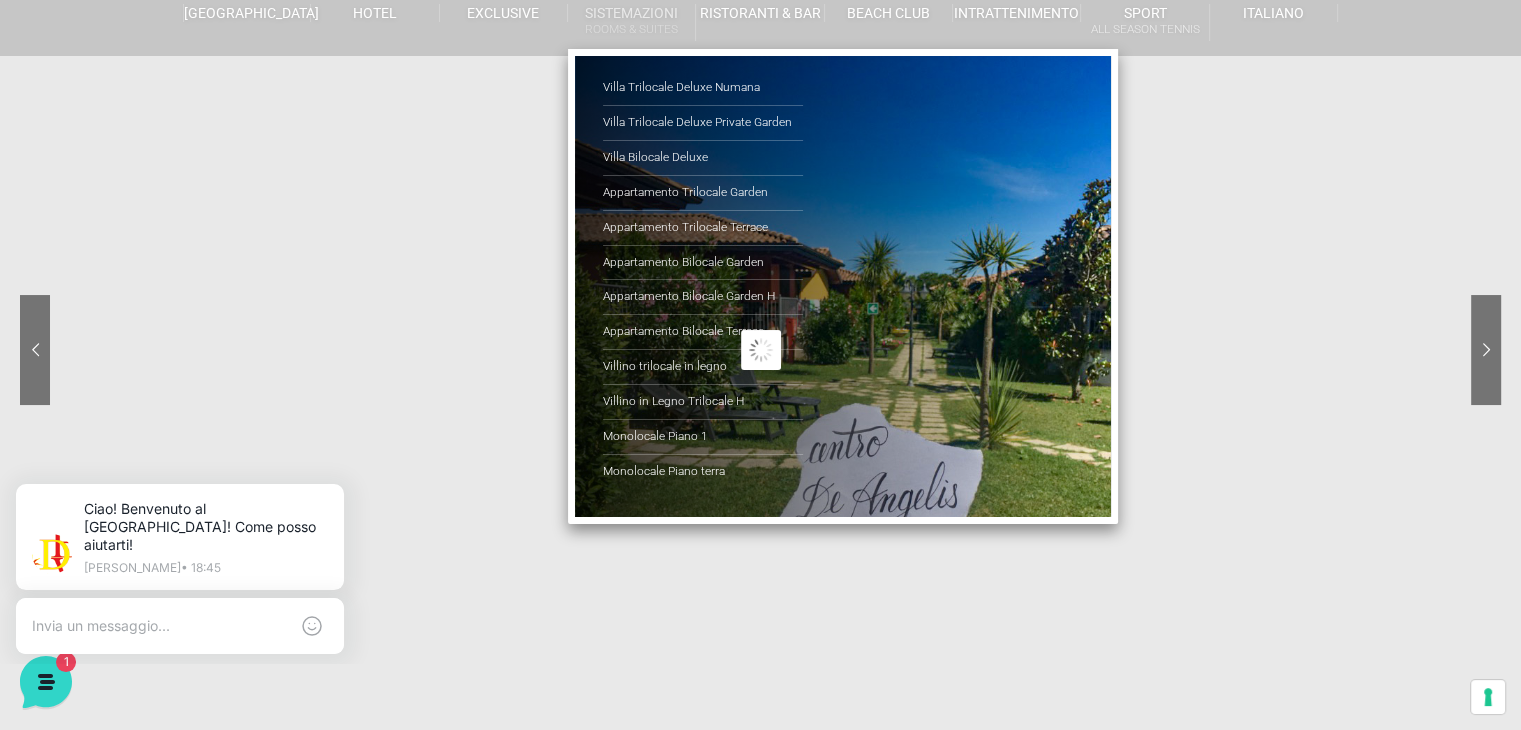 click on "Sistemazioni Rooms & Suites" at bounding box center [632, 22] 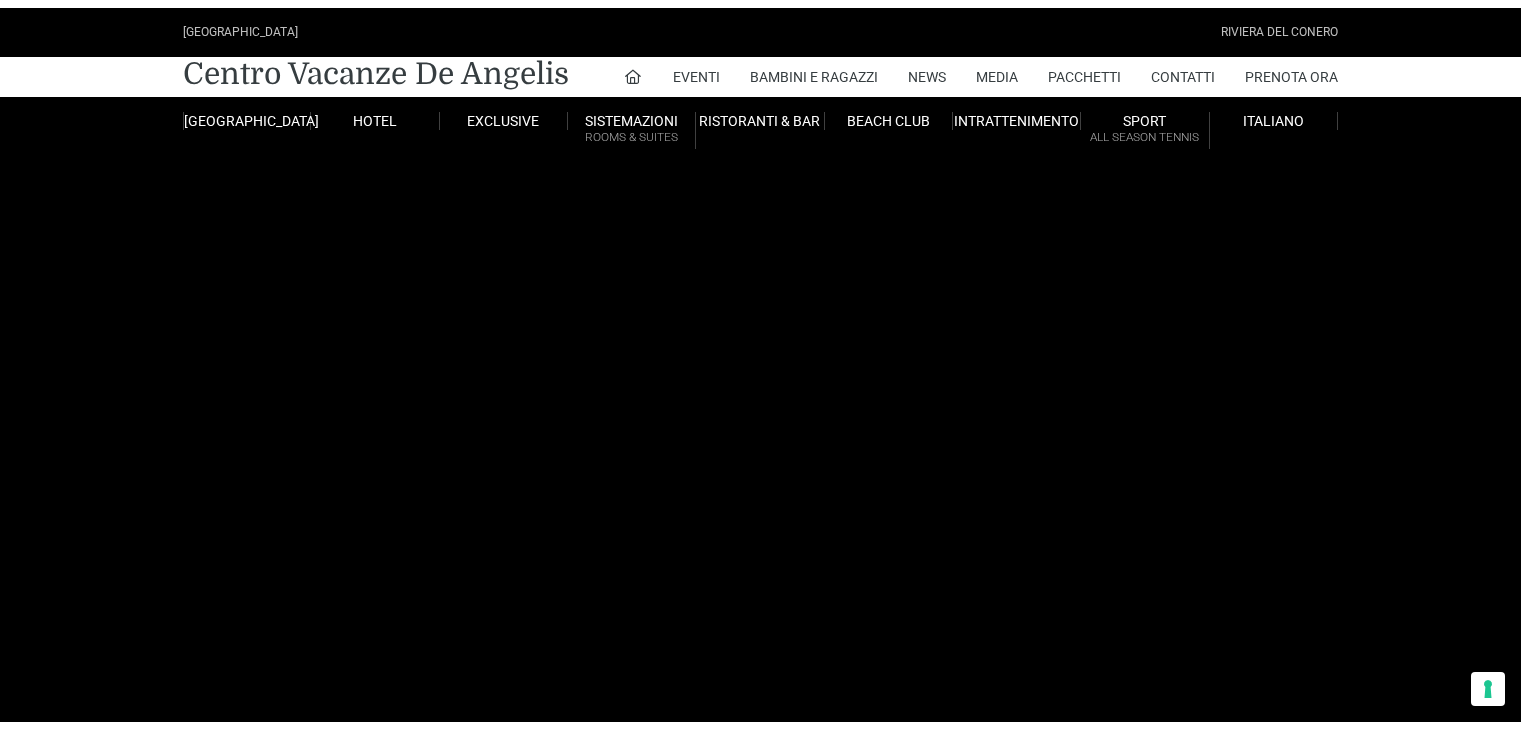 scroll, scrollTop: 0, scrollLeft: 0, axis: both 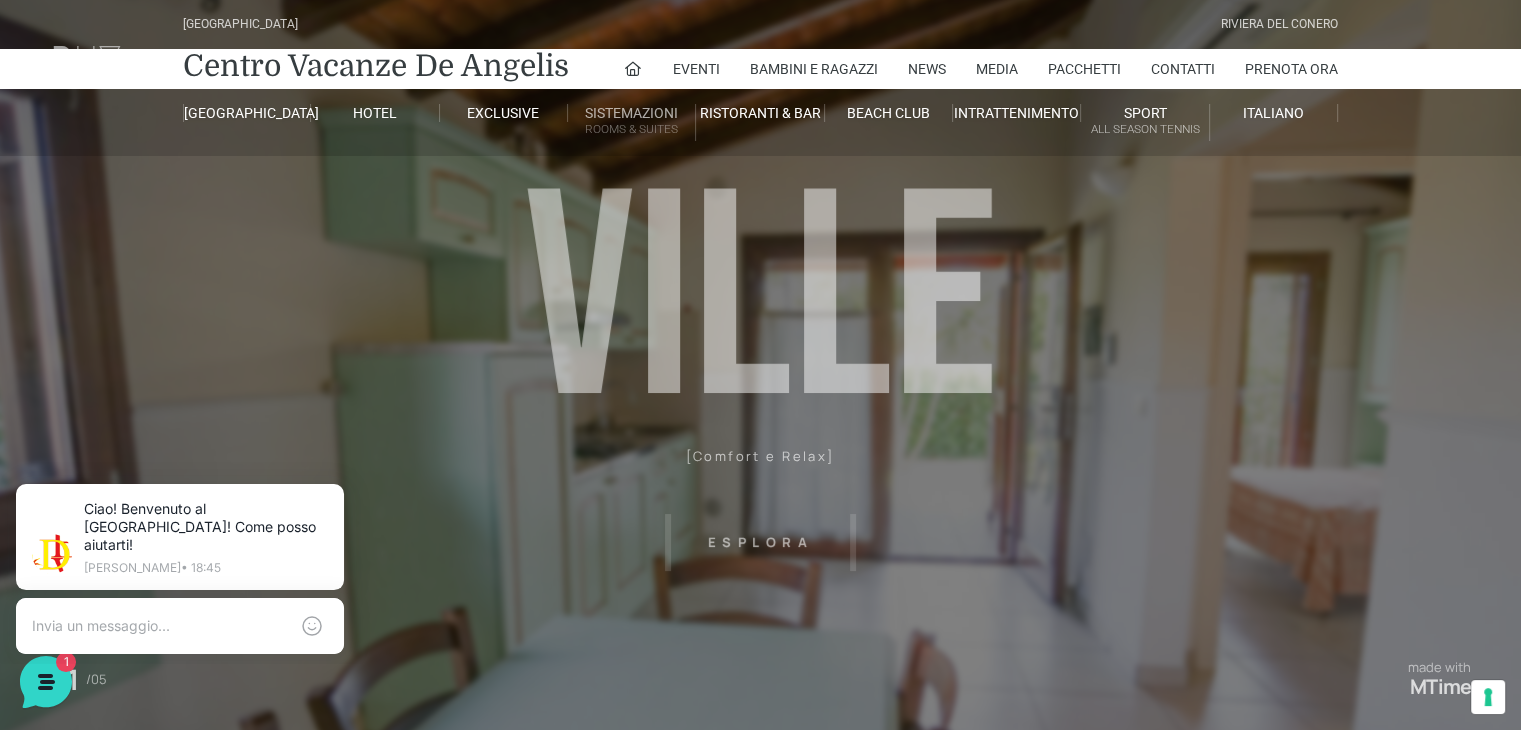 click on "Sistemazioni Rooms & Suites" at bounding box center [632, 122] 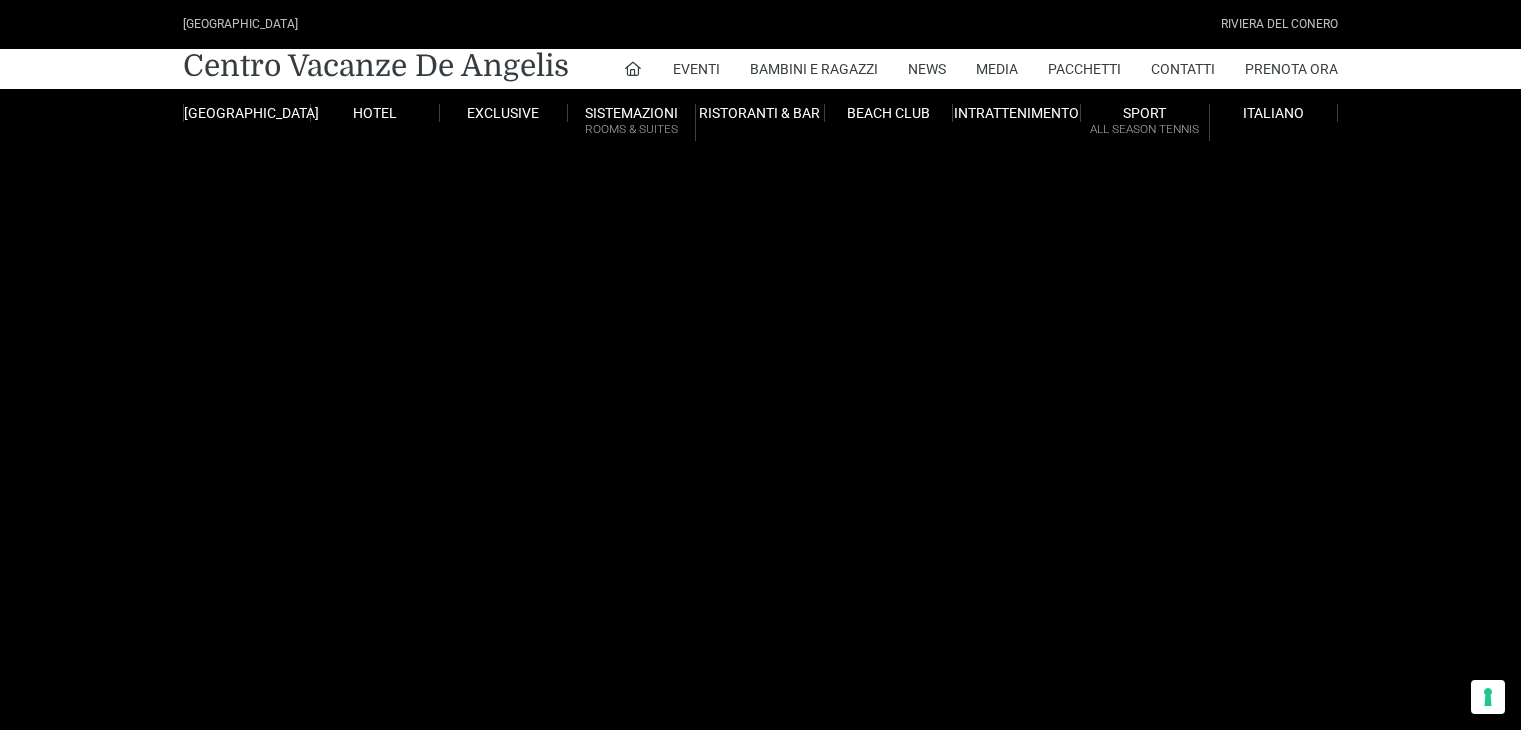 scroll, scrollTop: 0, scrollLeft: 0, axis: both 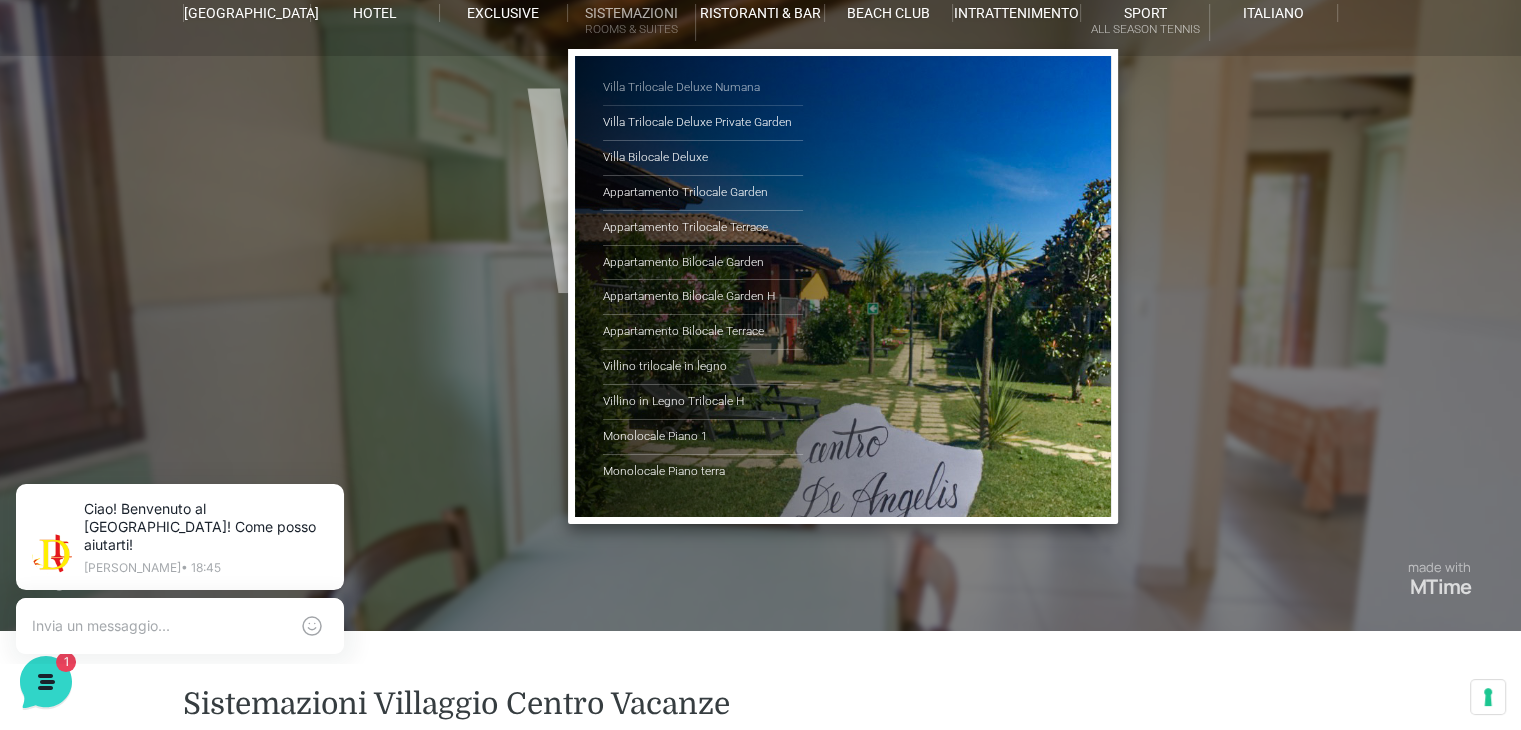 click on "Villa Trilocale Deluxe Numana" at bounding box center [703, 88] 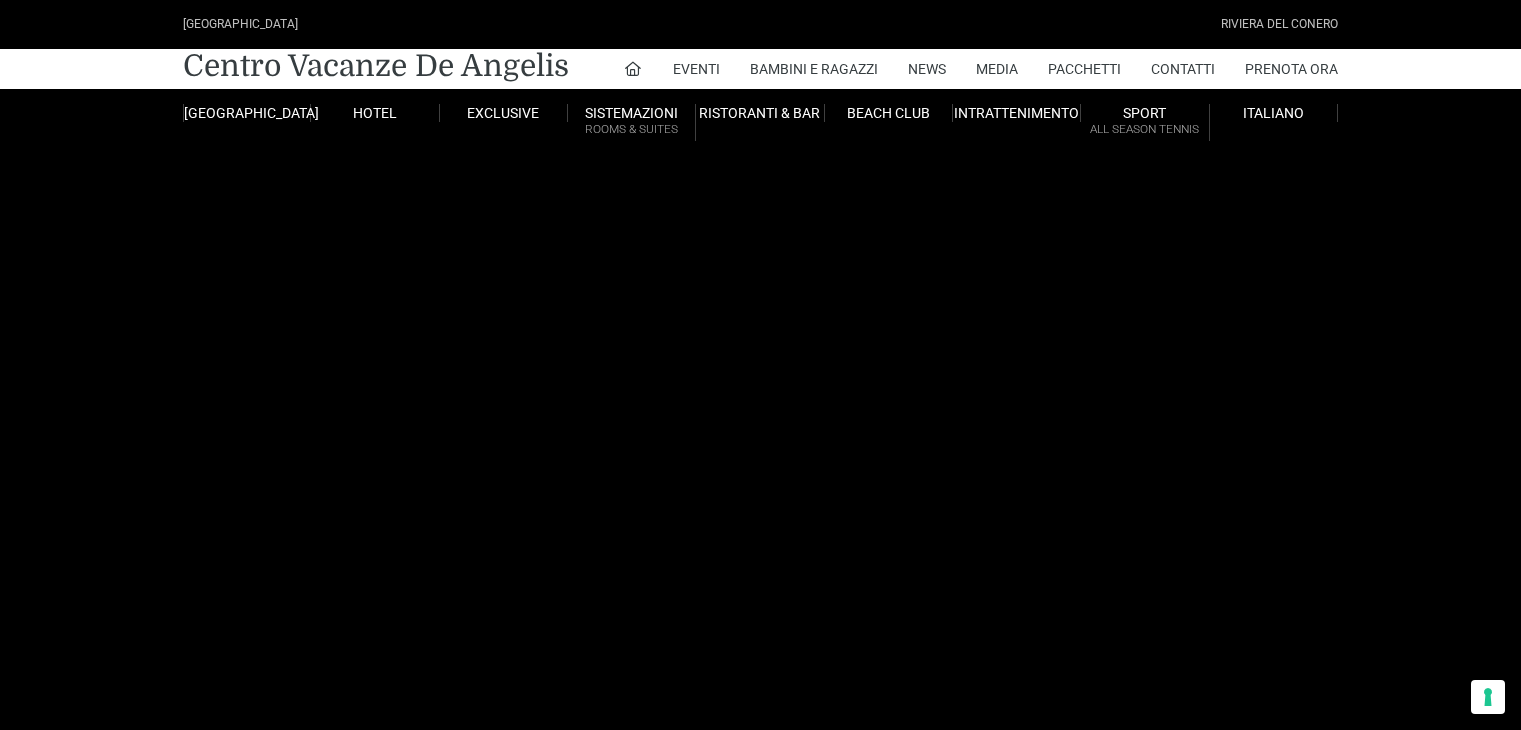 scroll, scrollTop: 0, scrollLeft: 0, axis: both 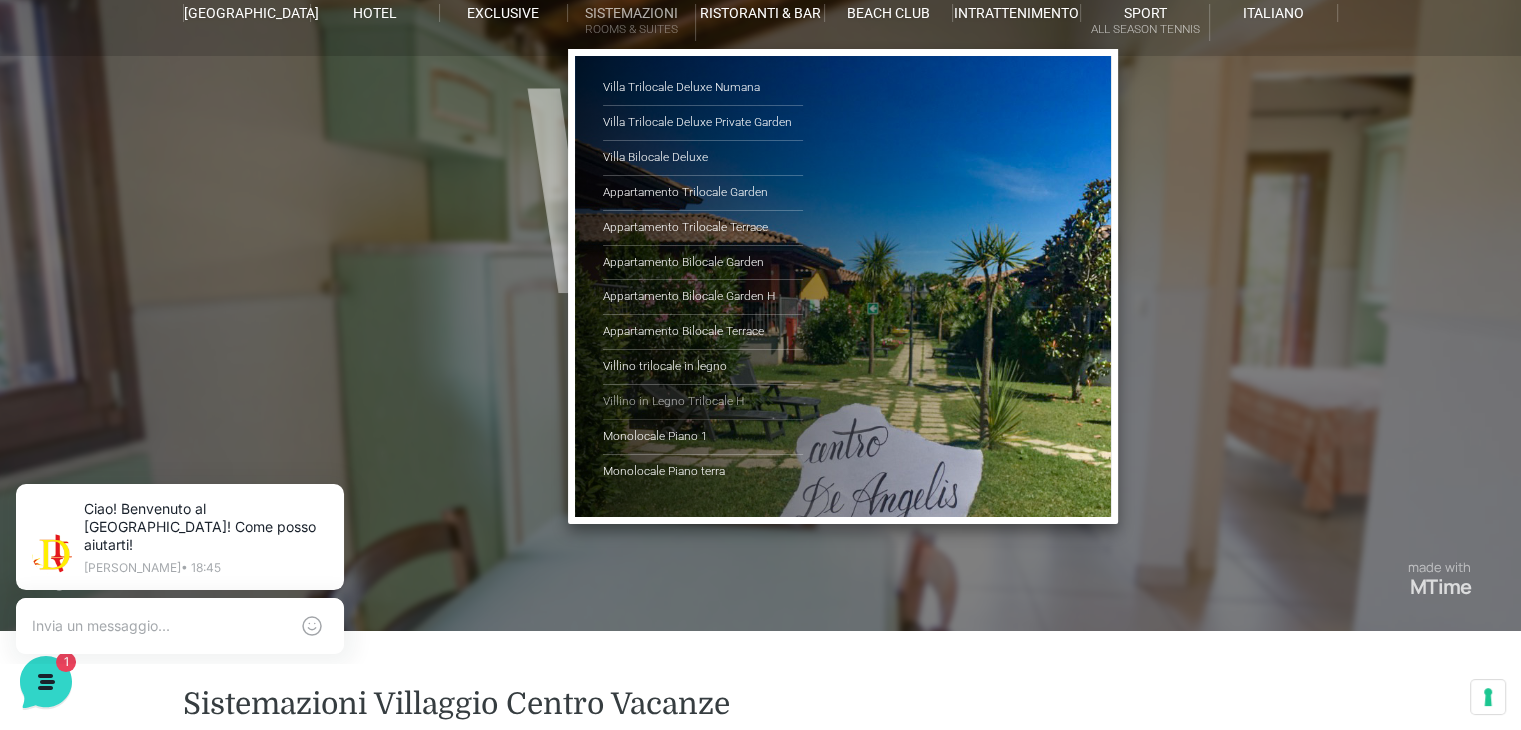 click on "Villino in Legno Trilocale H" at bounding box center [703, 402] 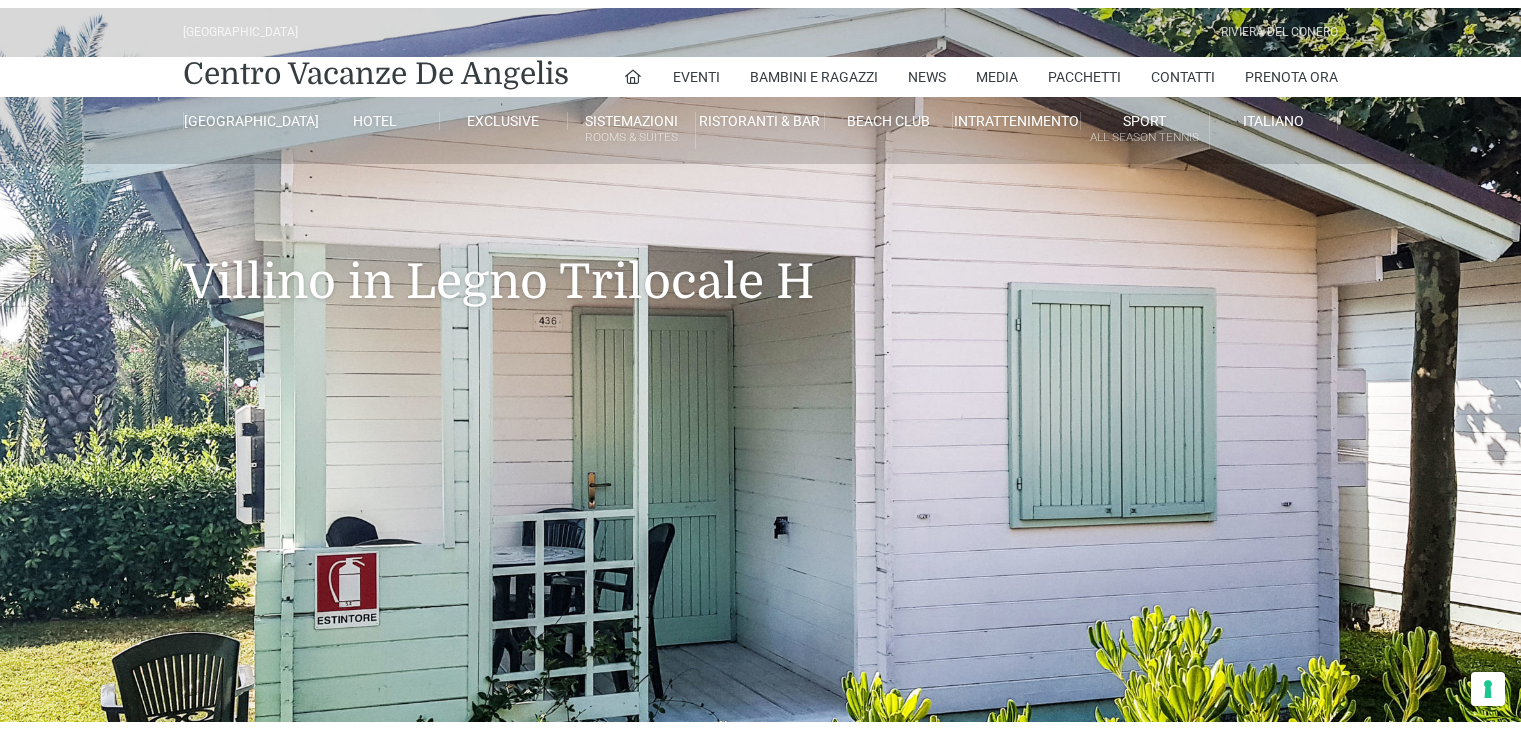 scroll, scrollTop: 0, scrollLeft: 0, axis: both 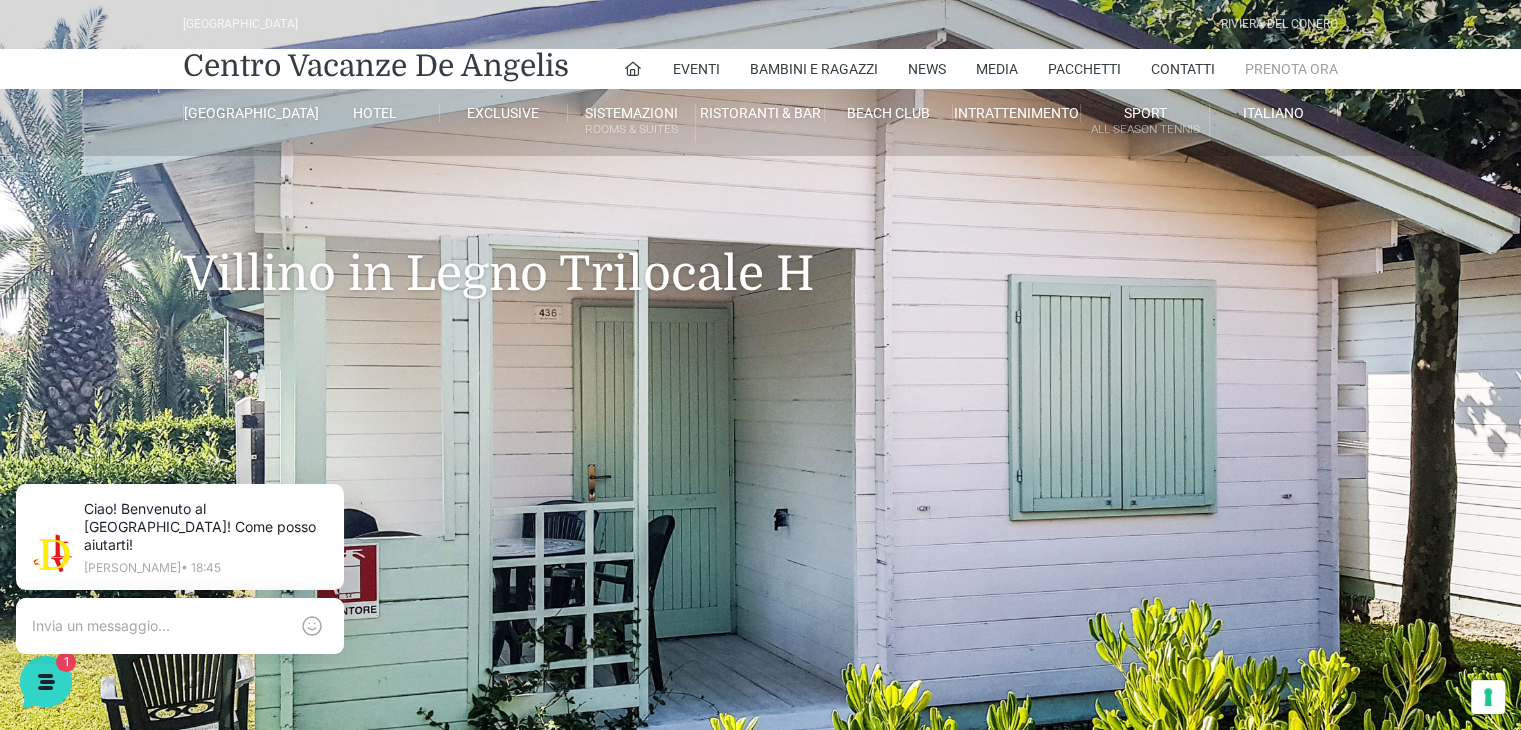 click on "Prenota Ora" at bounding box center (1291, 69) 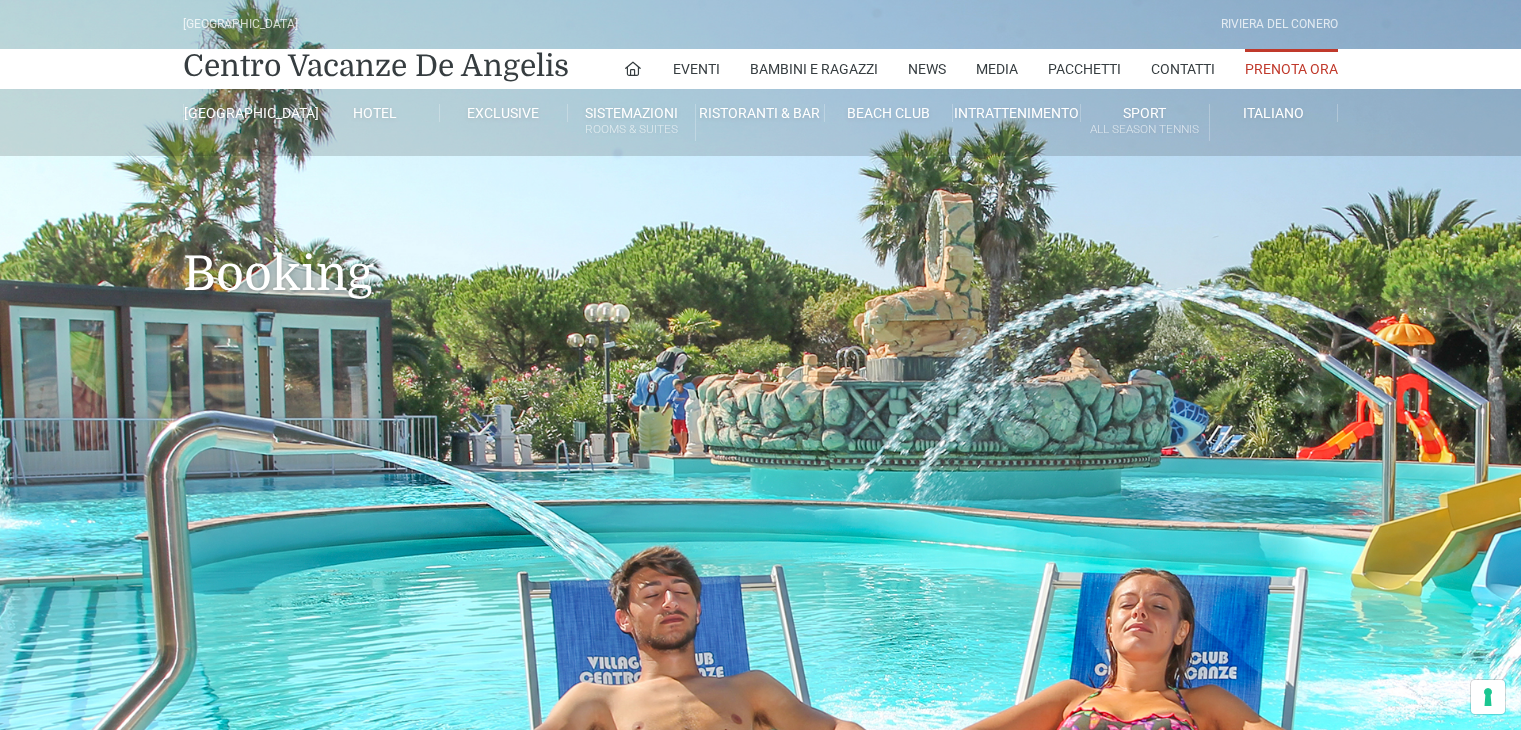 scroll, scrollTop: 0, scrollLeft: 0, axis: both 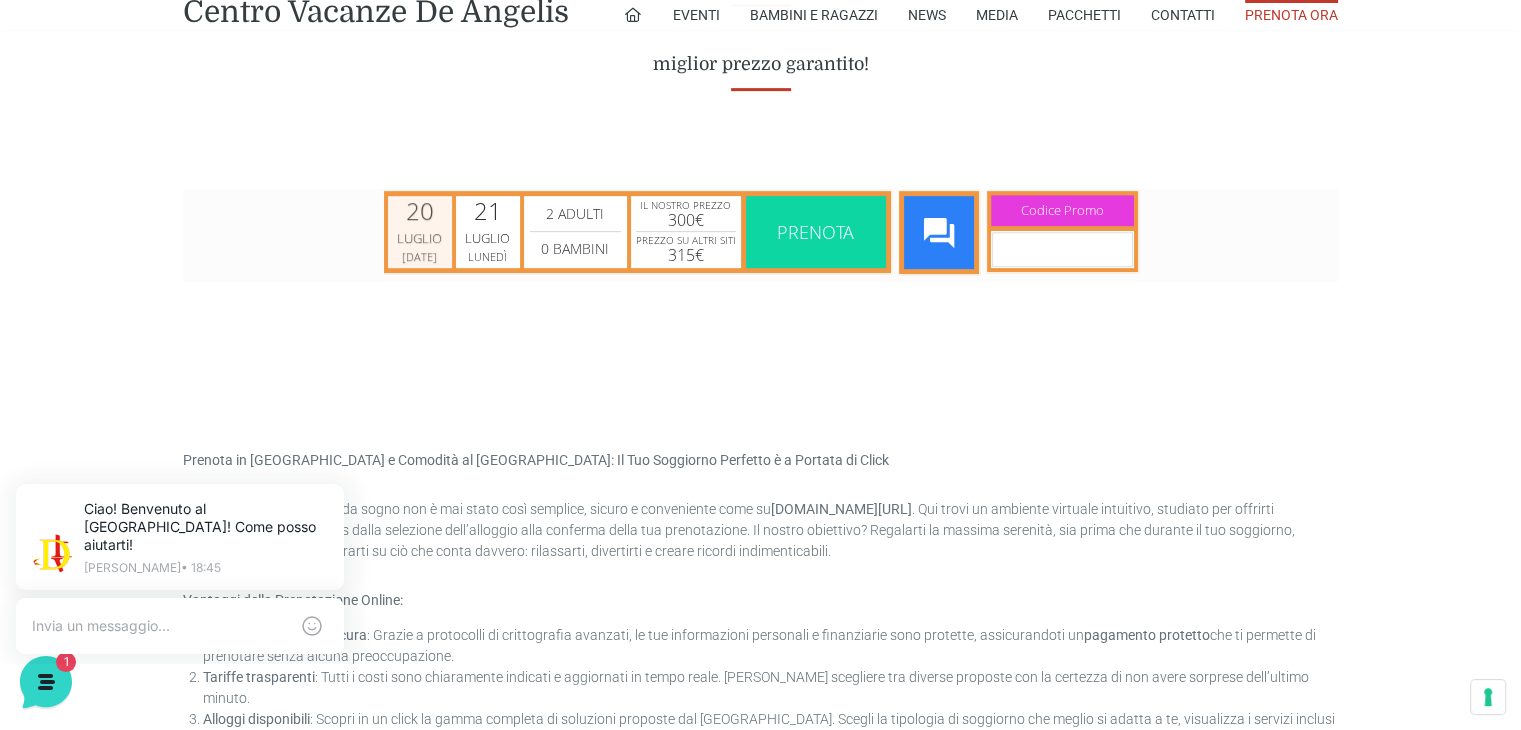 click on "20" at bounding box center (420, 210) 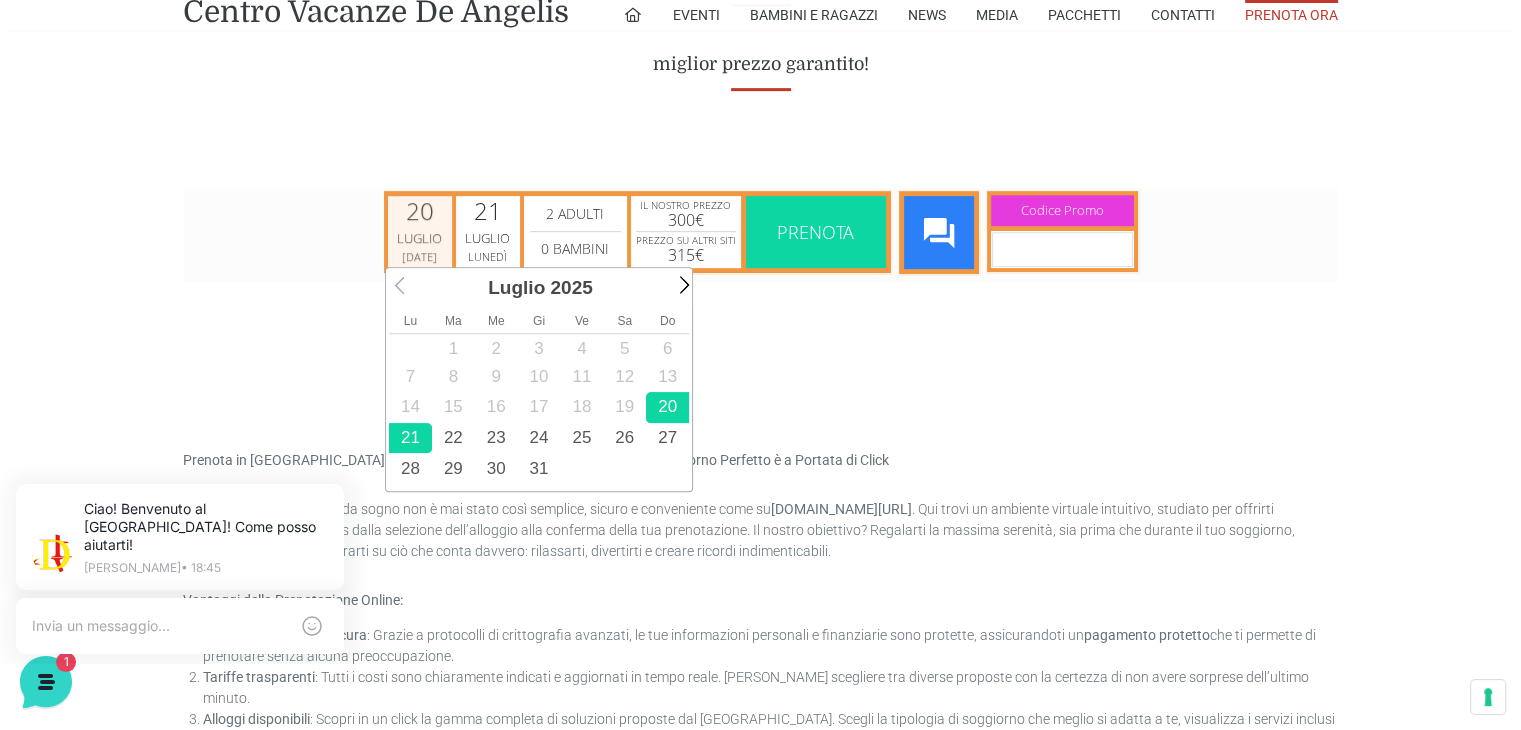 scroll, scrollTop: 0, scrollLeft: 0, axis: both 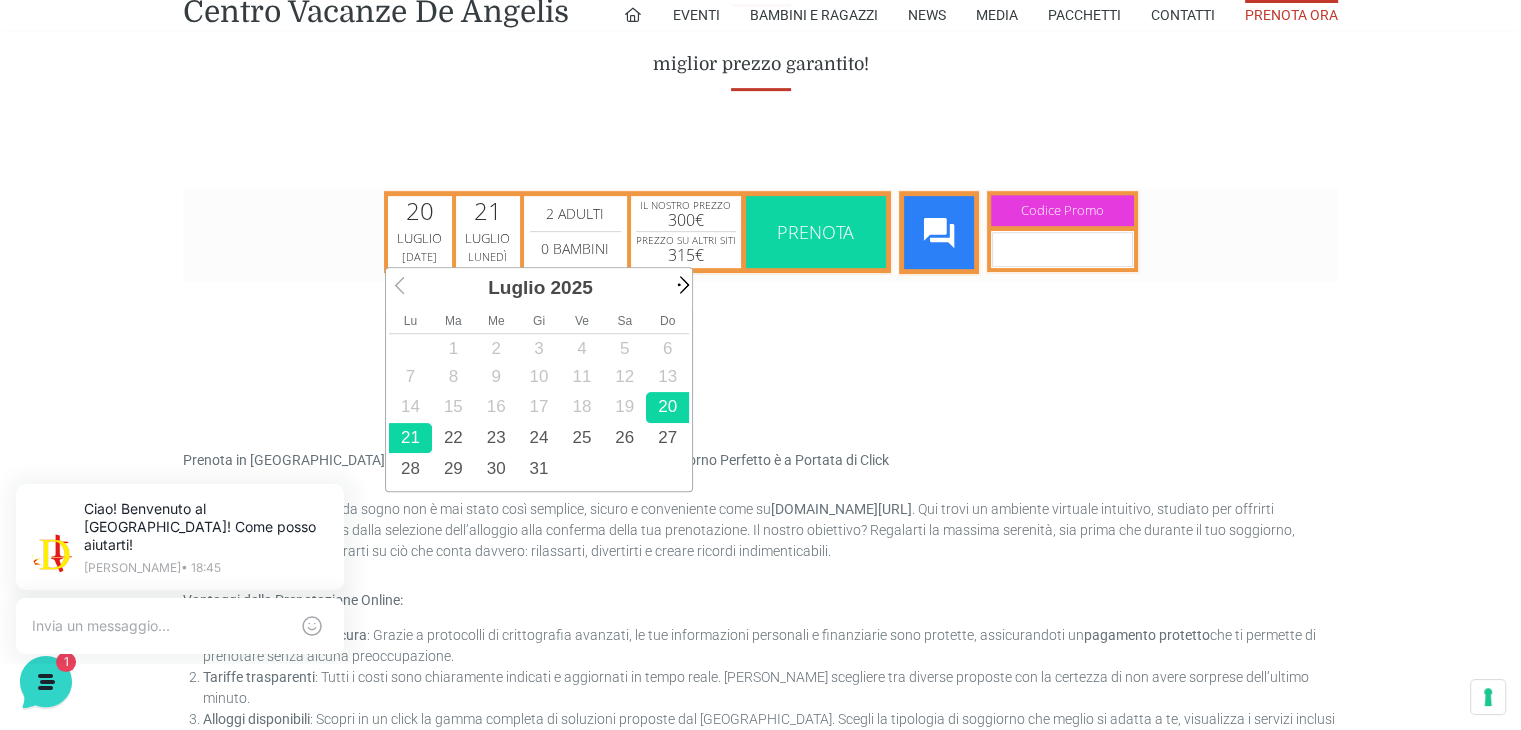 click on "Next" at bounding box center (681, 283) 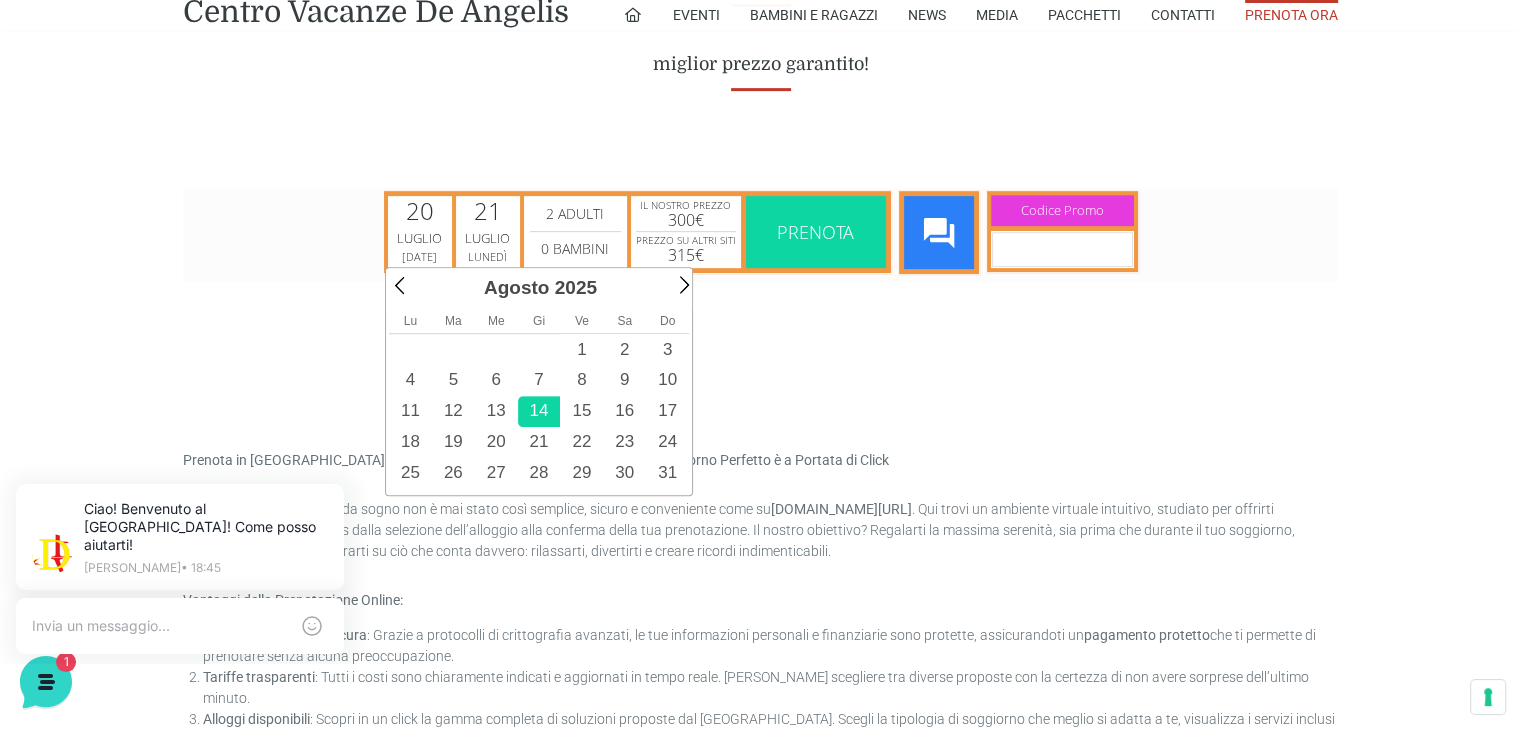 click on "14" at bounding box center (539, 410) 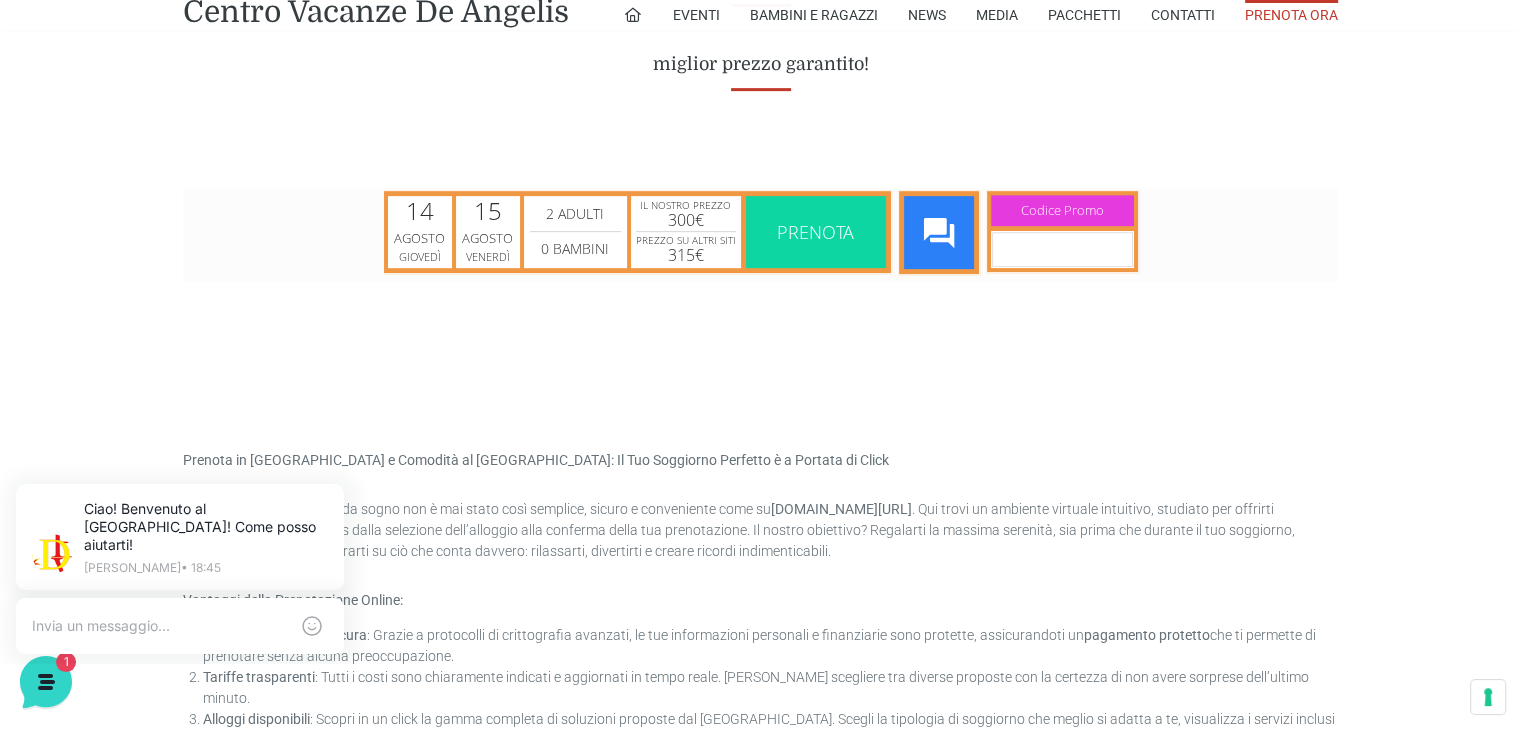 scroll, scrollTop: 0, scrollLeft: 0, axis: both 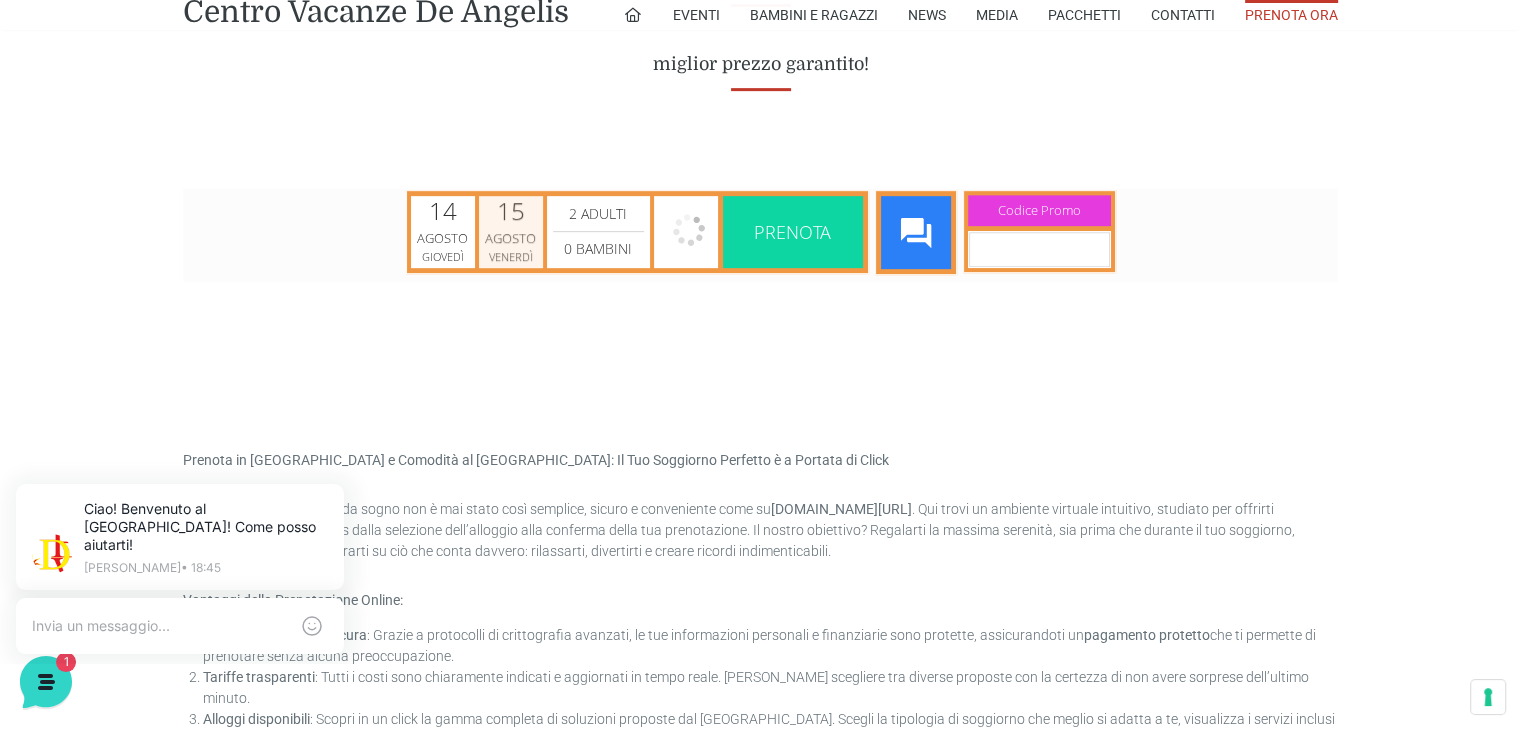 click on "Venerdì" at bounding box center (511, 255) 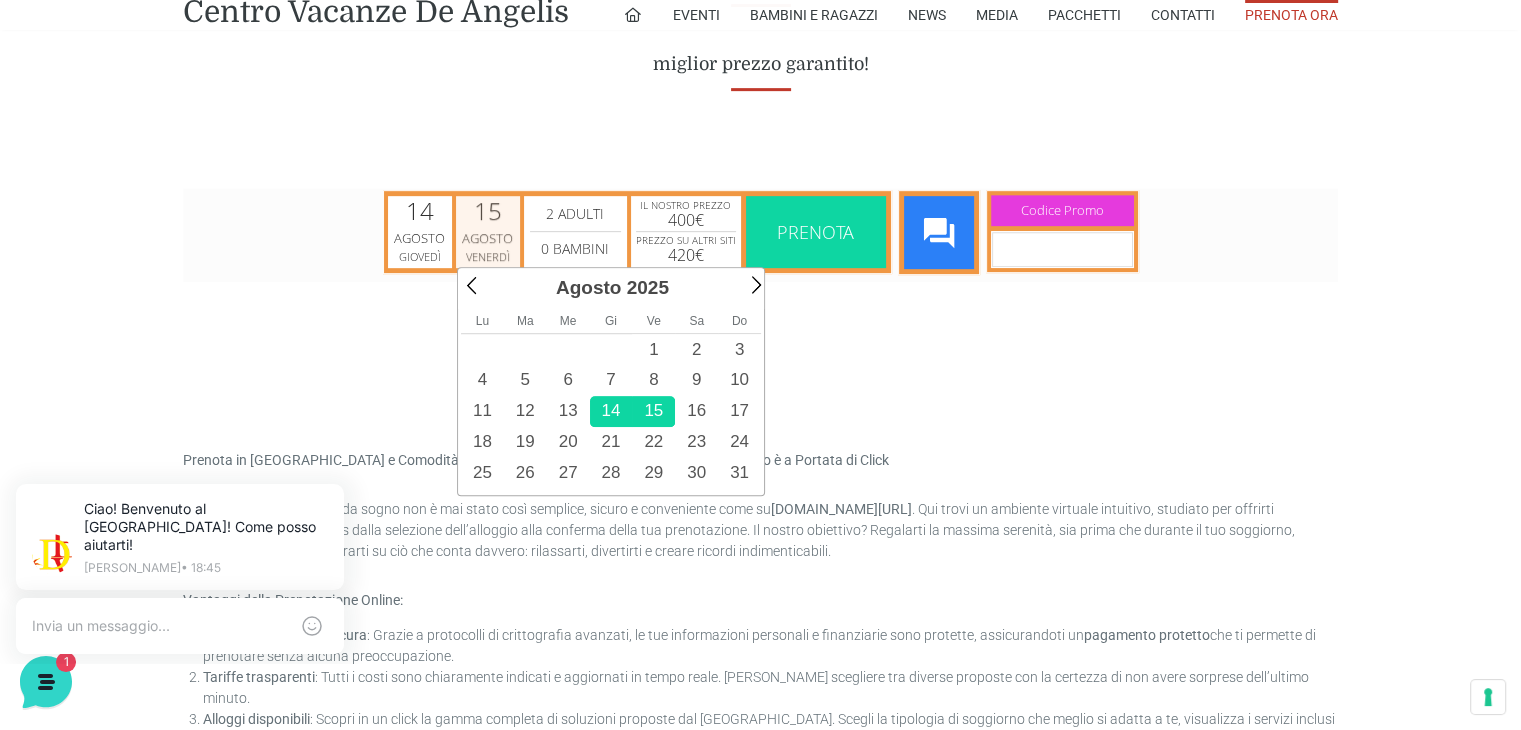 scroll, scrollTop: 0, scrollLeft: 8, axis: horizontal 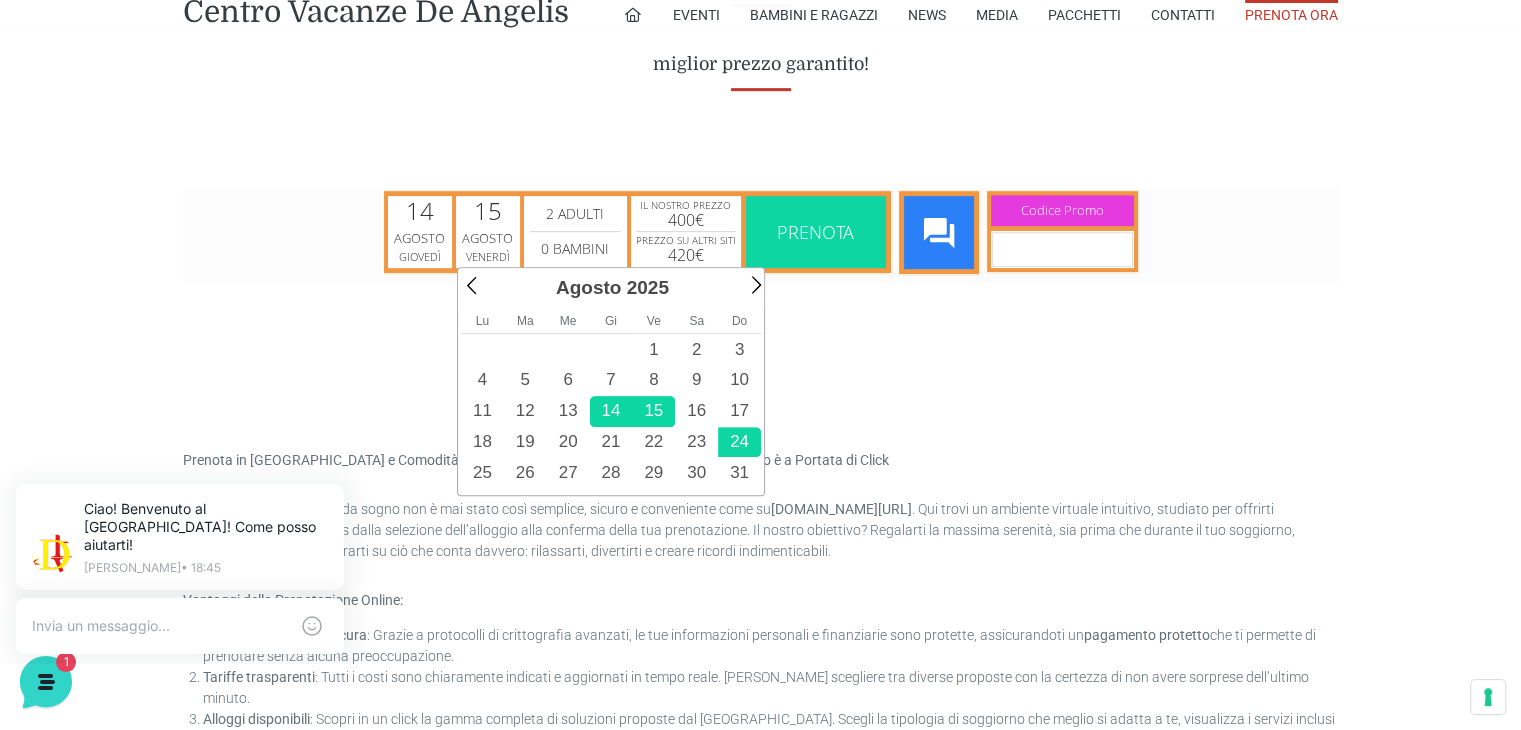 click on "24" at bounding box center (739, 441) 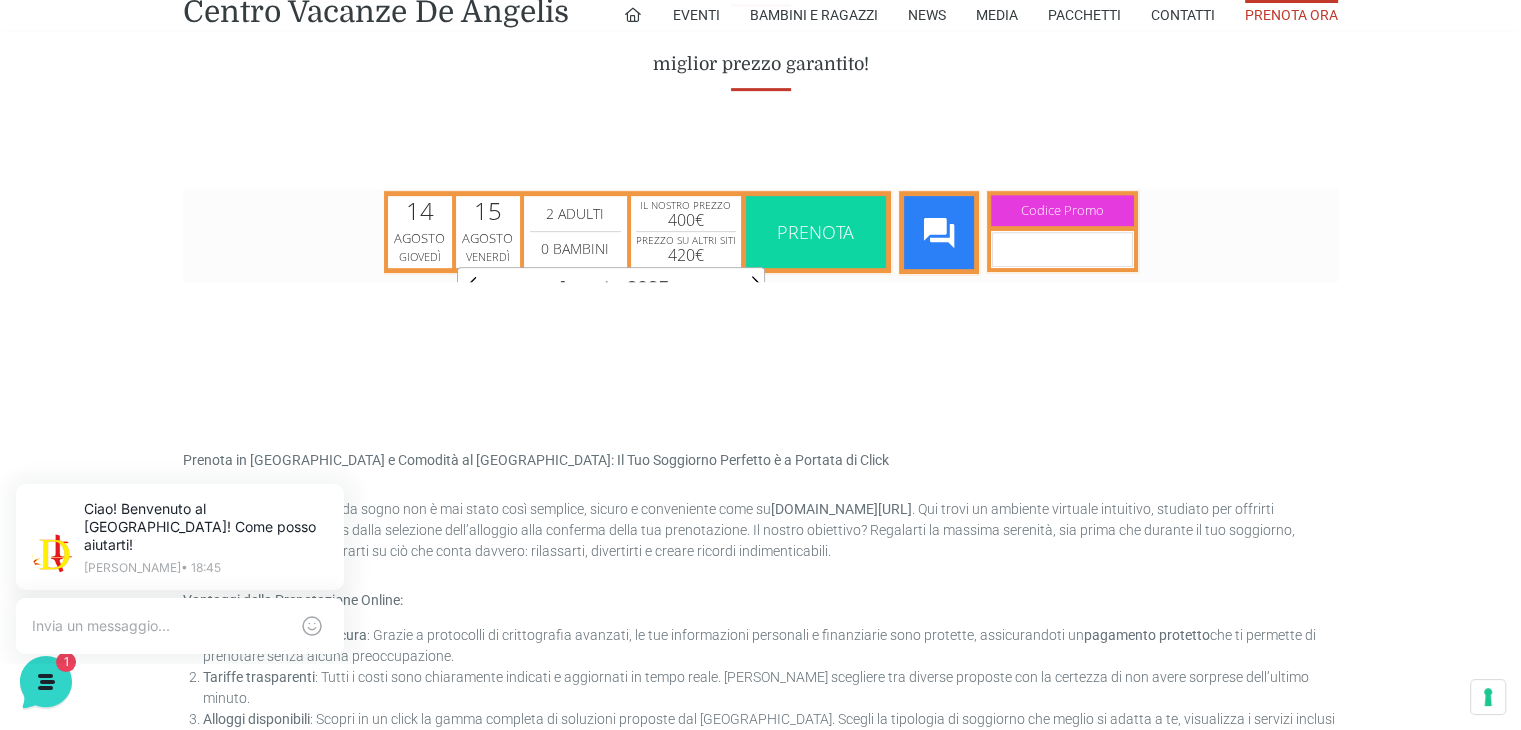 scroll, scrollTop: 0, scrollLeft: 0, axis: both 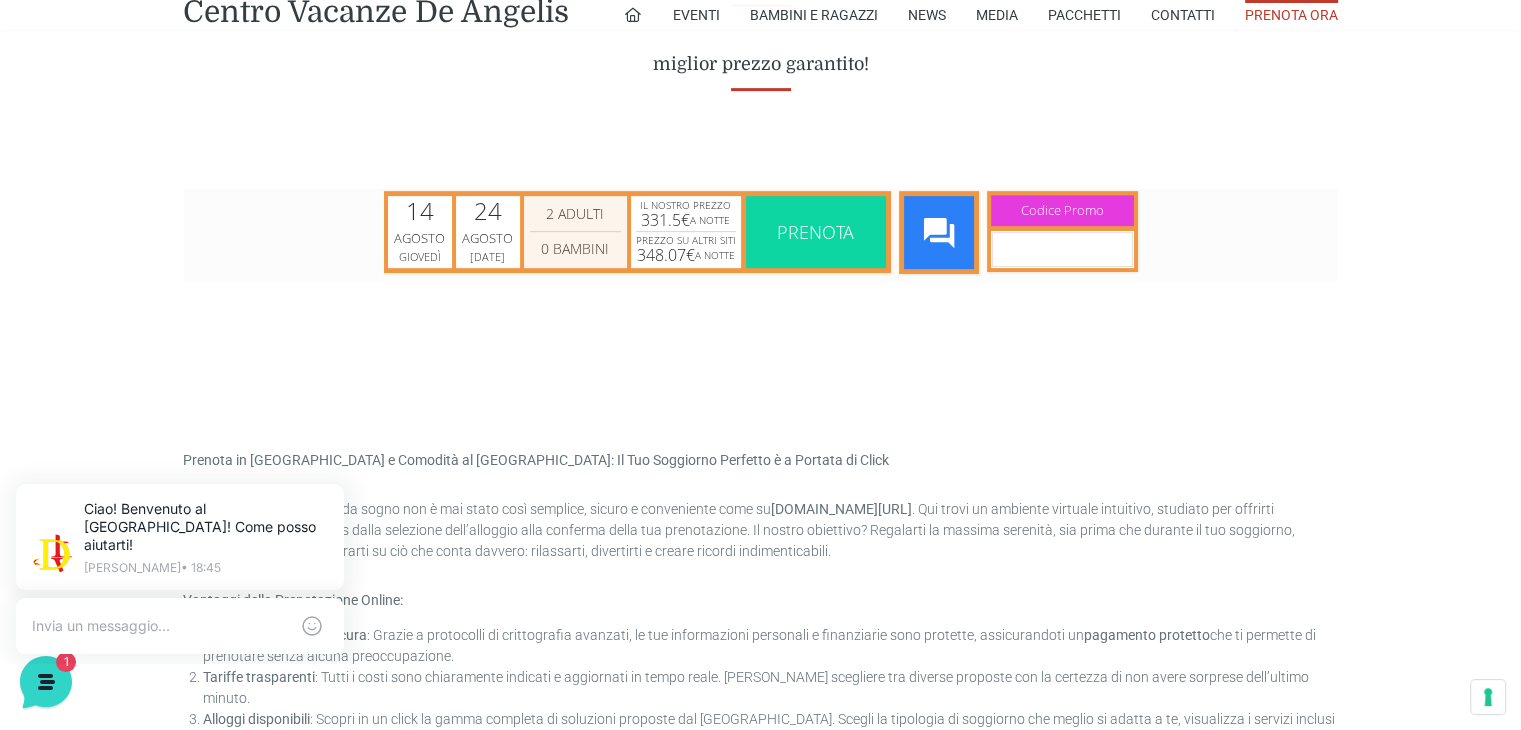 click on "0 Bambini 1 Bambini 2 Bambini 3 Bambini 4 Bambini 5 Bambini 6 Bambini 7 Bambini 8 Bambini 9 Bambini 10 Bambini 11 Bambini 12 Bambini 13 Bambini 14 Bambini 15 Bambini" at bounding box center [575, 248] 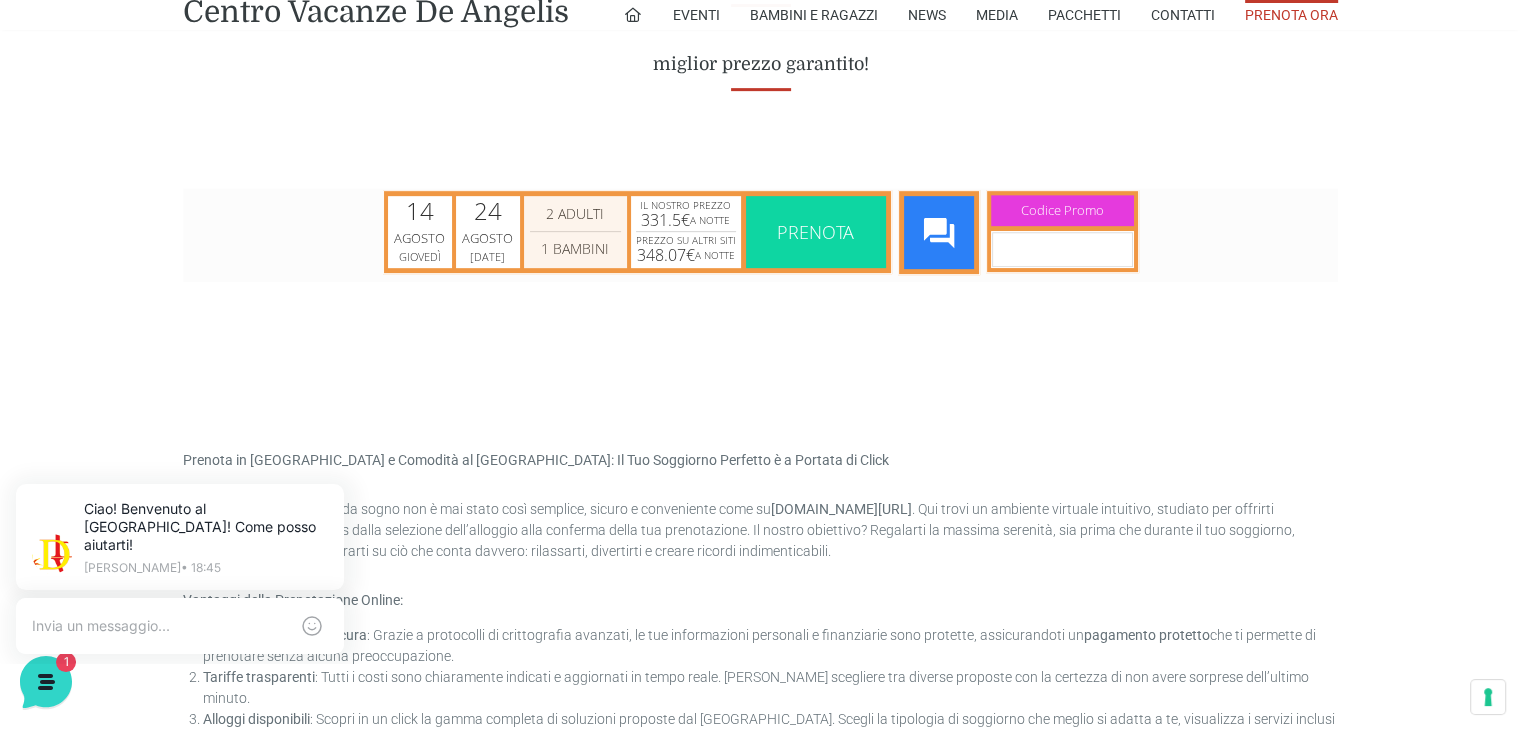 click on "0 Bambini 1 Bambini 2 Bambini 3 Bambini 4 Bambini 5 Bambini 6 Bambini 7 Bambini 8 Bambini 9 Bambini 10 Bambini 11 Bambini 12 Bambini 13 Bambini 14 Bambini 15 Bambini" at bounding box center [575, 248] 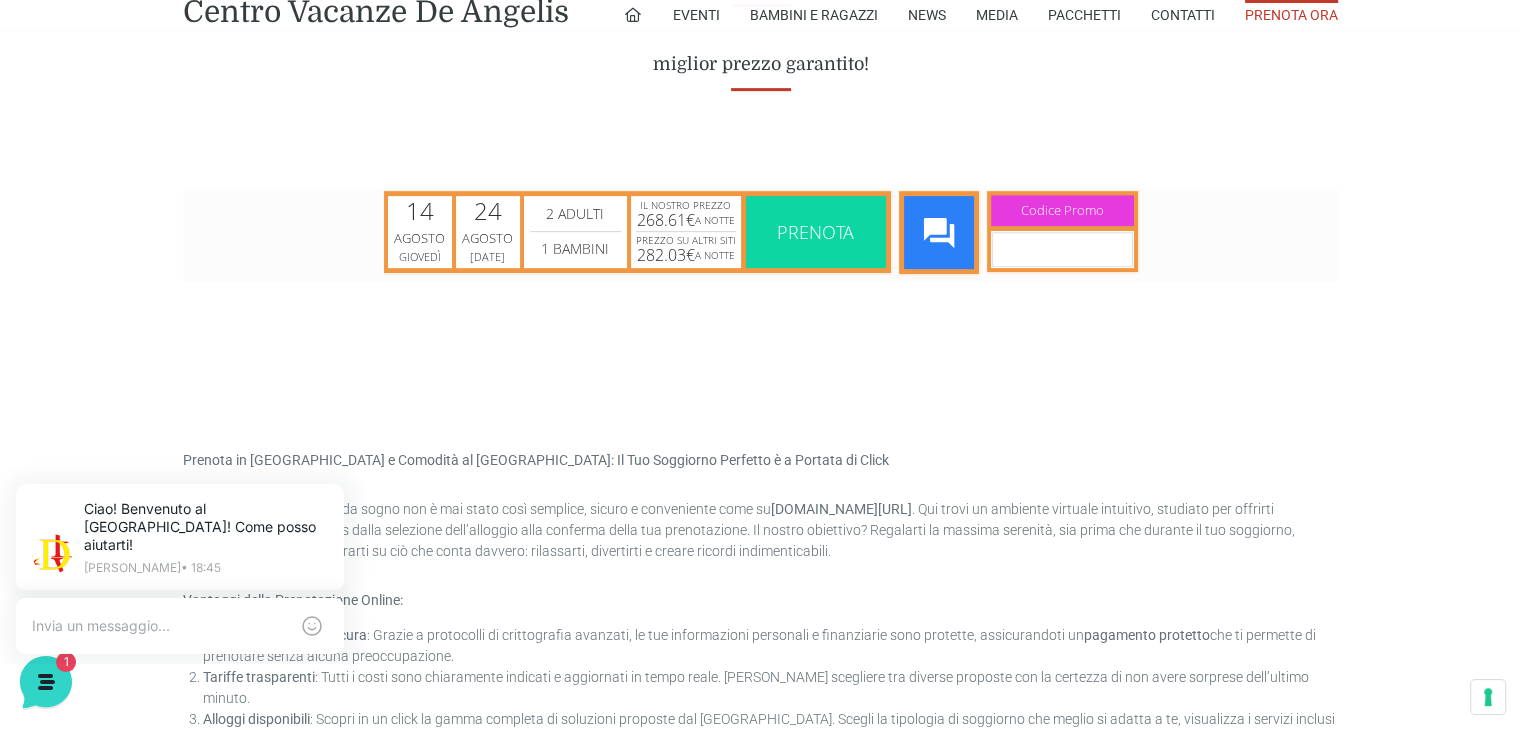 click on "Prenota" at bounding box center (815, 231) 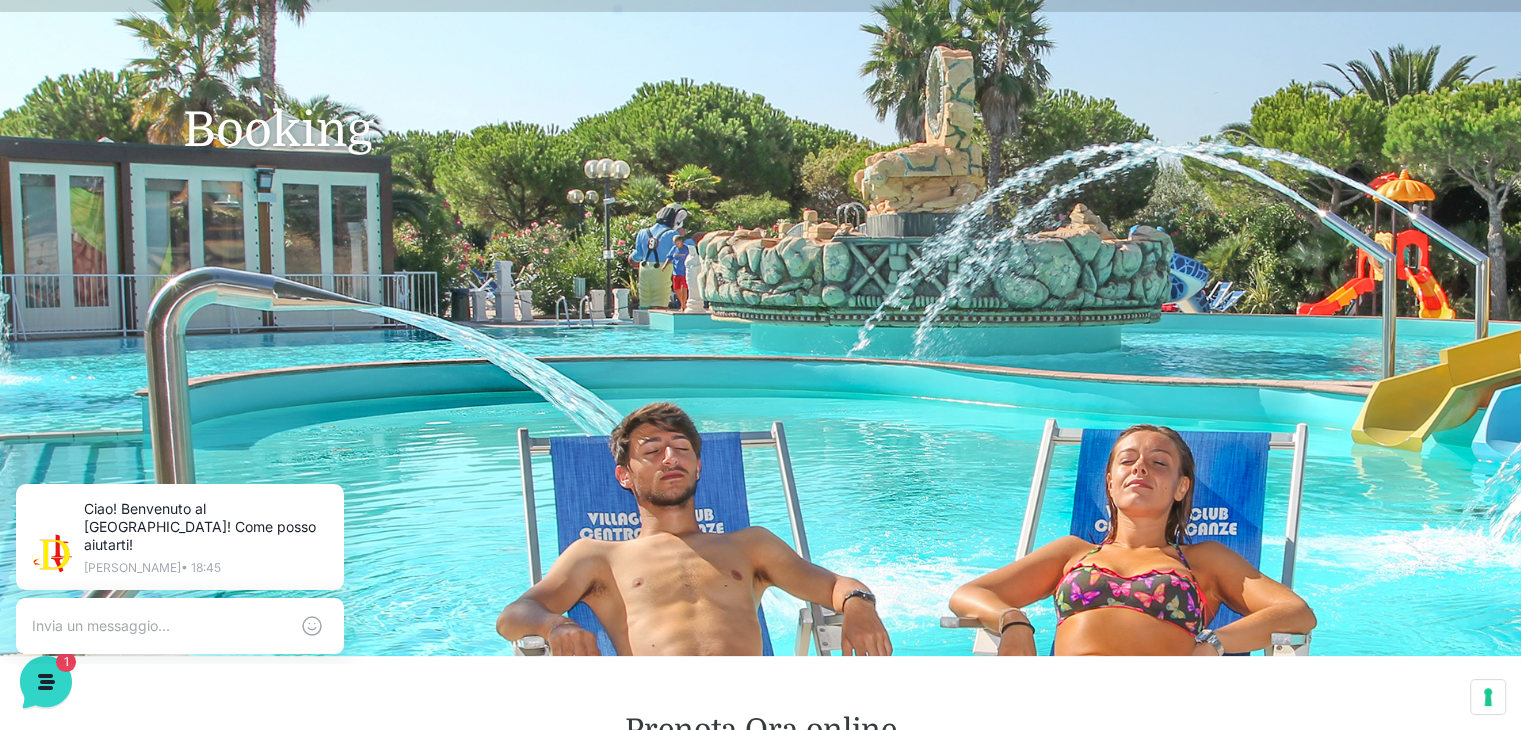 scroll, scrollTop: 100, scrollLeft: 0, axis: vertical 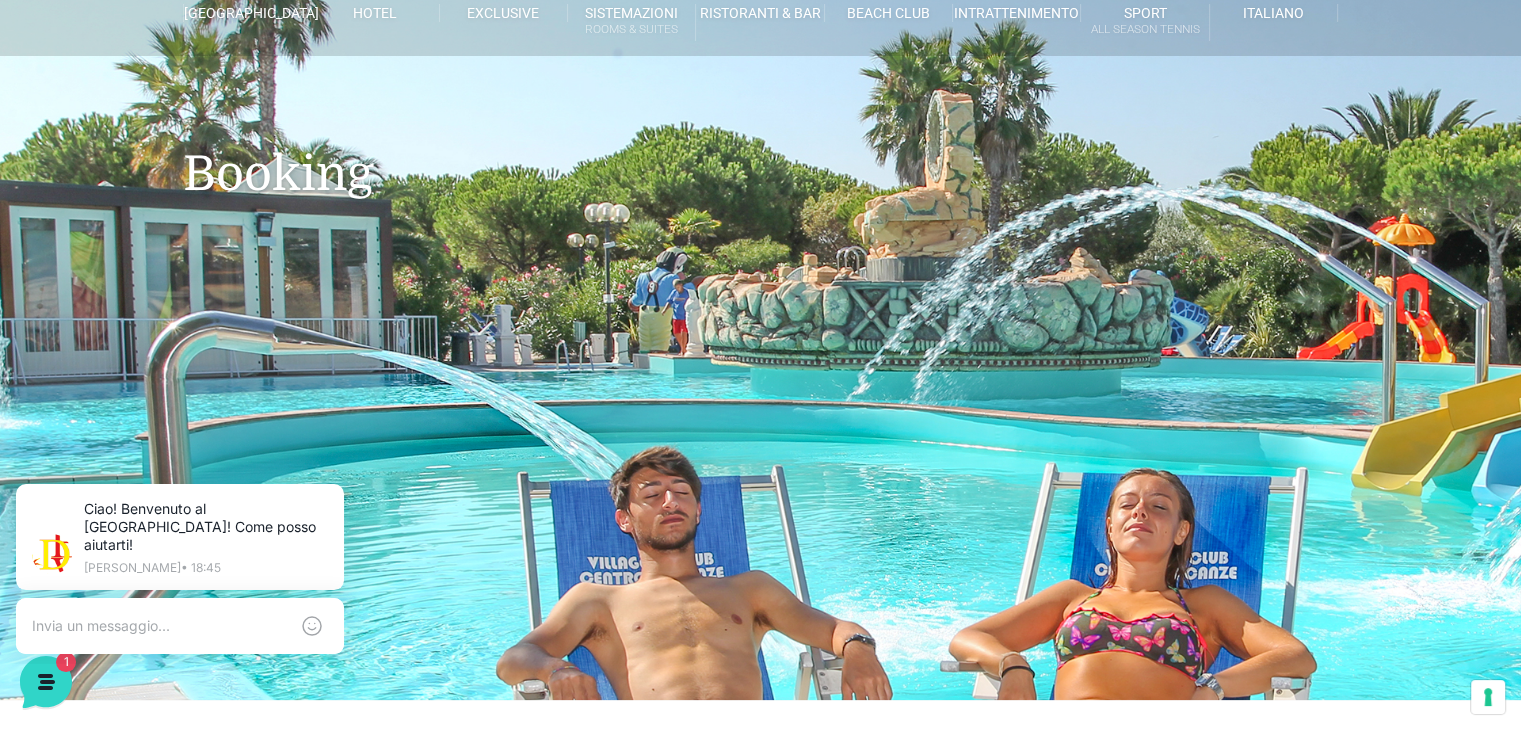 click on "Villaggio Hotel Resort
Riviera Del Conero
Centro Vacanze De Angelis
Eventi
Miss Italia
Cerimonie
Team building
Bambini e Ragazzi
Holly Beach Club
Holly Teeny Club
Holly Young Club
Piscine
Iscrizioni Holly Club
News
Media
Pacchetti
Contatti
Prenota Ora
De Angelis Resort
Parco Piscine
Oasi Naturale
Cappellina
Sala Convegni
Le Marche
Store
Concierge
Colonnina Ricarica
Mappa del Villaggio
Hotel
Suite Prestige
Camera Prestige
Camera Suite H
Sala Meeting
Exclusive
Villa Luxury
Dimora Padronale
Villa 601 Alpine
Villa Classic
Bilocale Garden Gold
Sistemazioni Rooms & Suites
Villa Trilocale Deluxe Numana
Villa Trilocale Deluxe Private Garden
Villa Bilocale Deluxe
Appartamento Trilocale Garden" at bounding box center [760, 300] 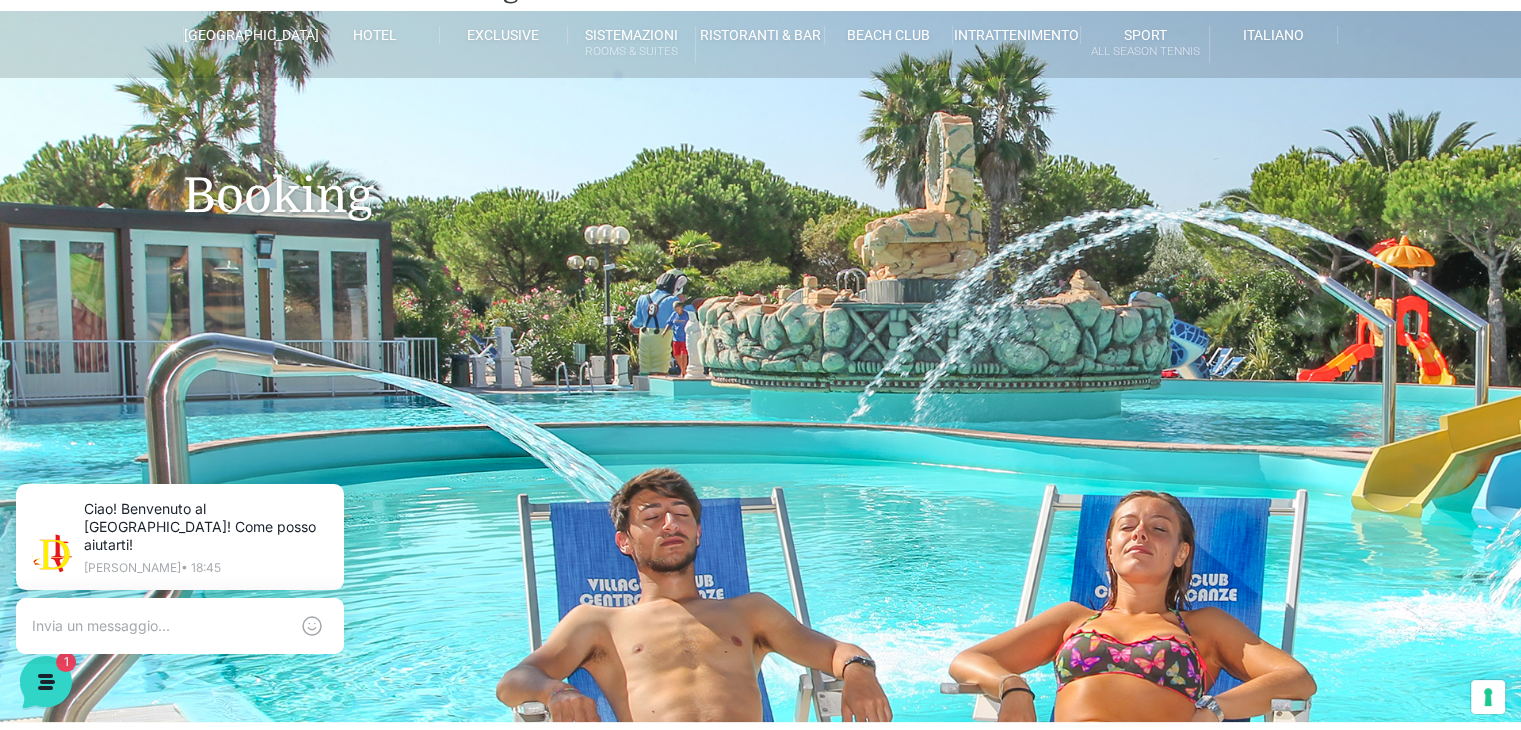 scroll, scrollTop: 0, scrollLeft: 0, axis: both 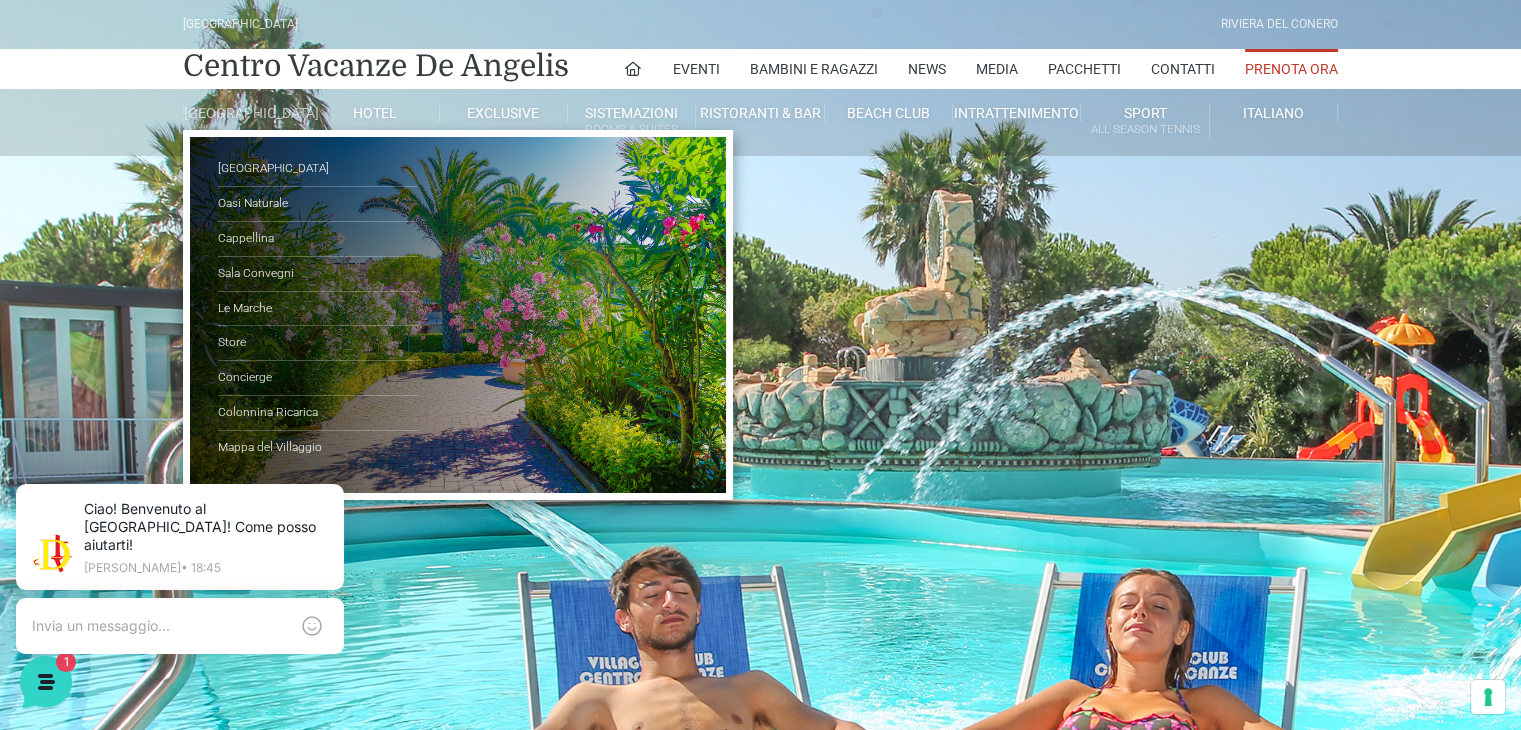 click on "[GEOGRAPHIC_DATA]" at bounding box center (247, 113) 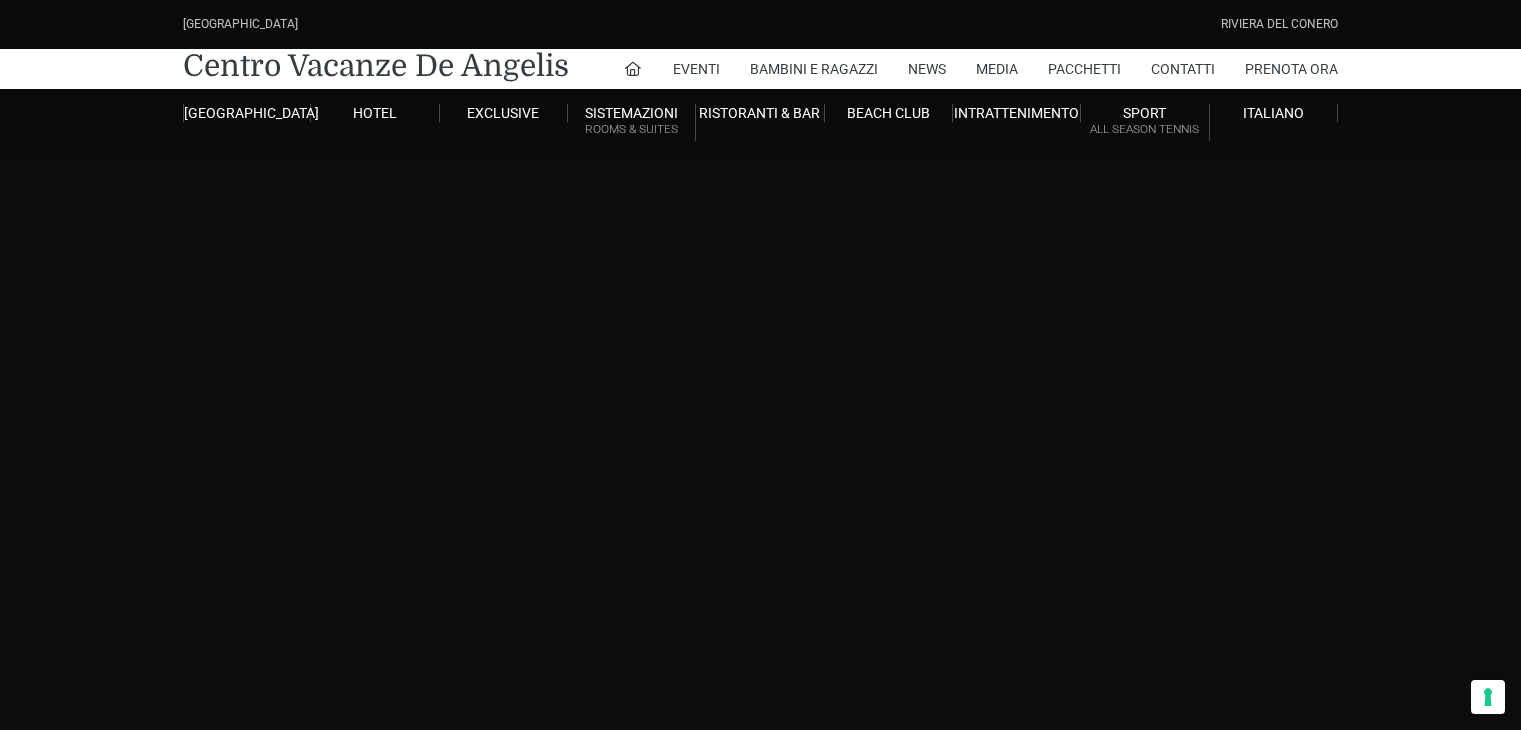scroll, scrollTop: 0, scrollLeft: 0, axis: both 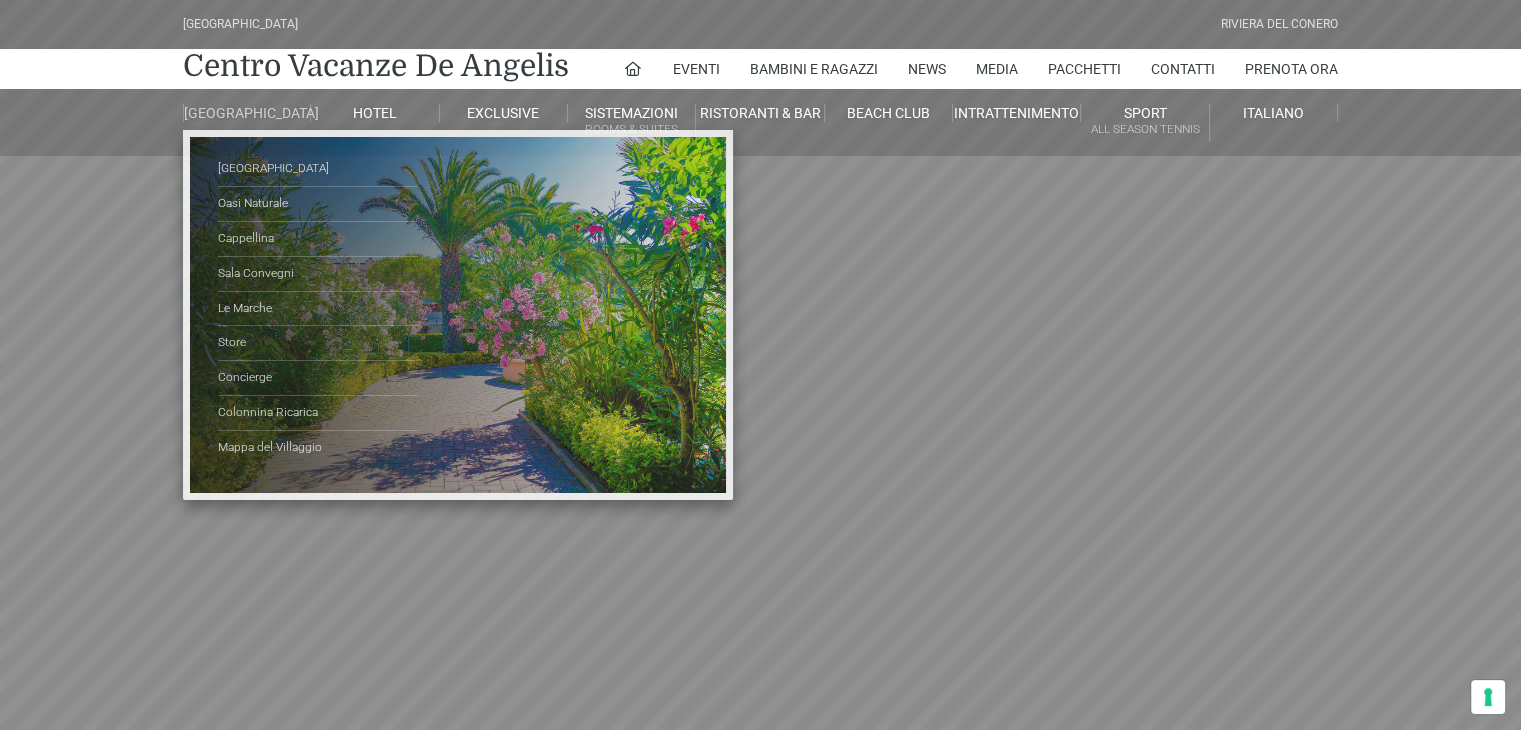 click on "[GEOGRAPHIC_DATA]" at bounding box center [247, 113] 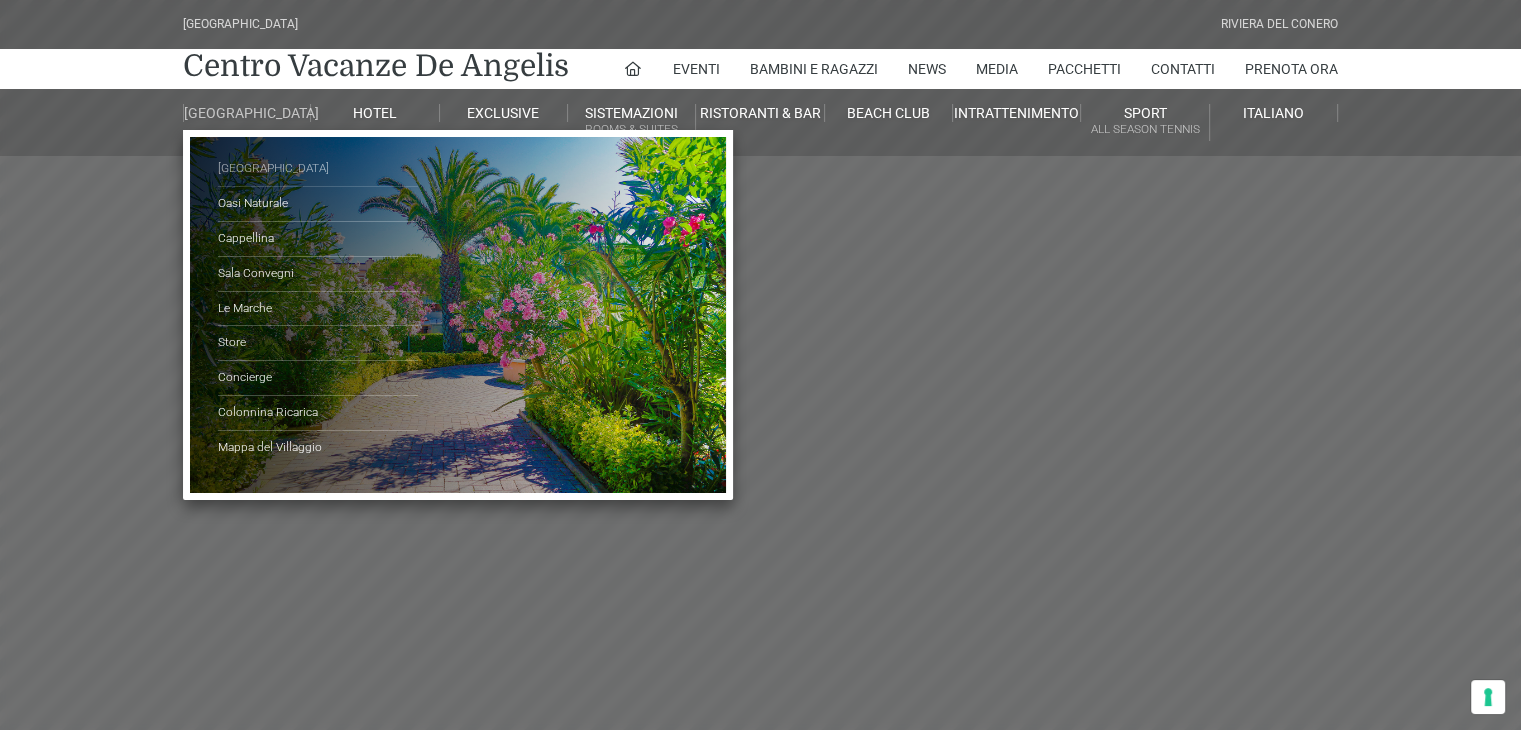 click on "[GEOGRAPHIC_DATA]" at bounding box center (318, 169) 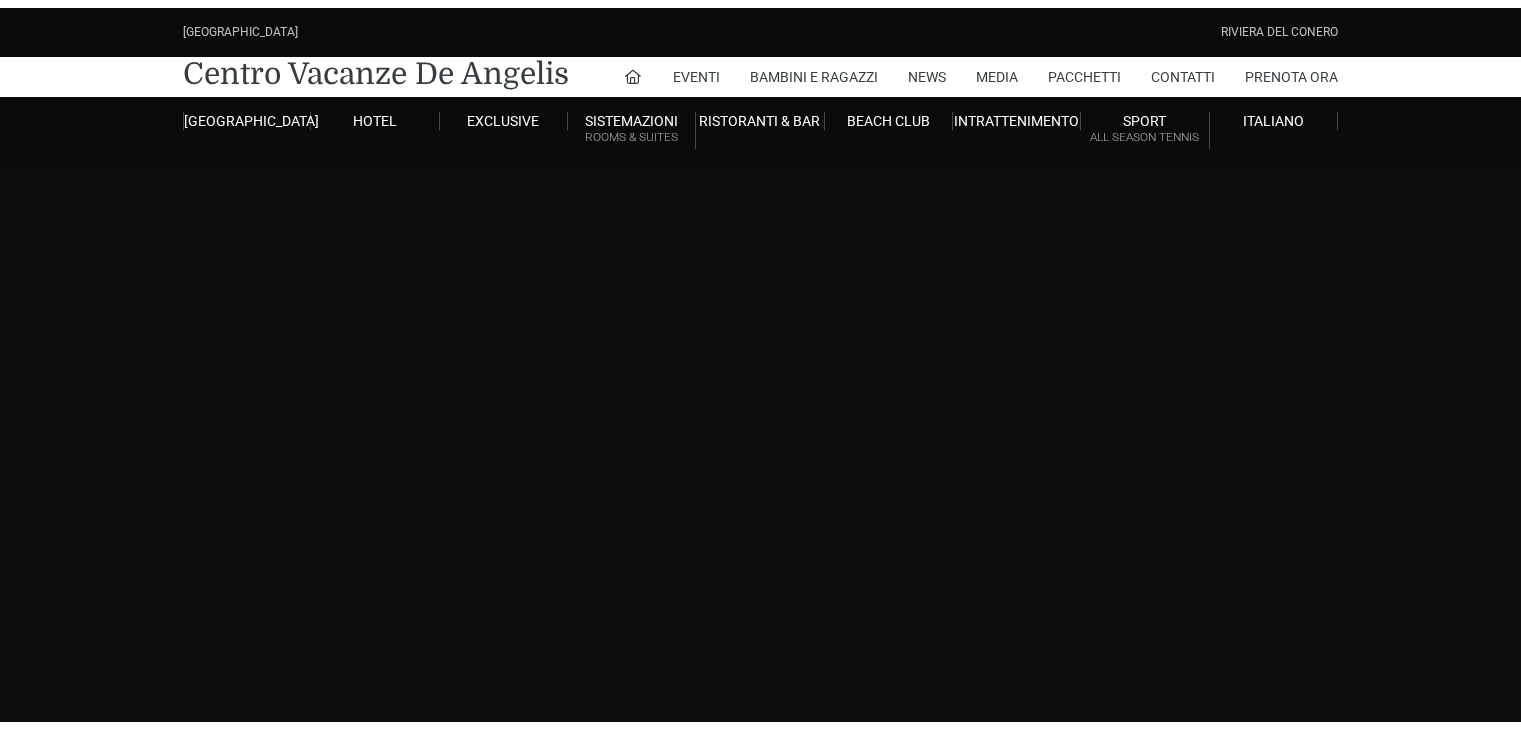 scroll, scrollTop: 0, scrollLeft: 0, axis: both 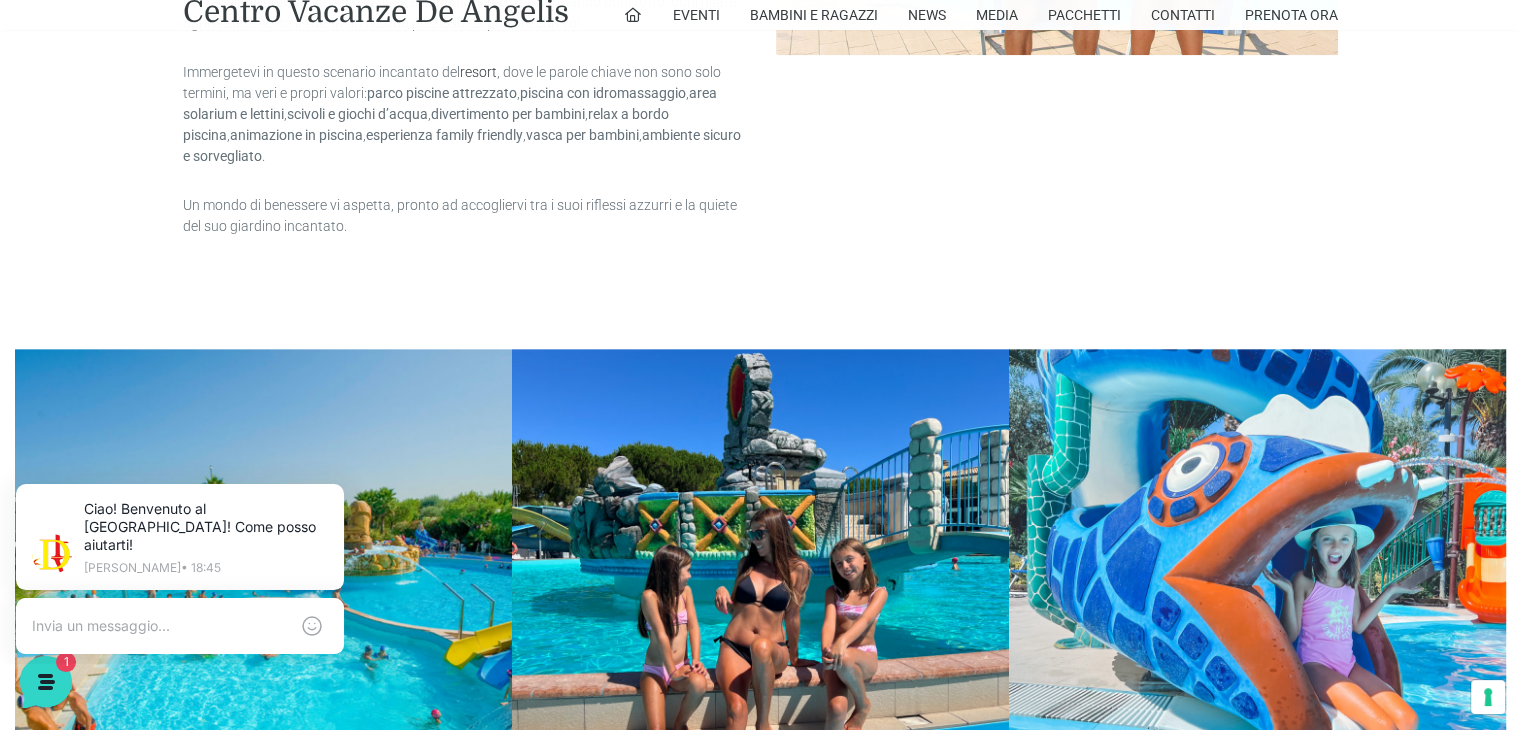click at bounding box center [263, 597] 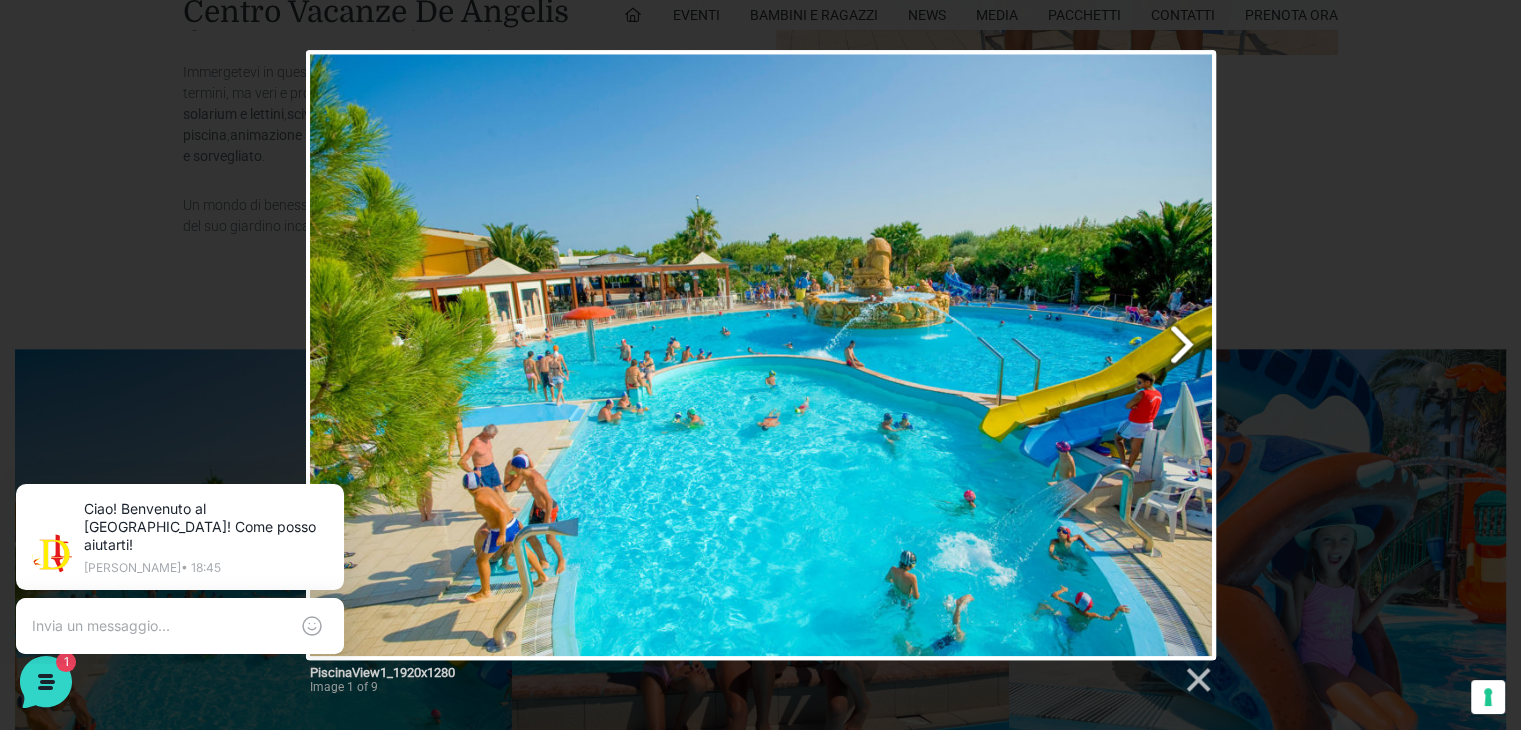 click at bounding box center [924, 355] 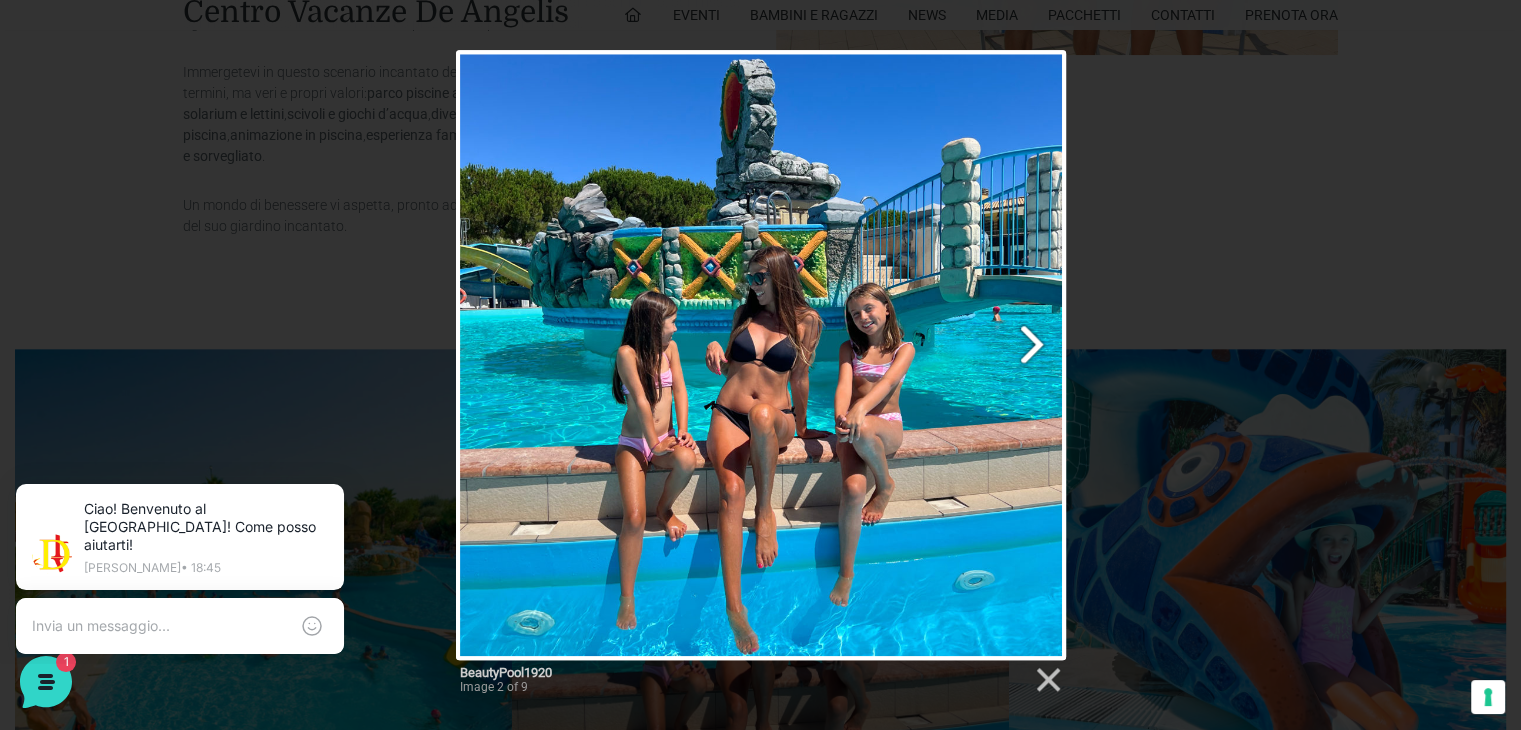 click at bounding box center (870, 355) 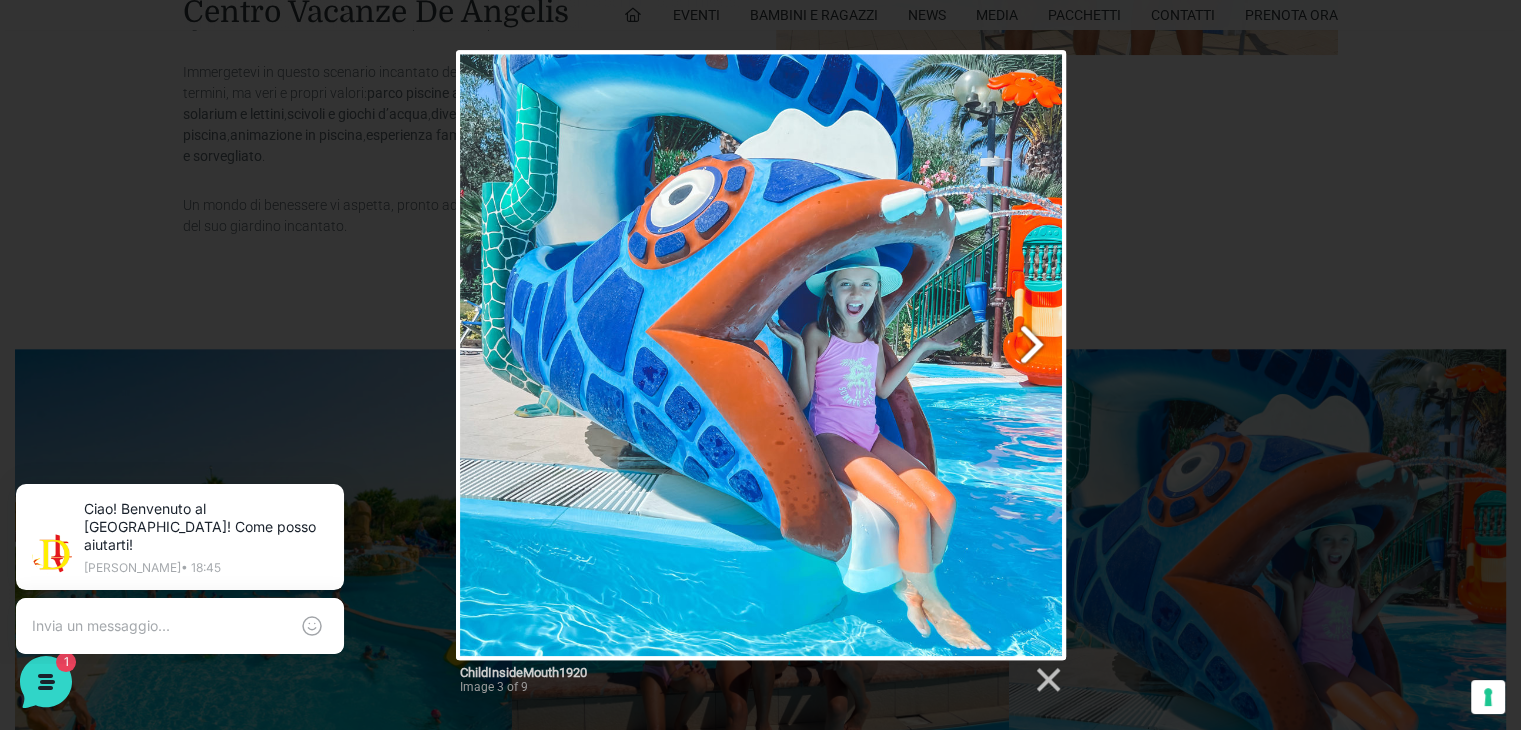 click at bounding box center (870, 355) 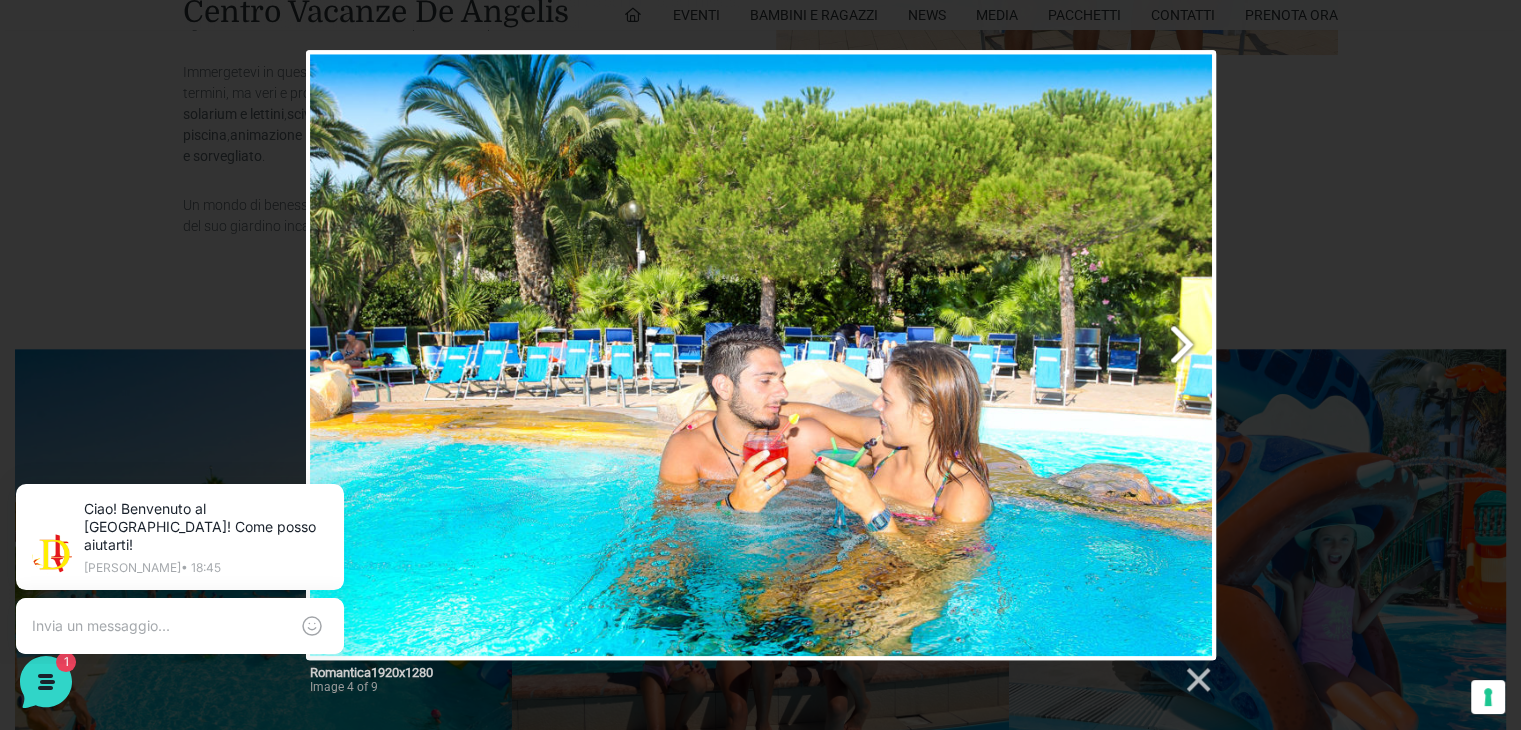 click at bounding box center [924, 355] 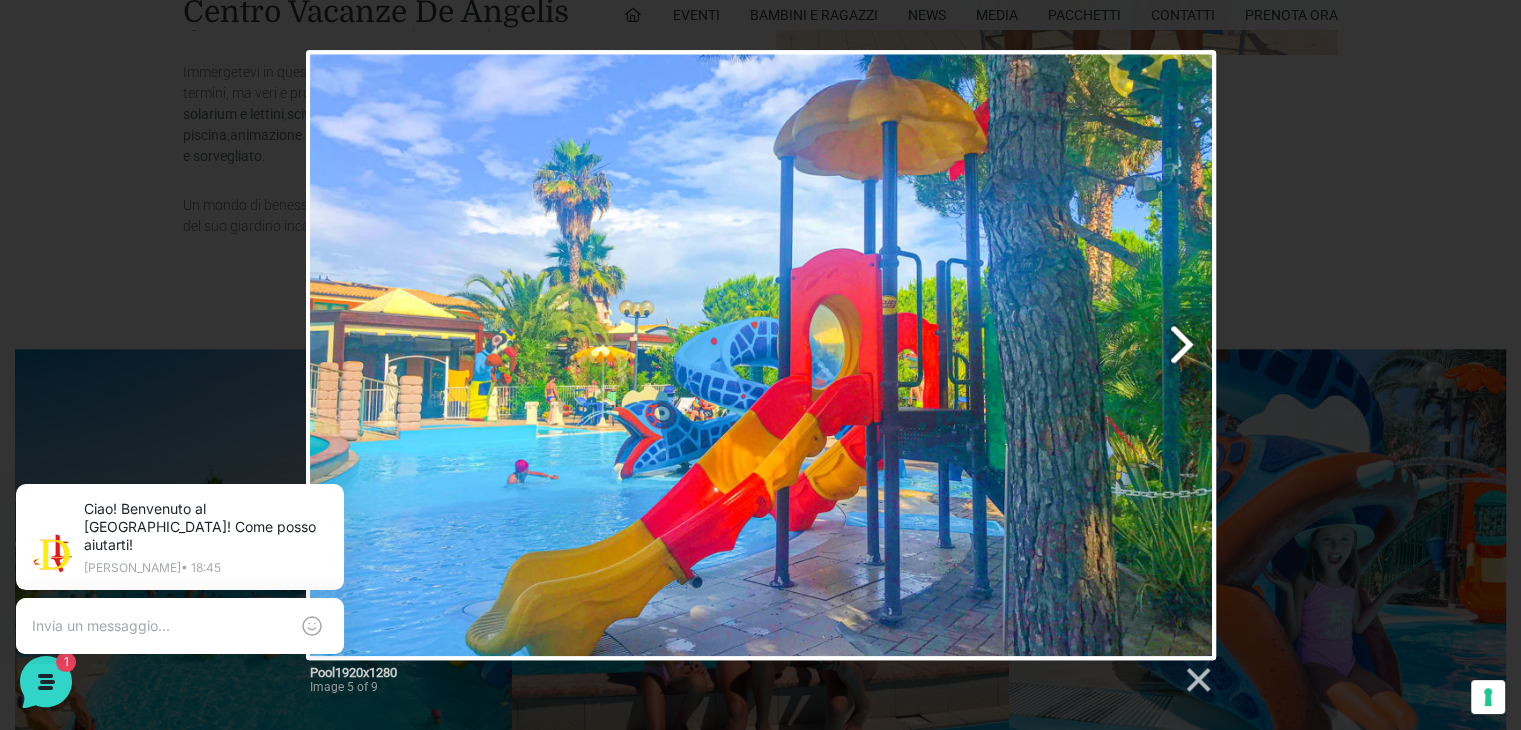 click at bounding box center [924, 355] 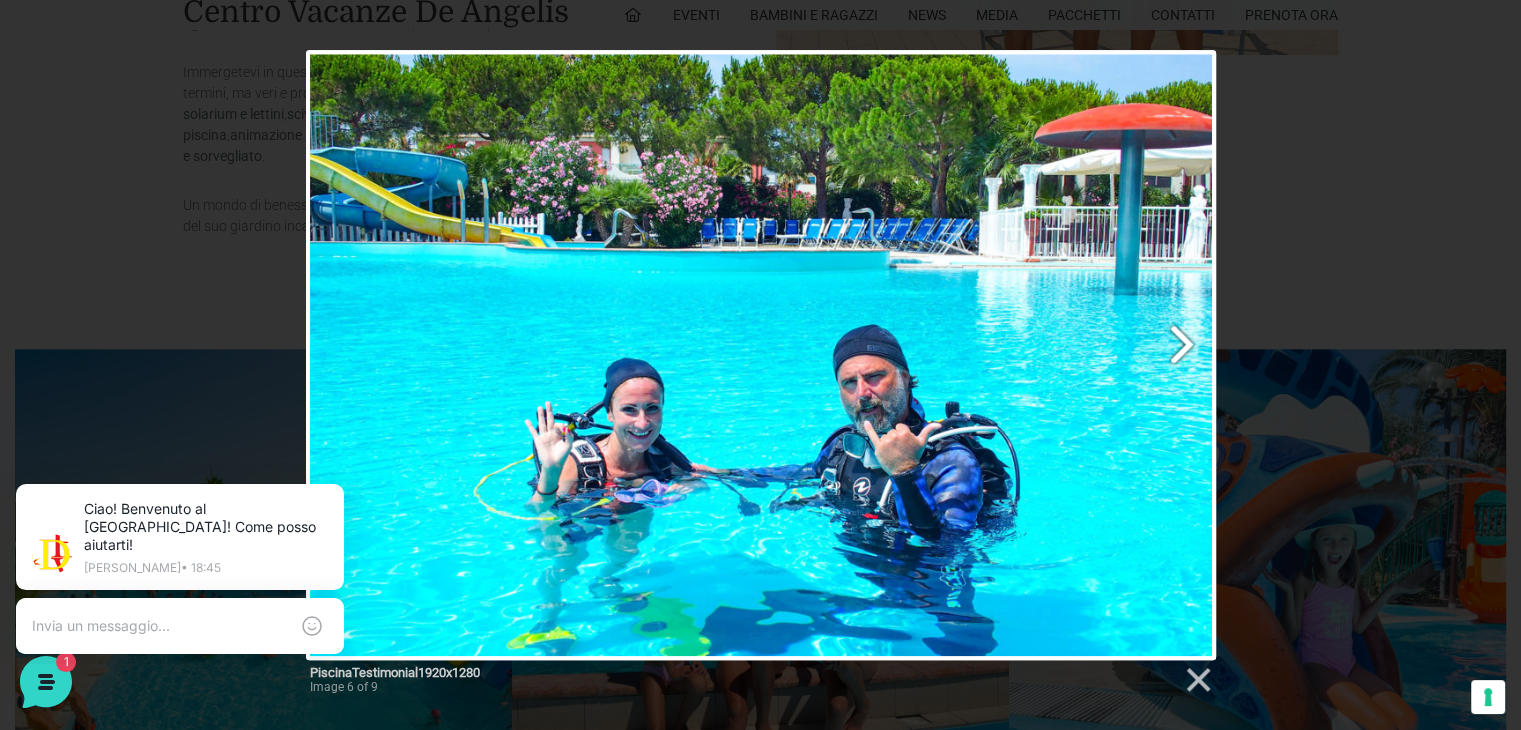 click at bounding box center [924, 355] 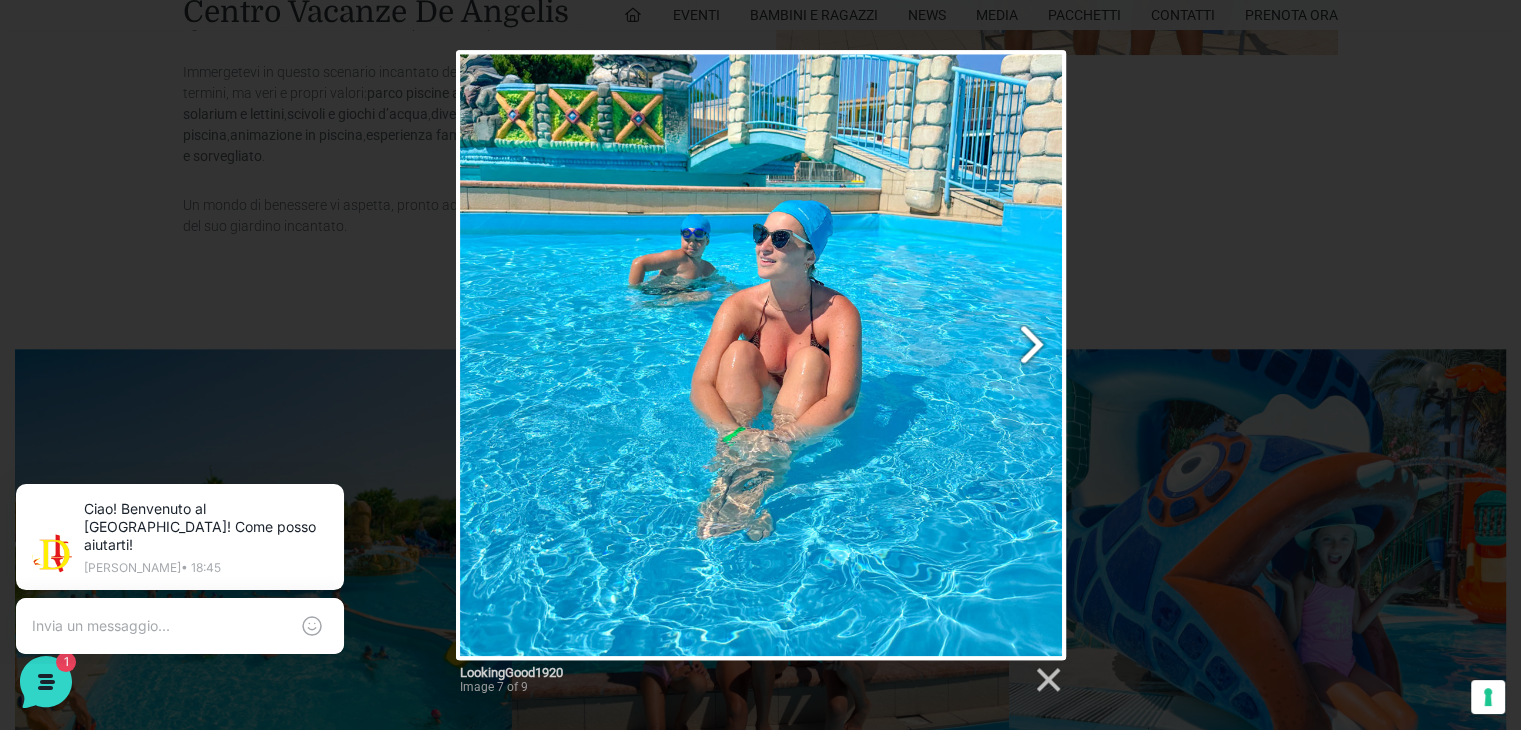 click at bounding box center (870, 355) 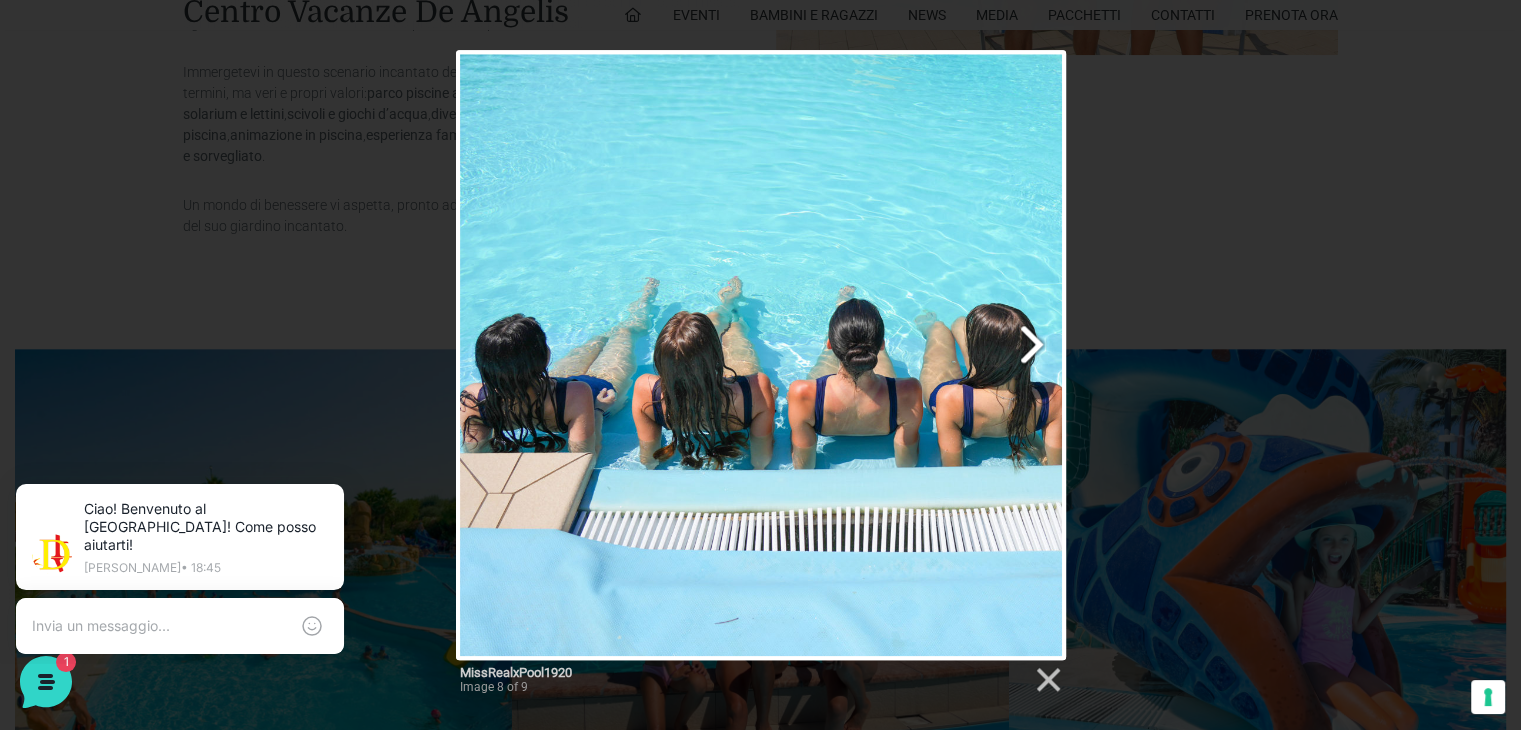click at bounding box center [870, 355] 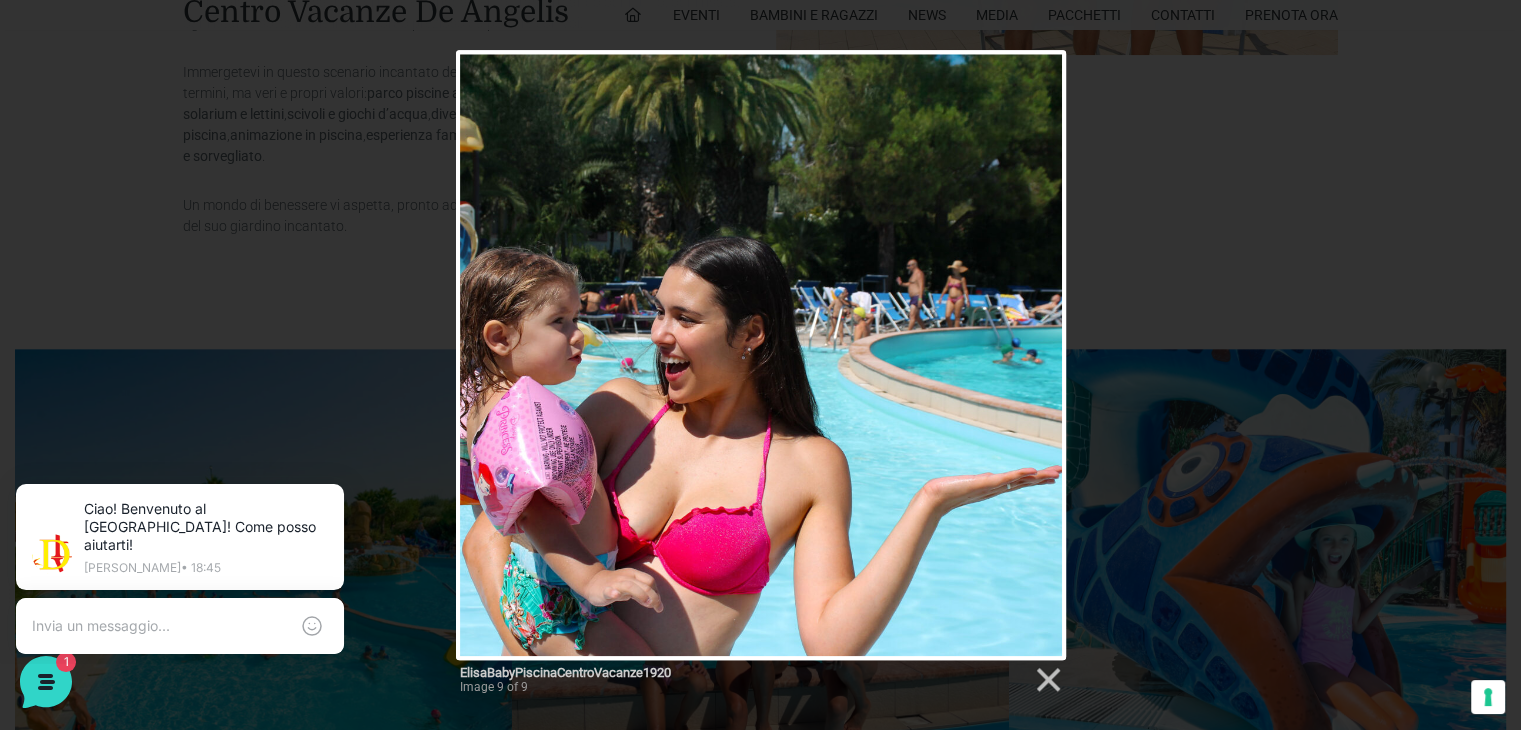 click at bounding box center [761, 355] 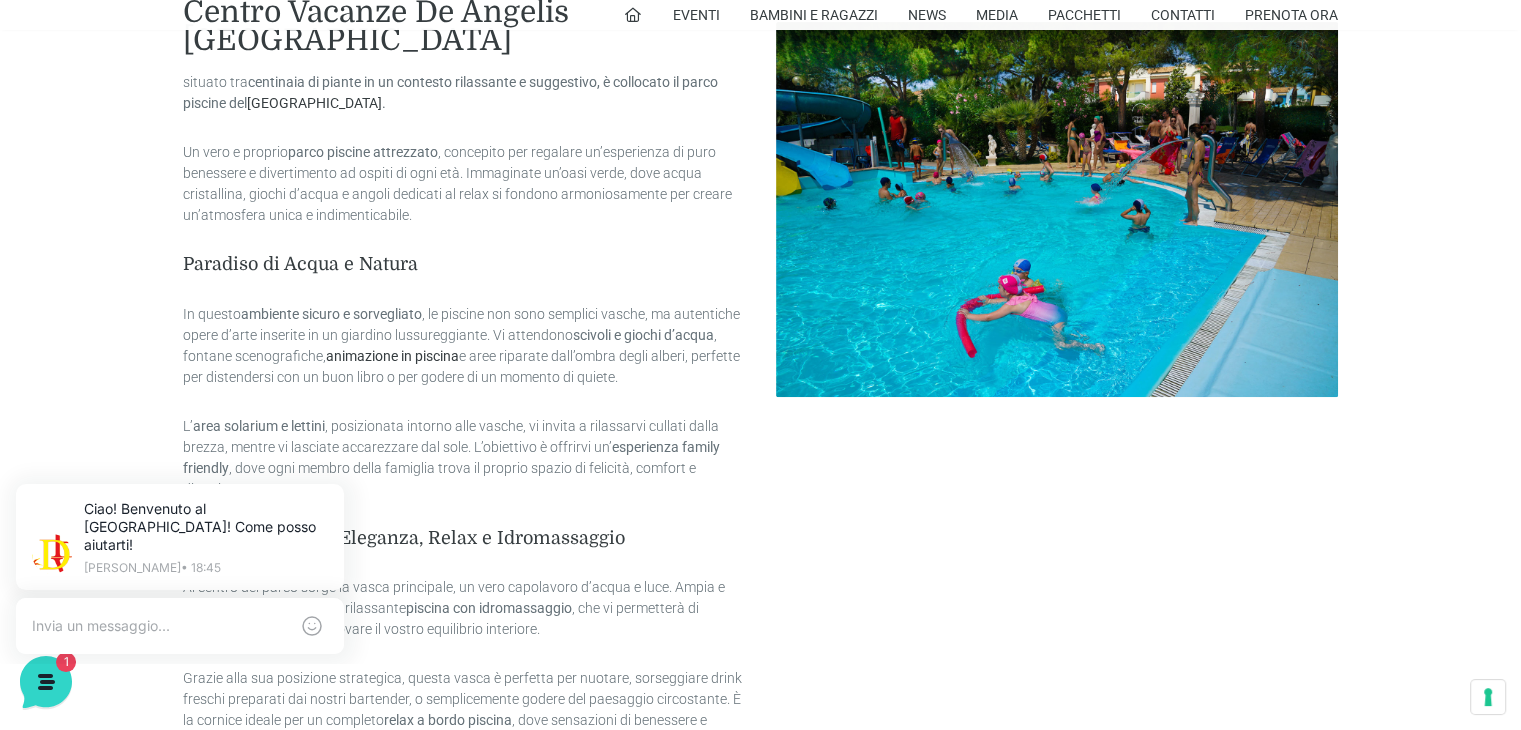 scroll, scrollTop: 600, scrollLeft: 0, axis: vertical 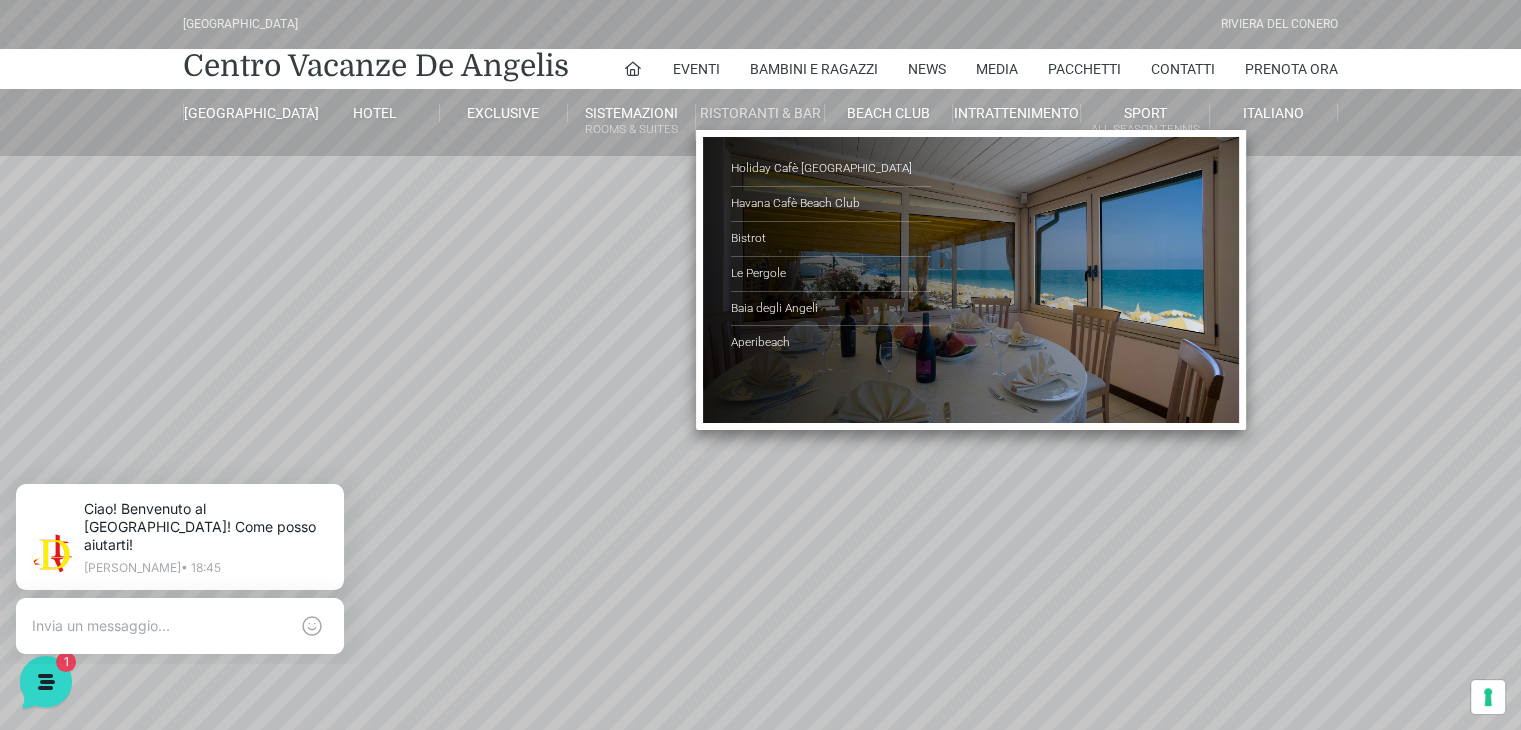 click on "Ristoranti & Bar" at bounding box center (760, 113) 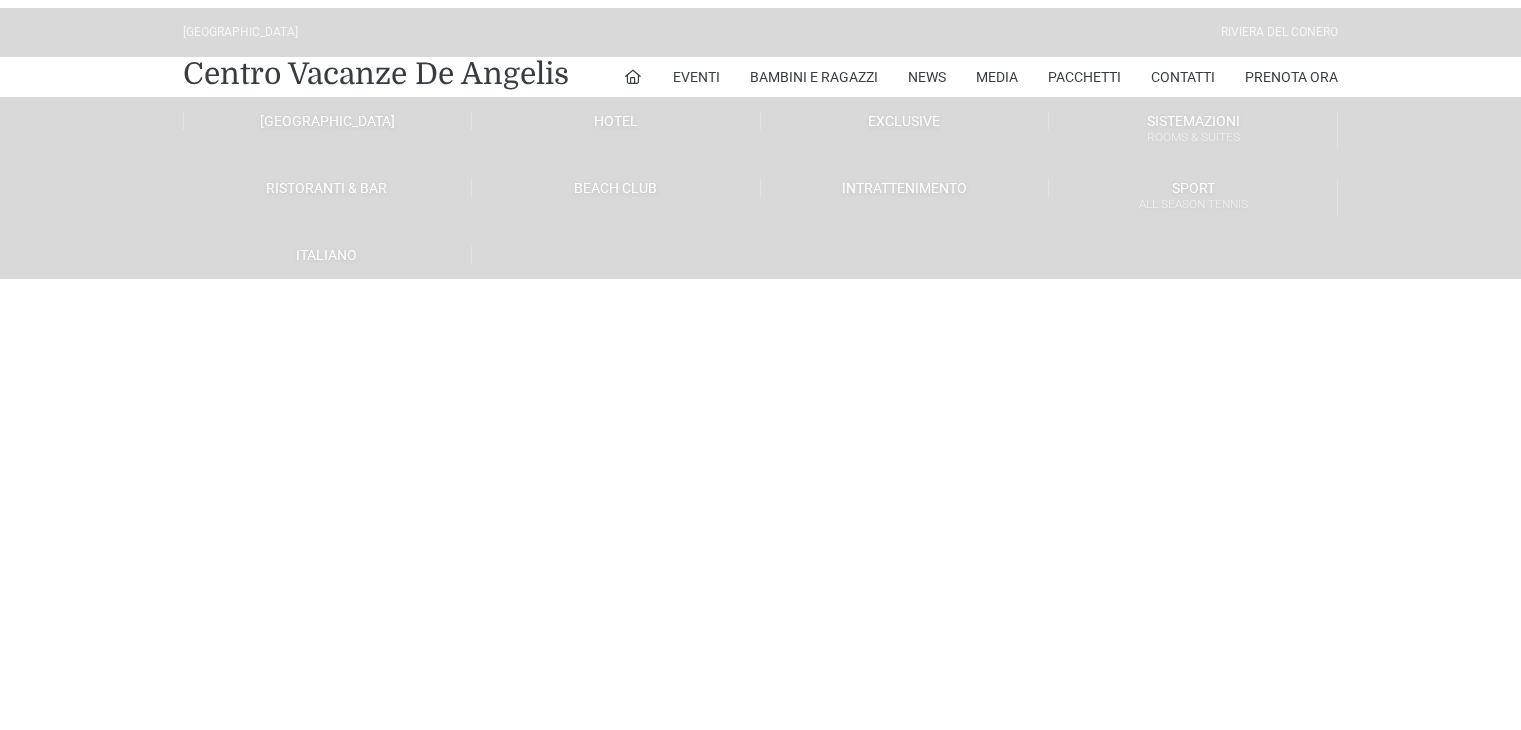 scroll, scrollTop: 0, scrollLeft: 0, axis: both 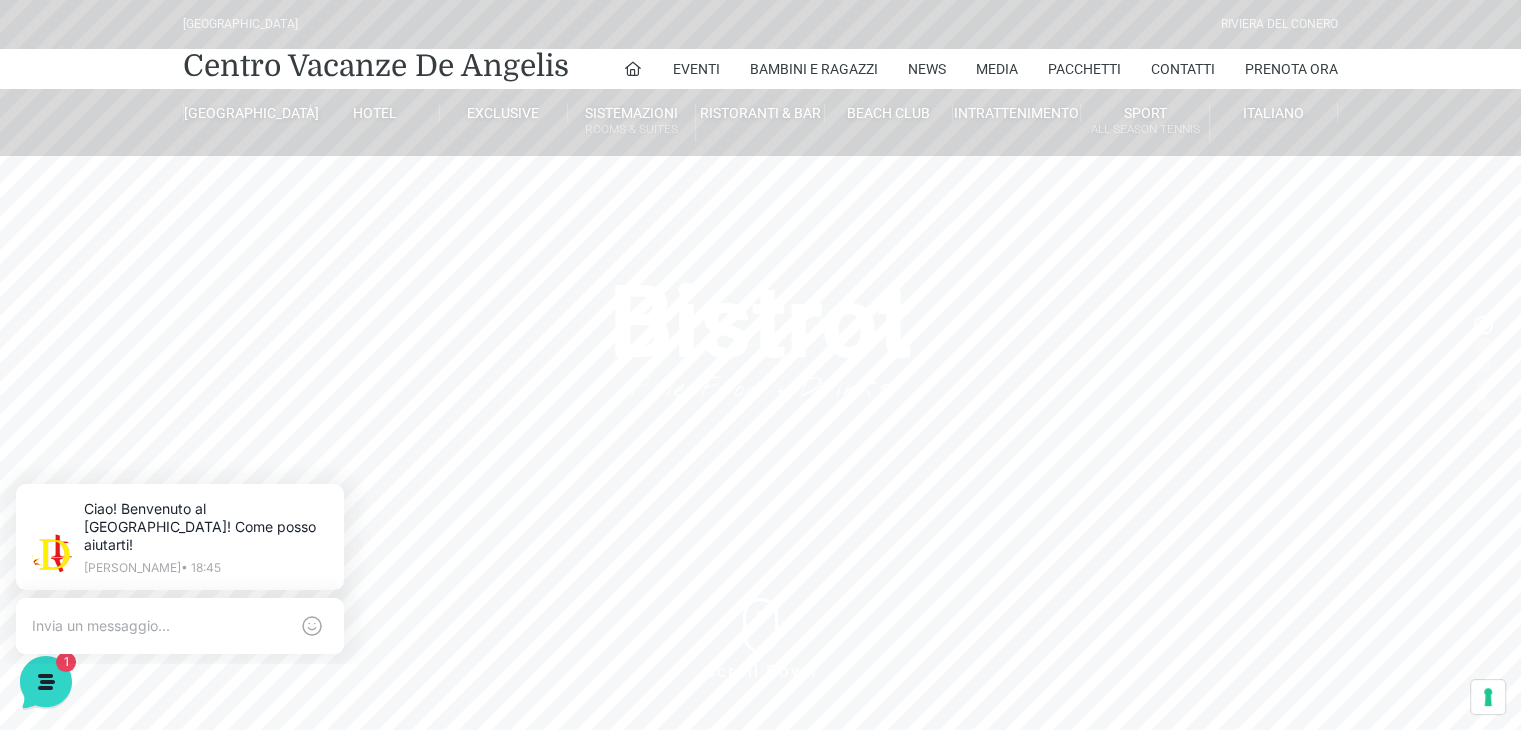 click on "[GEOGRAPHIC_DATA]
[GEOGRAPHIC_DATA]
Centro Vacanze [GEOGRAPHIC_DATA]
Eventi
Miss Italia
Cerimonie
Team building
Bambini e Ragazzi
Holly Beach Club
Holly Teeny Club
[PERSON_NAME] Club
Piscine
Iscrizioni Holly Club
News
Media
Pacchetti
Contatti
Prenota Ora
[GEOGRAPHIC_DATA]
Parco Piscine
Oasi Naturale
Cappellina
Sala Convegni
[GEOGRAPHIC_DATA]
Store
Concierge
Colonnina Ricarica
Mappa del Villaggio
Hotel
Suite Prestige
Camera Prestige
Camera Suite H
Sala Meeting
Exclusive
[GEOGRAPHIC_DATA]
Dimora Padronale
Villa 601 Alpine
Villa Classic
Bilocale Garden Gold
Sistemazioni Rooms & Suites
[GEOGRAPHIC_DATA] Deluxe Numana
Villa Trilocale Deluxe Private Garden
Villa Bilocale Deluxe
Appartamento Trilocale Garden" at bounding box center [760, 400] 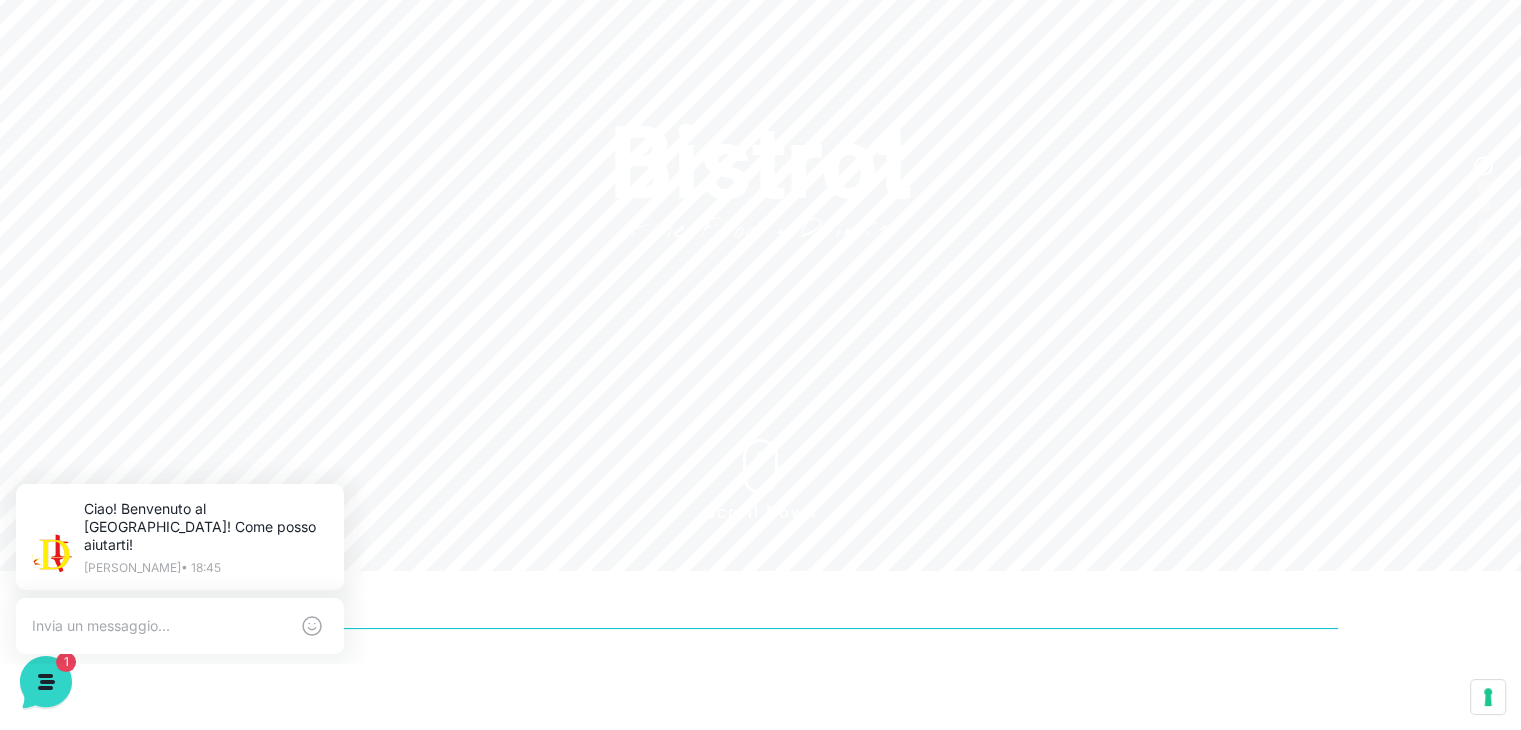 scroll, scrollTop: 0, scrollLeft: 0, axis: both 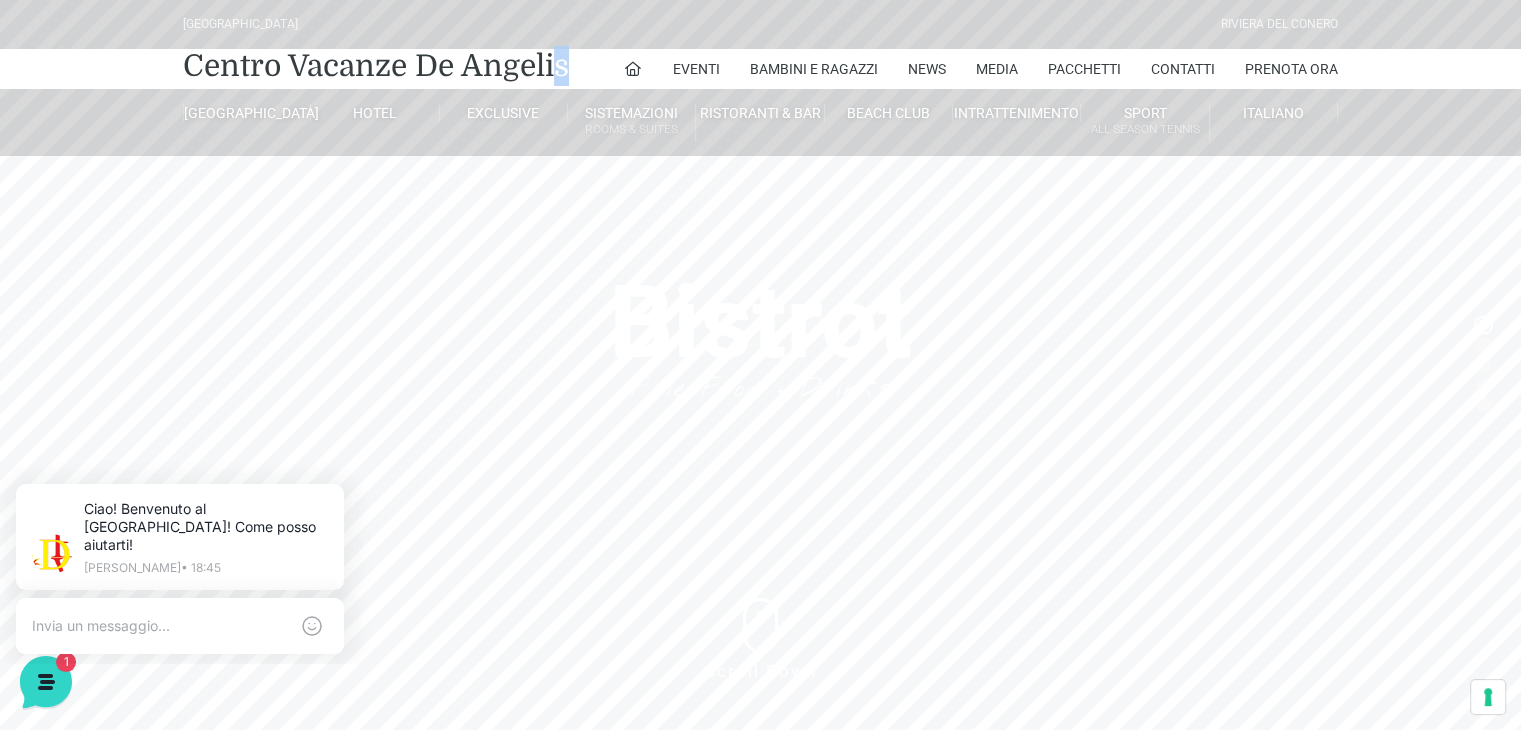 click on "Villaggio Hotel Resort
Riviera Del Conero
Centro Vacanze De Angelis
Eventi
Miss Italia
Cerimonie
Team building
Bambini e Ragazzi
Holly Beach Club
Holly Teeny Club
Holly Young Club
Piscine
Iscrizioni Holly Club
News
Media
Pacchetti
Contatti
Prenota Ora
De Angelis Resort
Parco Piscine
Oasi Naturale
Cappellina
Sala Convegni
Le Marche
Store
Concierge
Colonnina Ricarica
Mappa del Villaggio
Hotel
Suite Prestige
Camera Prestige
Camera Suite H
Sala Meeting
Exclusive
Villa Luxury
Dimora Padronale
Villa 601 Alpine
Villa Classic
Bilocale Garden Gold
Sistemazioni Rooms & Suites
Villa Trilocale Deluxe Numana
Villa Trilocale Deluxe Private Garden
Villa Bilocale Deluxe
Appartamento Trilocale Garden" at bounding box center [760, 400] 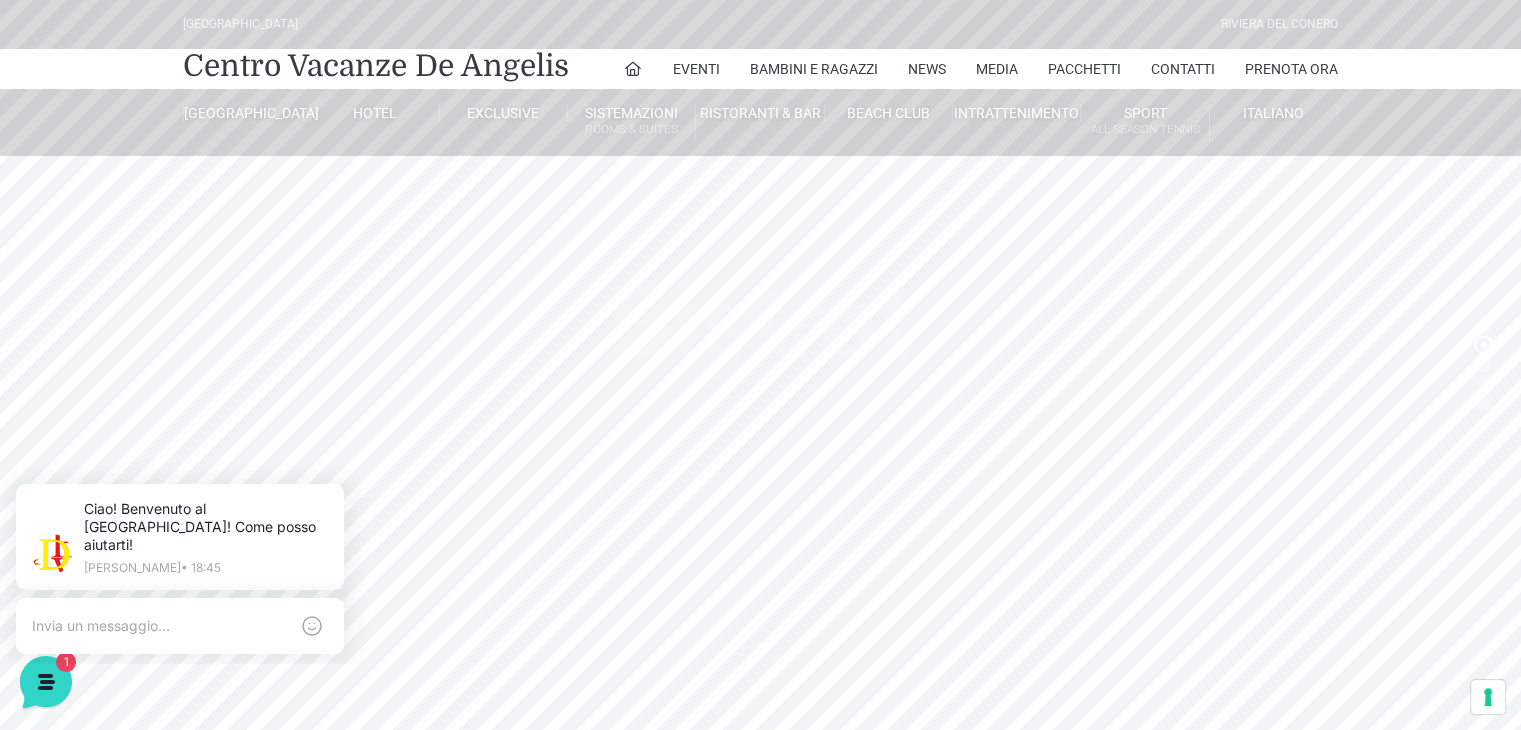 click on "Villaggio Hotel Resort
Riviera Del Conero
Centro Vacanze De Angelis
Eventi
Miss Italia
Cerimonie
Team building
Bambini e Ragazzi
Holly Beach Club
Holly Teeny Club
Holly Young Club
Piscine
Iscrizioni Holly Club
News
Media
Pacchetti
Contatti
Prenota Ora
De Angelis Resort
Parco Piscine
Oasi Naturale
Cappellina
Sala Convegni
Le Marche
Store
Concierge
Colonnina Ricarica
Mappa del Villaggio
Hotel
Suite Prestige
Camera Prestige
Camera Suite H
Sala Meeting
Exclusive
Villa Luxury
Dimora Padronale
Villa 601 Alpine
Villa Classic
Bilocale Garden Gold
Sistemazioni Rooms & Suites
Villa Trilocale Deluxe Numana
Villa Trilocale Deluxe Private Garden
Villa Bilocale Deluxe
Appartamento Trilocale Garden" at bounding box center (760, 400) 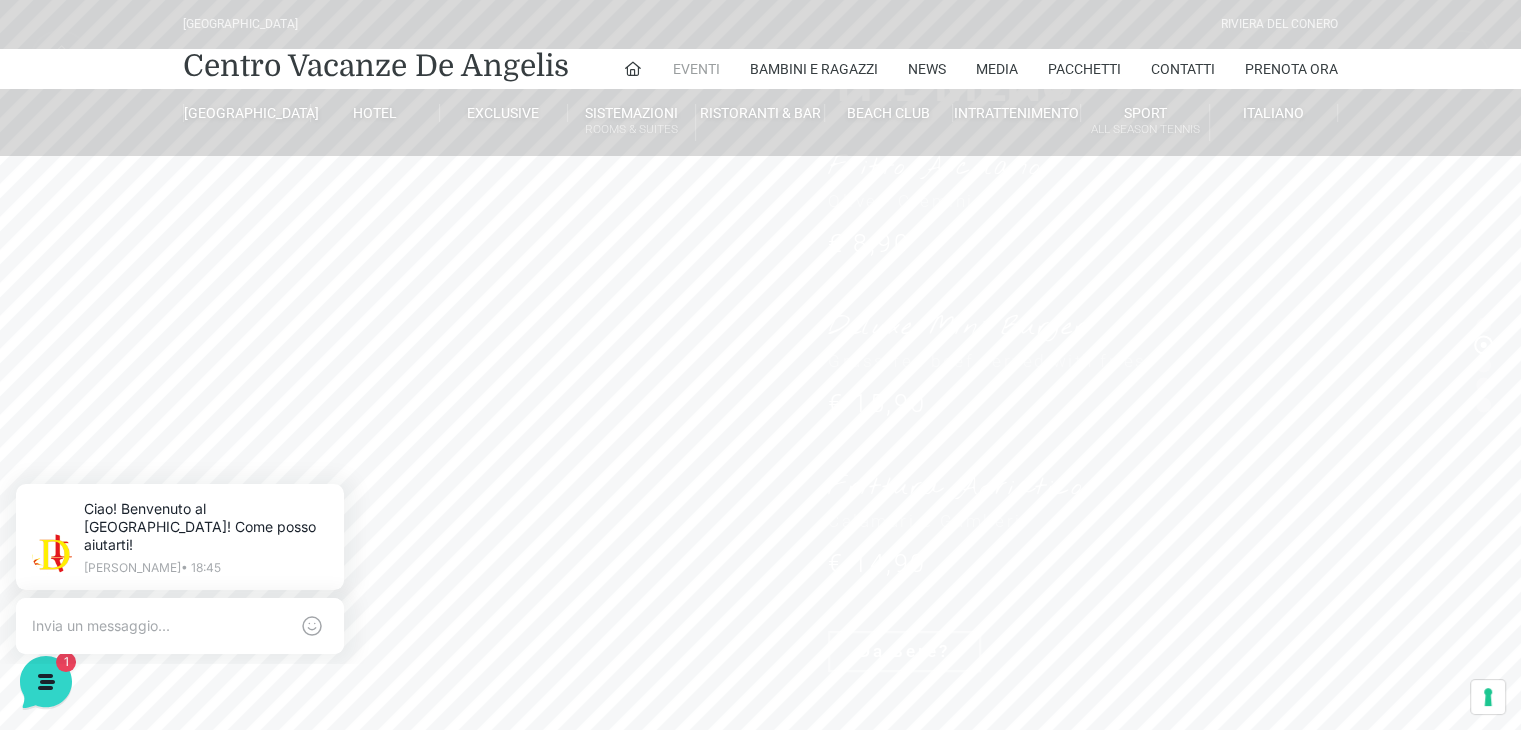 click on "Eventi" at bounding box center [696, 69] 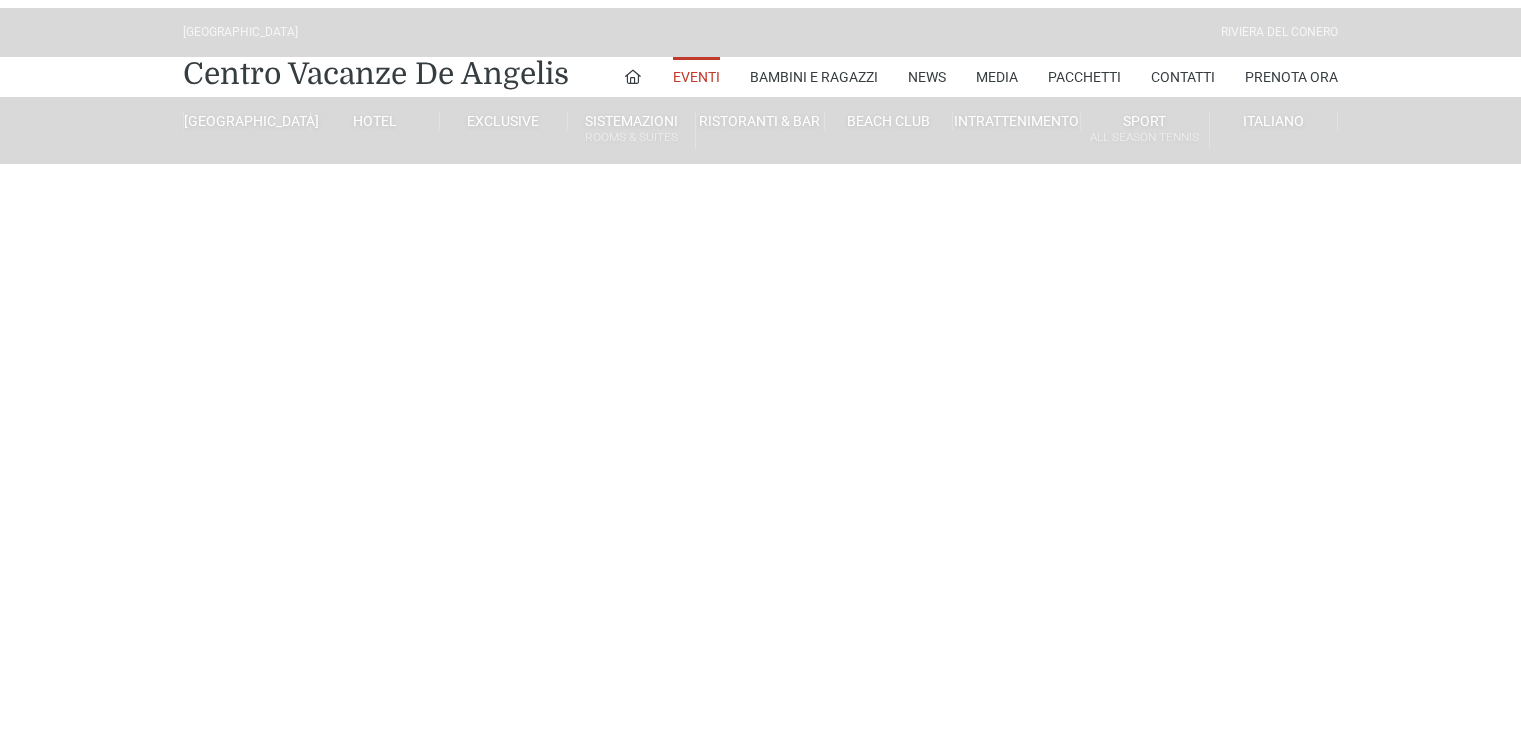 scroll, scrollTop: 0, scrollLeft: 0, axis: both 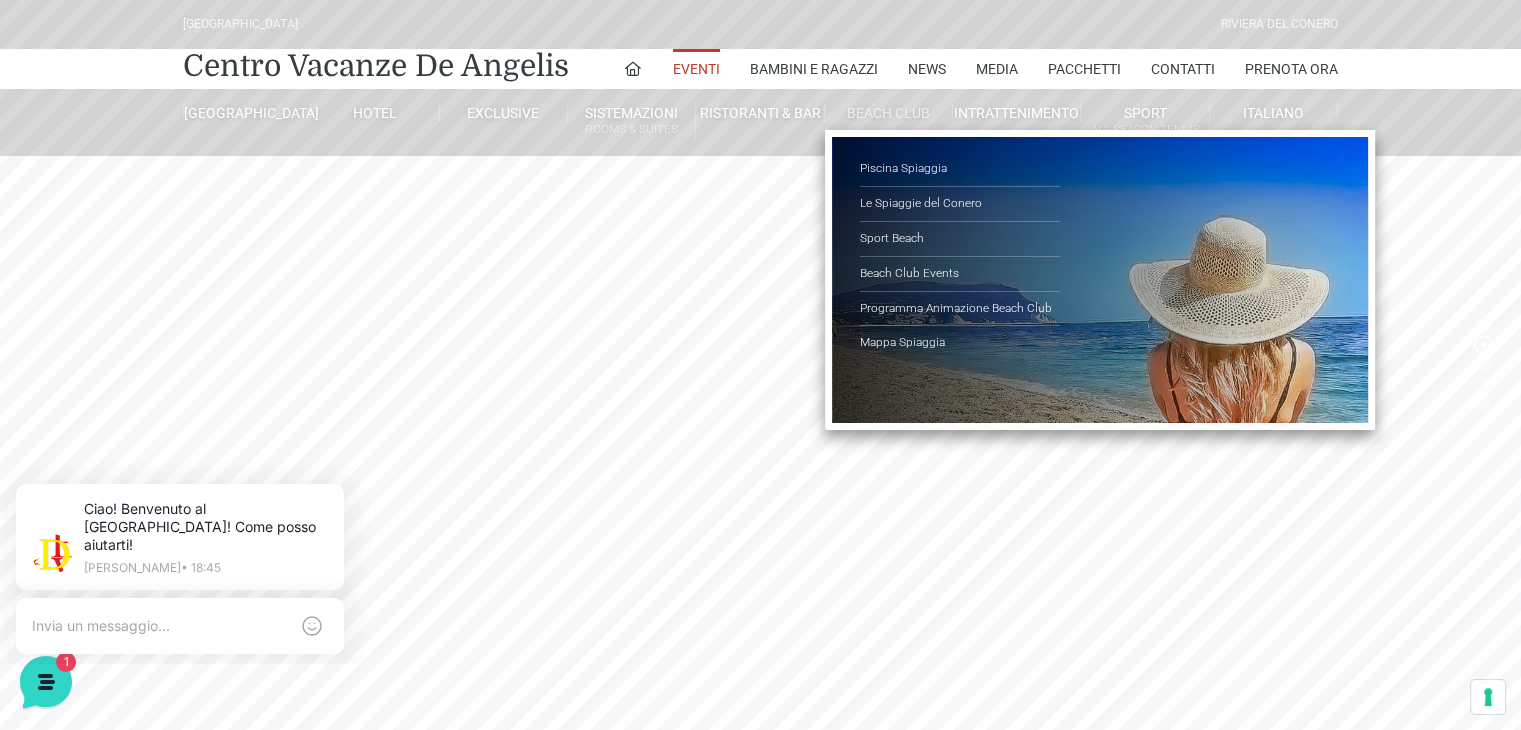 click on "Beach Club" at bounding box center [889, 113] 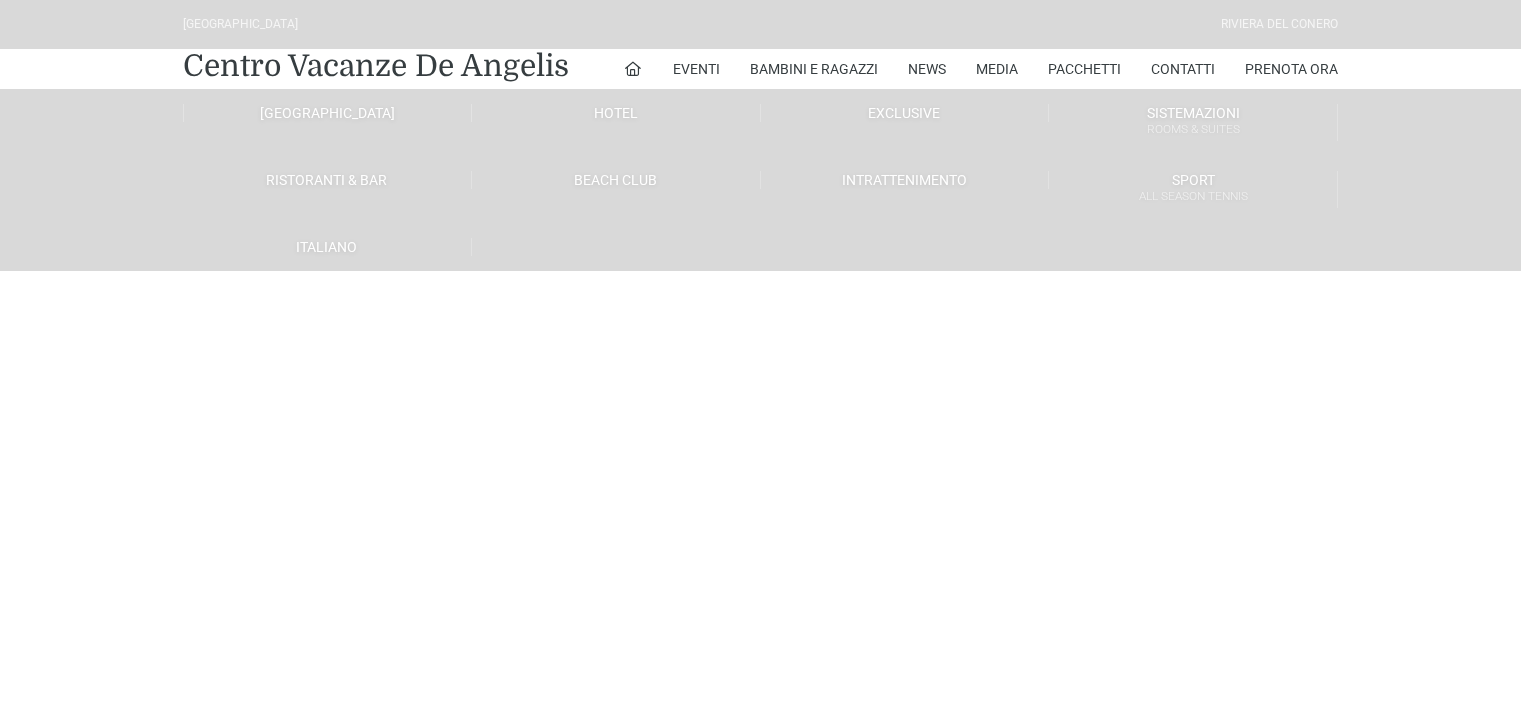 scroll, scrollTop: 0, scrollLeft: 0, axis: both 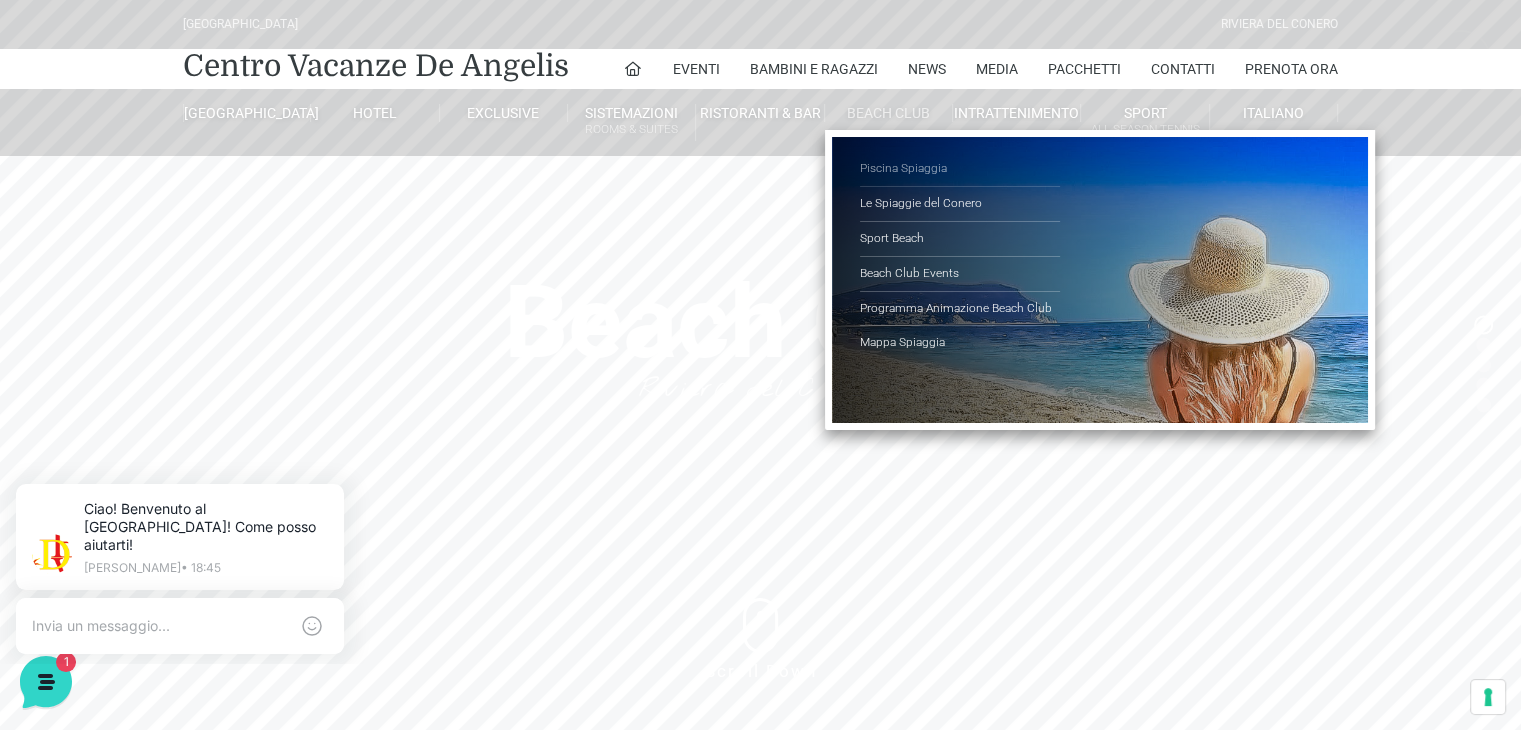 click on "Piscina Spiaggia" at bounding box center [960, 169] 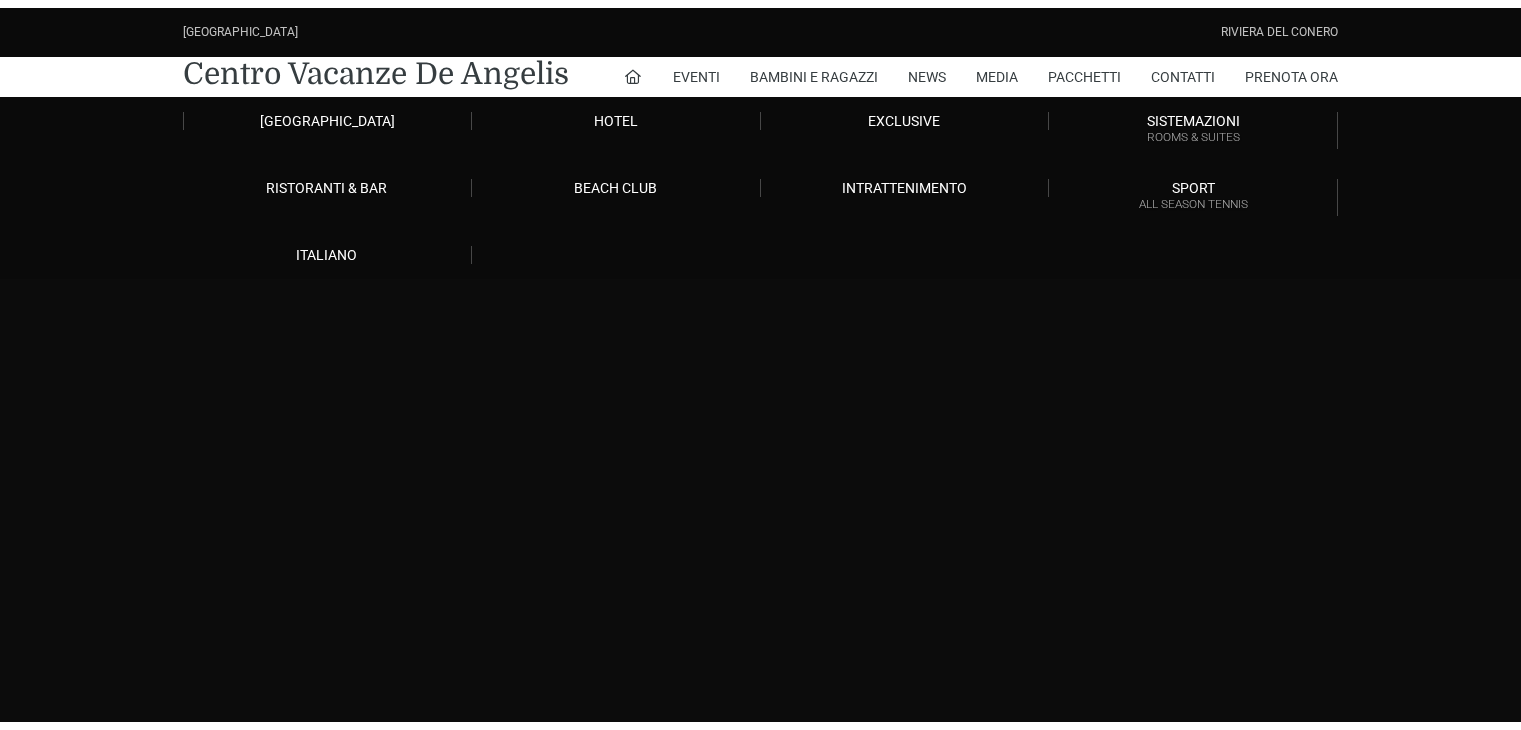 scroll, scrollTop: 0, scrollLeft: 0, axis: both 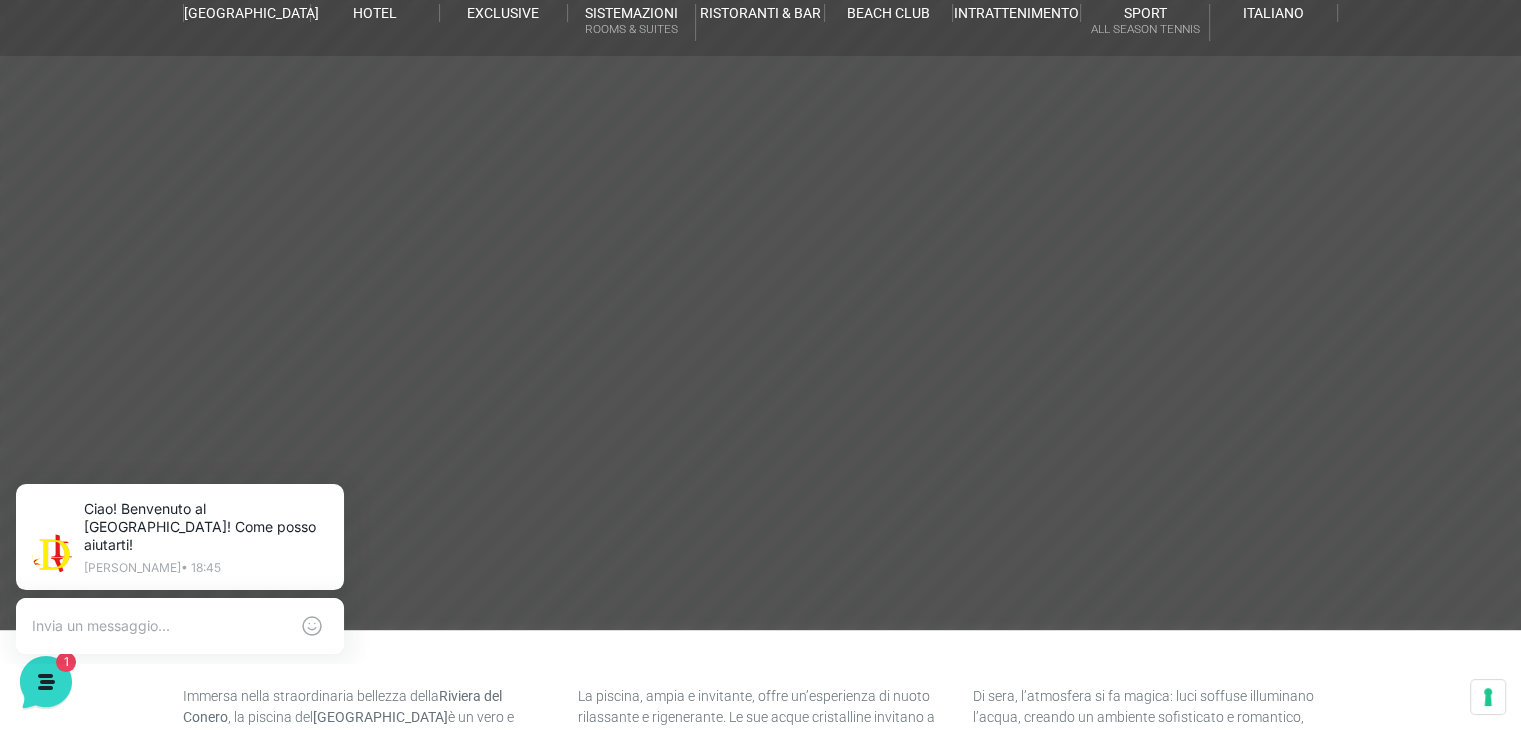 click on "Villaggio Hotel Resort
Riviera Del Conero
Centro Vacanze De Angelis
Eventi
Miss Italia
Cerimonie
Team building
Bambini e Ragazzi
Holly Beach Club
Holly Teeny Club
Holly Young Club
Piscine
Iscrizioni Holly Club
News
Media
Pacchetti
Contatti
Prenota Ora
De Angelis Resort
Parco Piscine
Oasi Naturale
Cappellina
Sala Convegni
Le Marche
Store
Concierge
Colonnina Ricarica
Mappa del Villaggio
Hotel
Suite Prestige
Camera Prestige
Camera Suite H
Sala Meeting
Exclusive
Villa Luxury
Dimora Padronale
Villa 601 Alpine
Villa Classic
Bilocale Garden Gold
Sistemazioni Rooms & Suites
Villa Trilocale Deluxe Numana
Villa Trilocale Deluxe Private Garden
Villa Bilocale Deluxe
Appartamento Trilocale Garden" at bounding box center [760, 350] 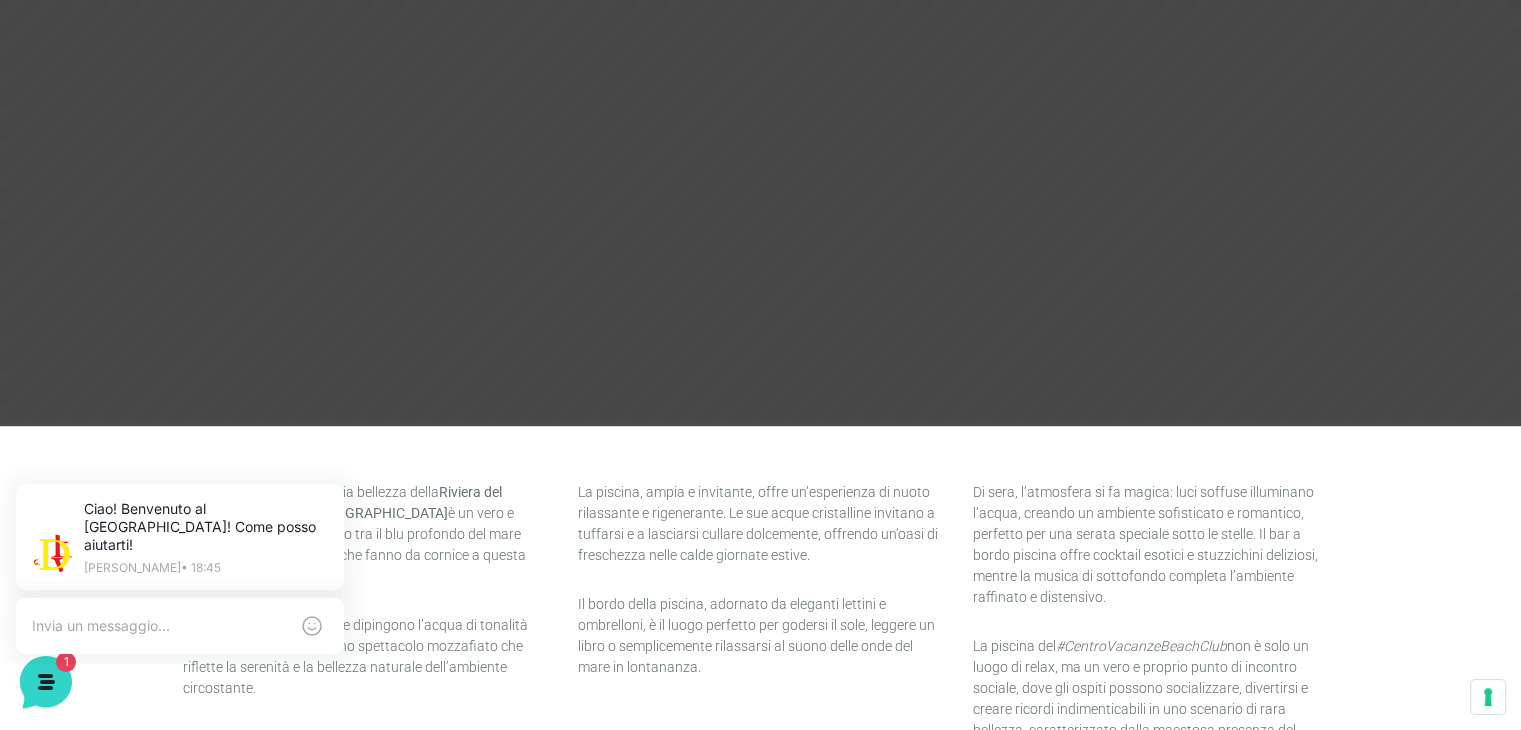 scroll, scrollTop: 500, scrollLeft: 0, axis: vertical 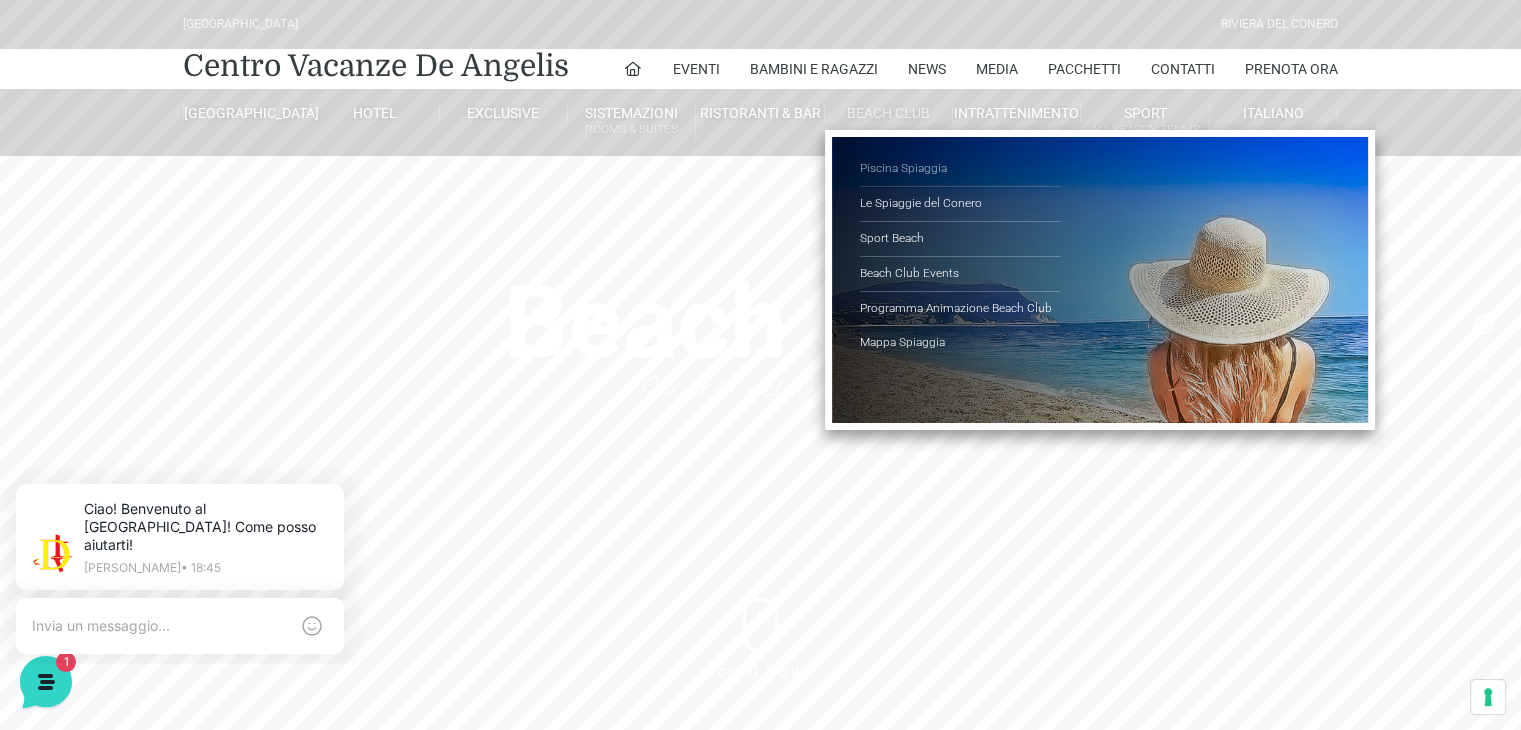click on "Piscina Spiaggia" at bounding box center [960, 169] 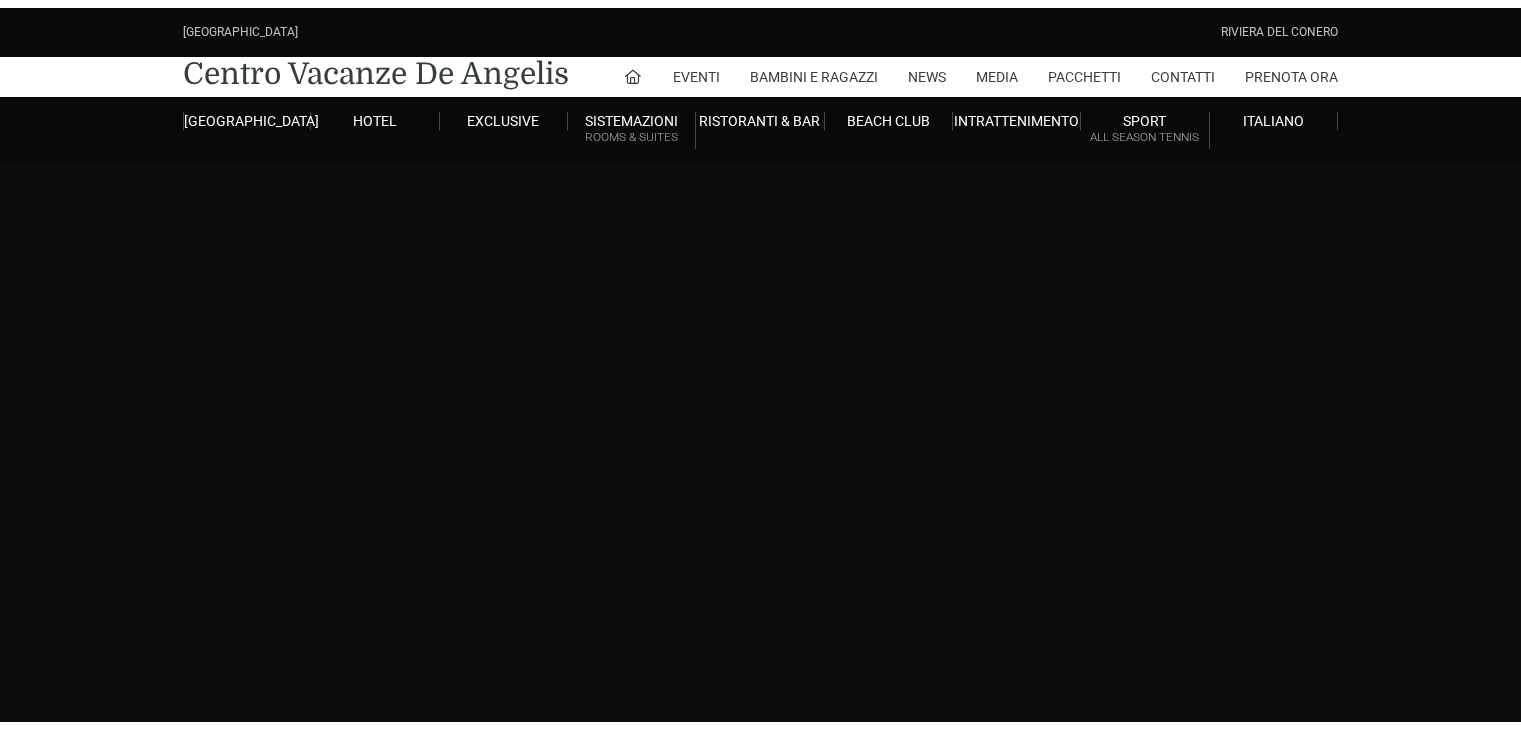scroll, scrollTop: 0, scrollLeft: 0, axis: both 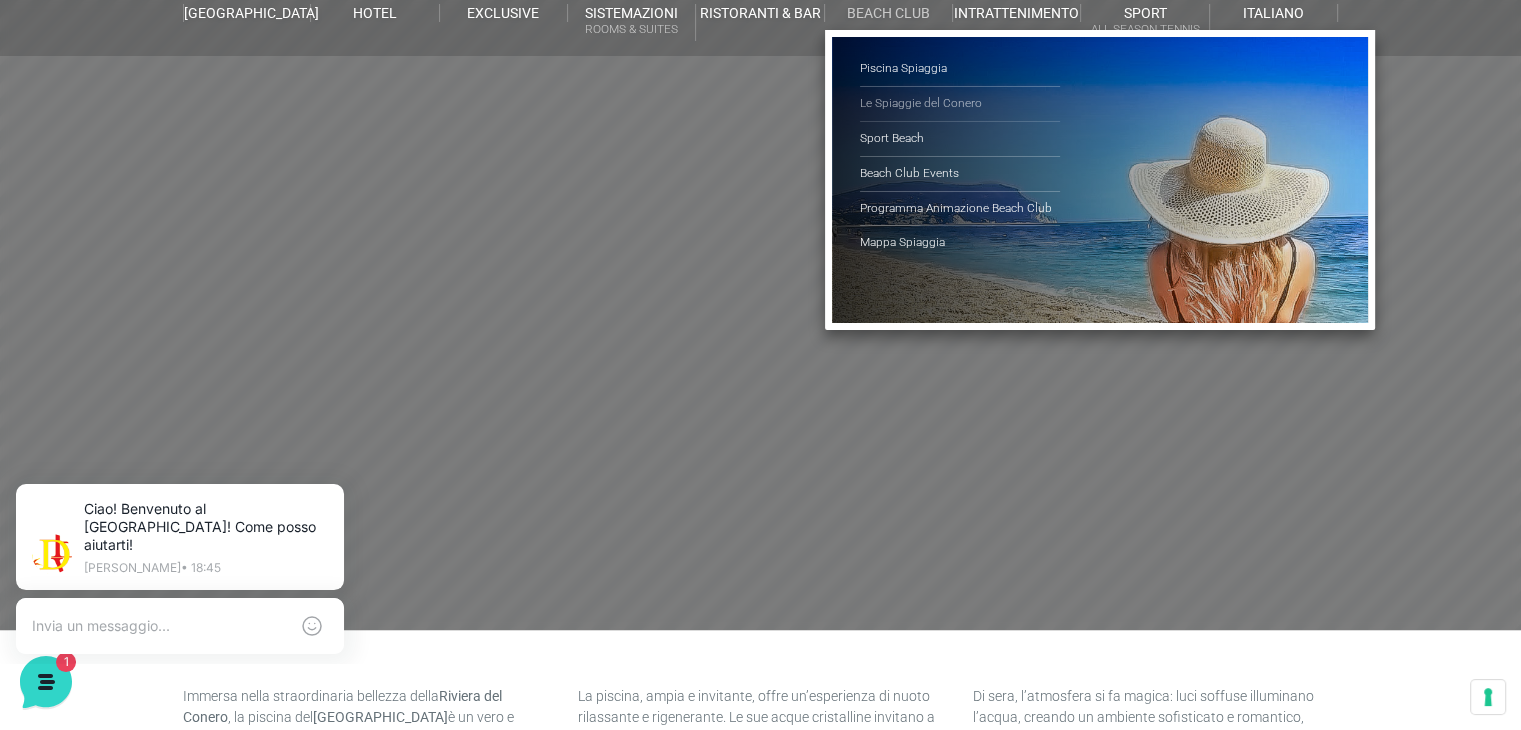 click on "Le Spiaggie del Conero" at bounding box center (960, 104) 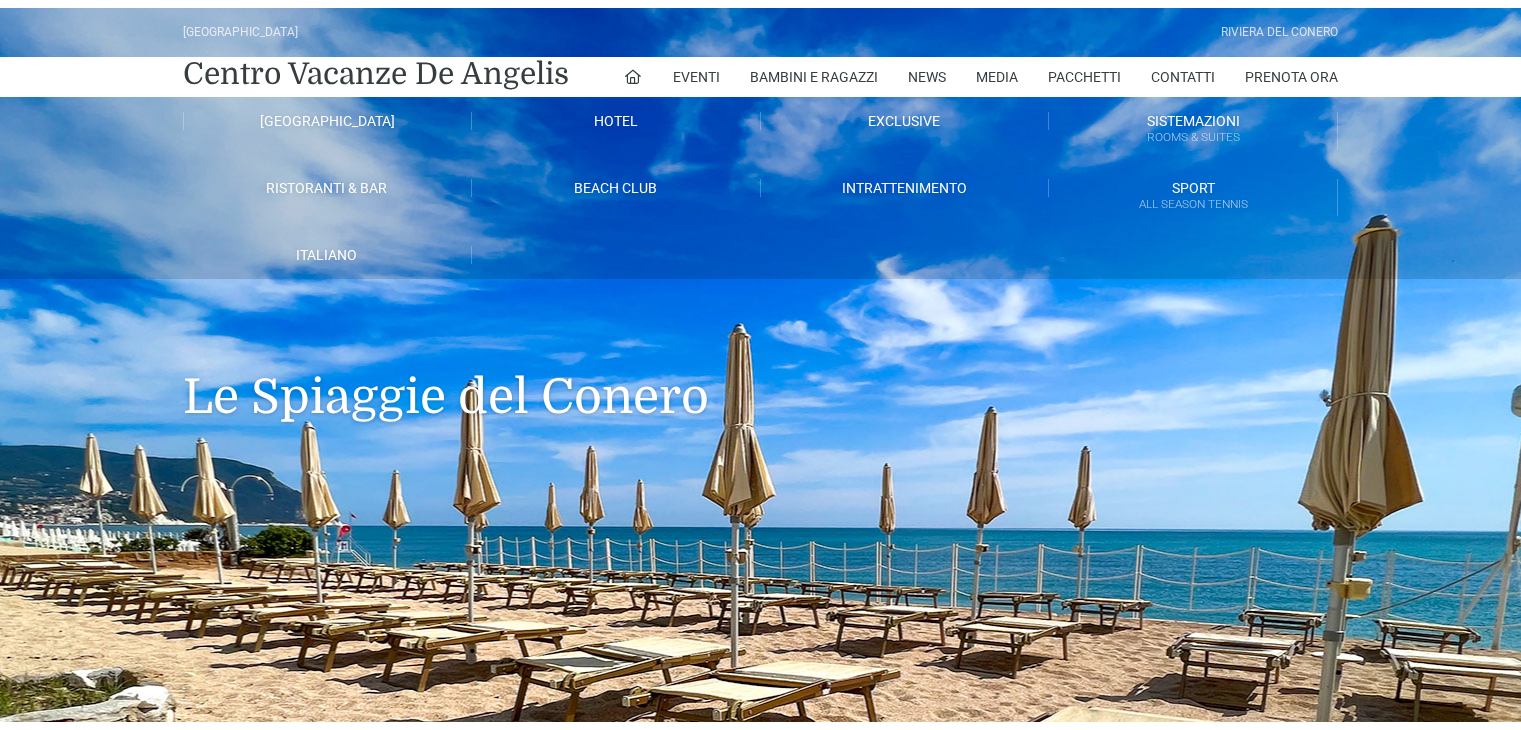 scroll, scrollTop: 0, scrollLeft: 0, axis: both 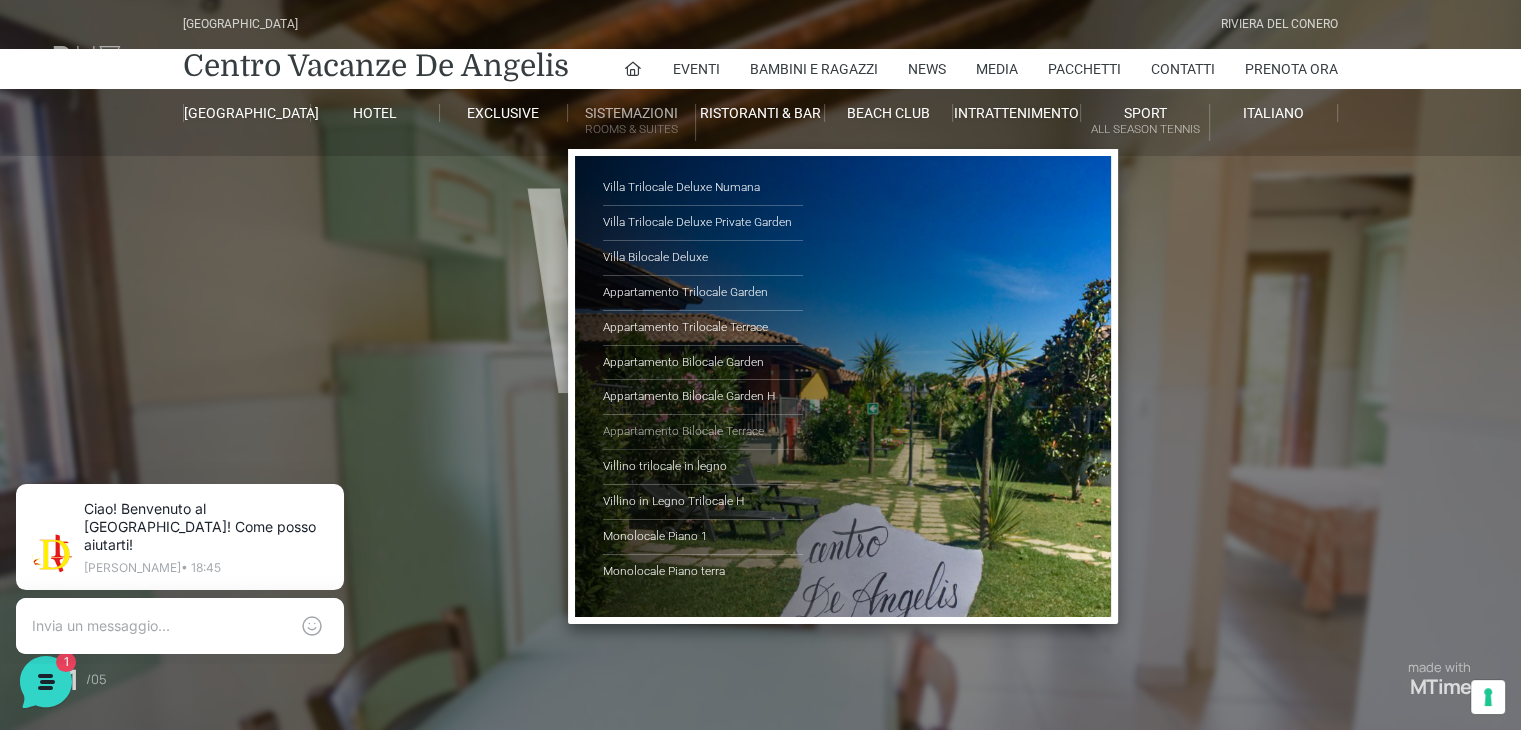 click on "Appartamento Bilocale Terrace" at bounding box center (703, 432) 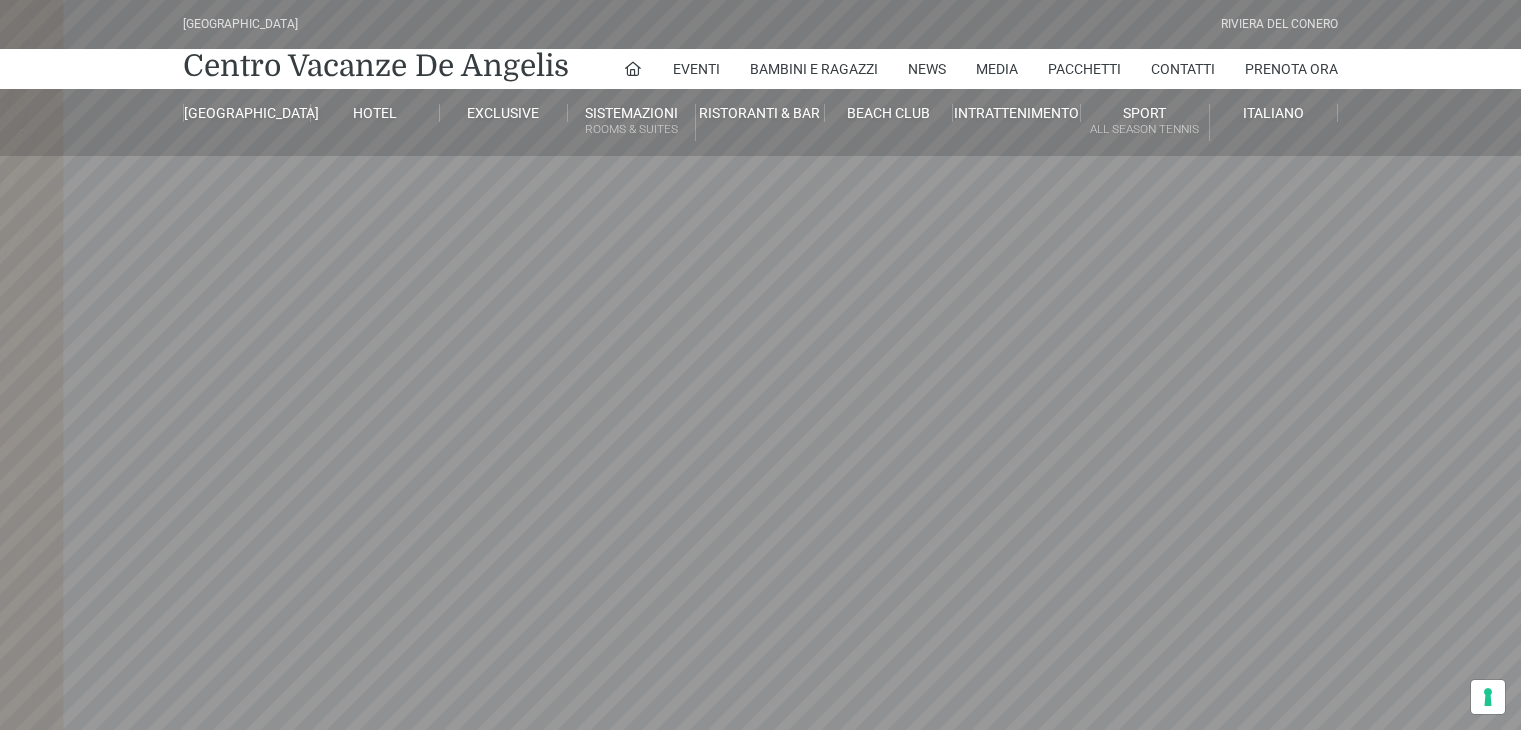 scroll, scrollTop: 0, scrollLeft: 0, axis: both 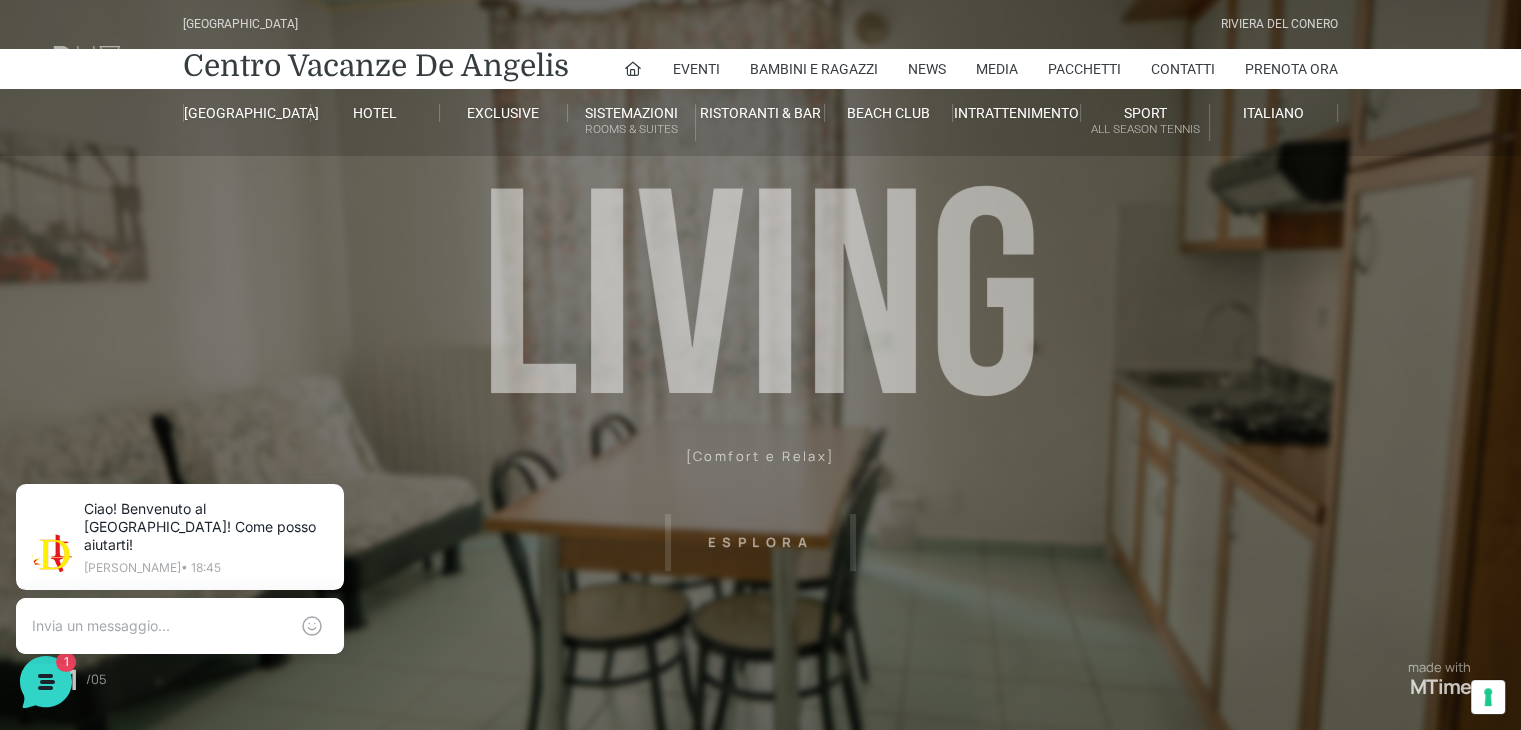 click on "Villaggio Hotel Resort
Riviera Del Conero
Centro Vacanze De Angelis
Eventi
Miss Italia
Cerimonie
Team building
Bambini e Ragazzi
Holly Beach Club
Holly Teeny Club
Holly Young Club
Piscine
Iscrizioni Holly Club
News
Media
Pacchetti
Contatti
Prenota Ora
De Angelis Resort
Parco Piscine
Oasi Naturale
Cappellina
Sala Convegni
Le Marche
Store
Concierge
Colonnina Ricarica
Mappa del Villaggio
Hotel
Suite Prestige
Camera Prestige
Camera Suite H
Sala Meeting
Exclusive
Villa Luxury
Dimora Padronale
Villa 601 Alpine
Villa Classic
Bilocale Garden Gold
Sistemazioni Rooms & Suites
Villa Trilocale Deluxe Numana
Villa Trilocale Deluxe Private Garden
Villa Bilocale Deluxe
Appartamento Trilocale Garden" at bounding box center [760, 450] 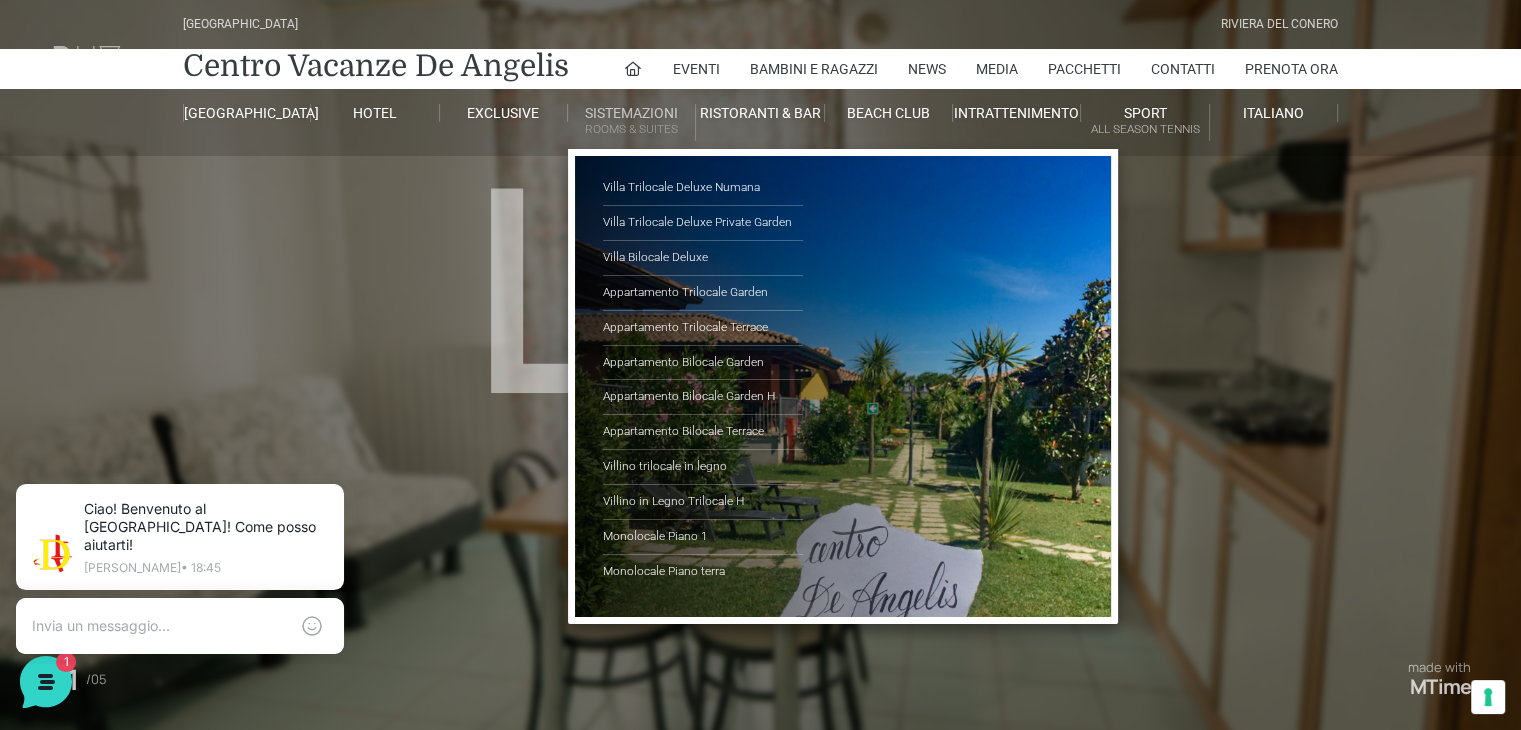 click on "Sistemazioni Rooms & Suites" at bounding box center [632, 122] 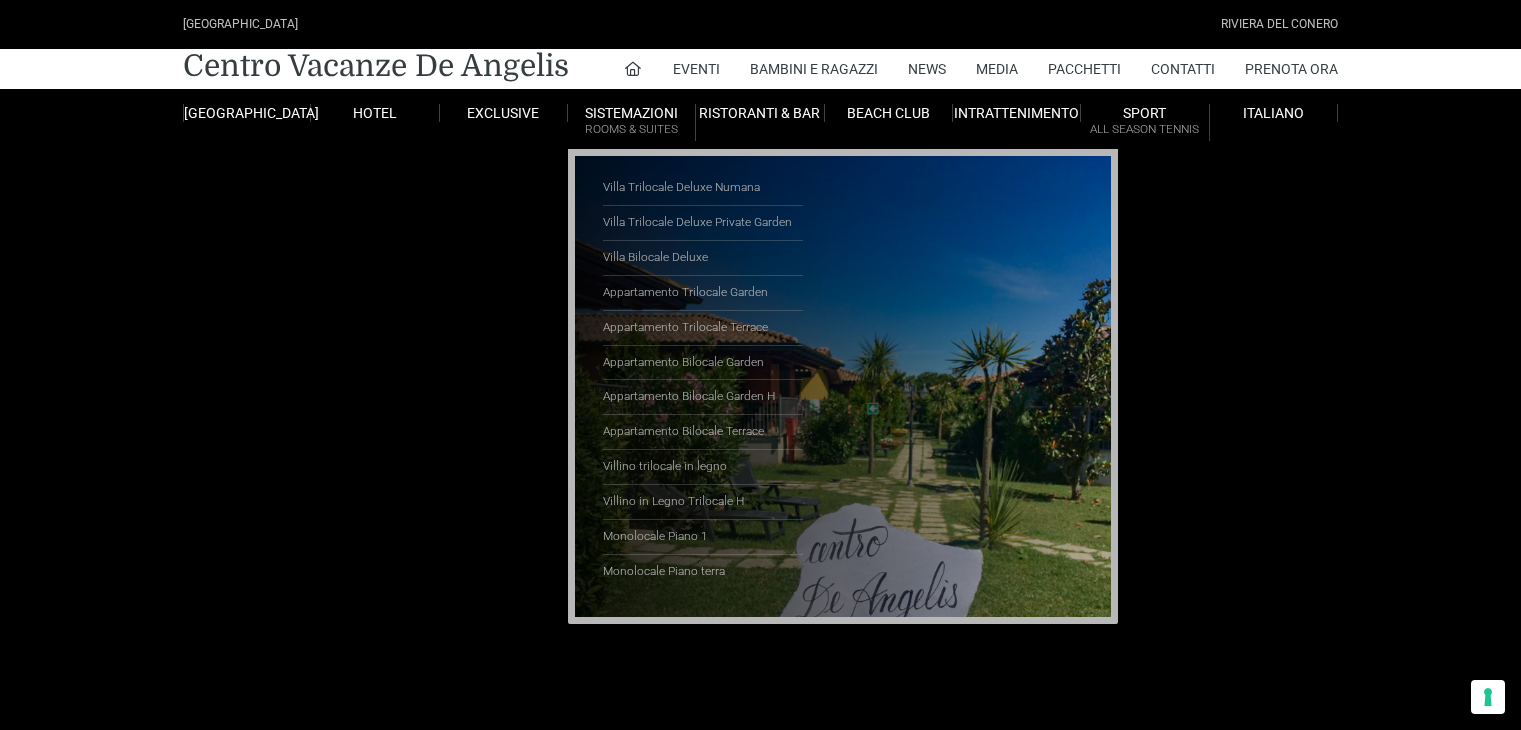 scroll, scrollTop: 0, scrollLeft: 0, axis: both 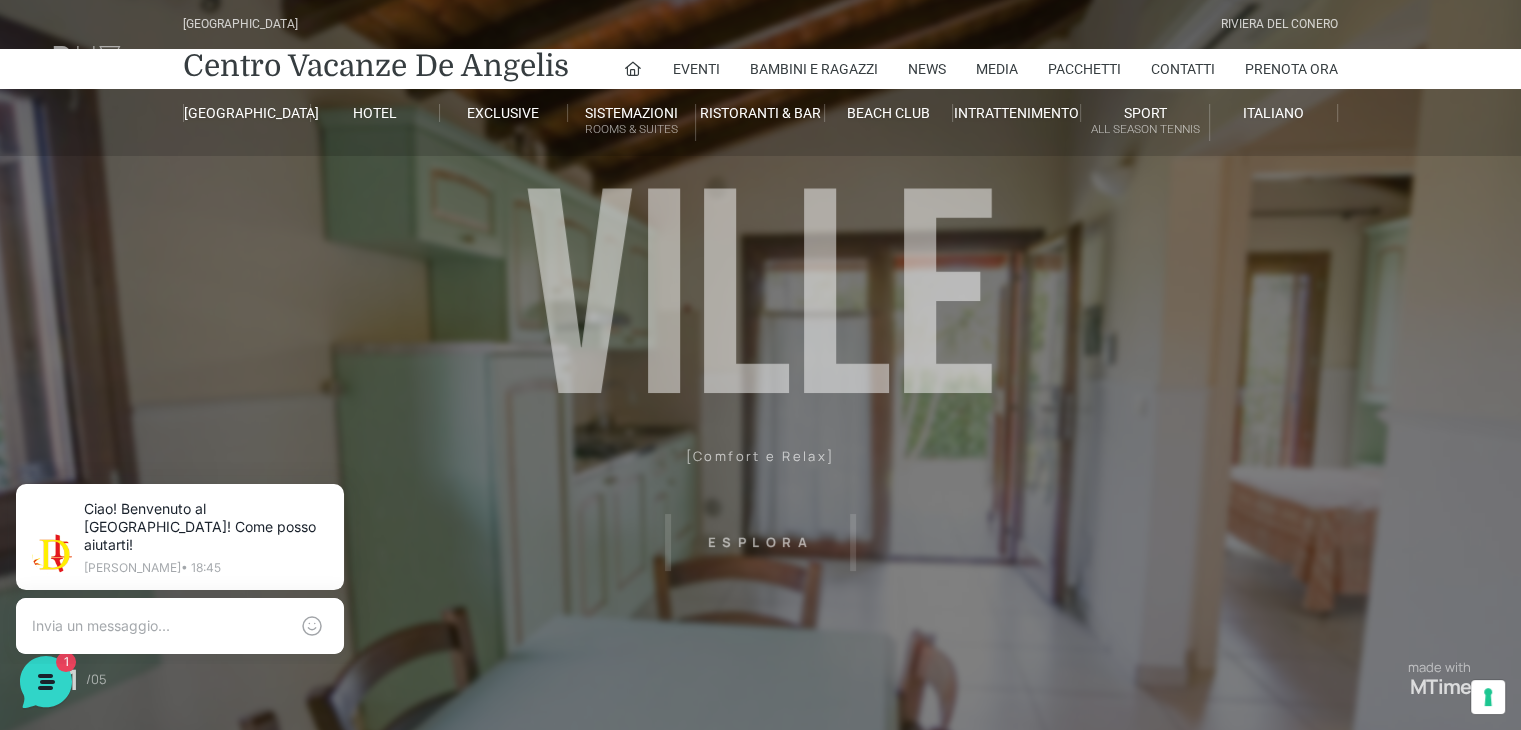click on "Villaggio Hotel Resort
Riviera Del Conero
Centro Vacanze De Angelis
Eventi
Miss Italia
Cerimonie
Team building
Bambini e Ragazzi
Holly Beach Club
Holly Teeny Club
Holly Young Club
Piscine
Iscrizioni Holly Club
News
Media
Pacchetti
Contatti
Prenota Ora
De Angelis Resort
Parco Piscine
Oasi Naturale
Cappellina
Sala Convegni
Le Marche
Store
Concierge
Colonnina Ricarica
Mappa del Villaggio
Hotel
Suite Prestige
Camera Prestige
Camera Suite H
Sala Meeting
Exclusive
Villa Luxury
Dimora Padronale
Villa 601 Alpine
Villa Classic
Bilocale Garden Gold
Sistemazioni Rooms & Suites
Villa Trilocale Deluxe Numana
Villa Trilocale Deluxe Private Garden
Villa Bilocale Deluxe
Appartamento Trilocale Garden" at bounding box center (760, 400) 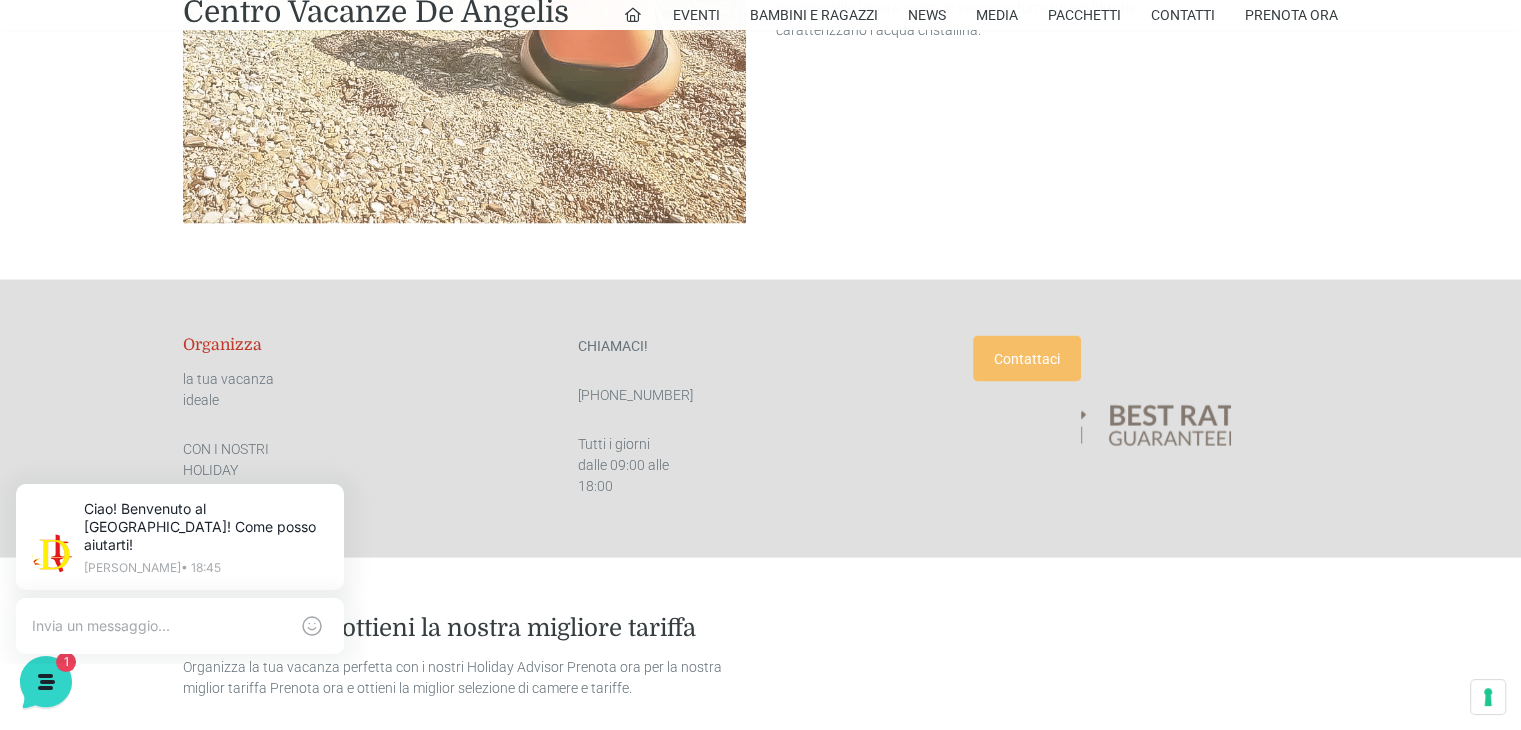 scroll, scrollTop: 3800, scrollLeft: 0, axis: vertical 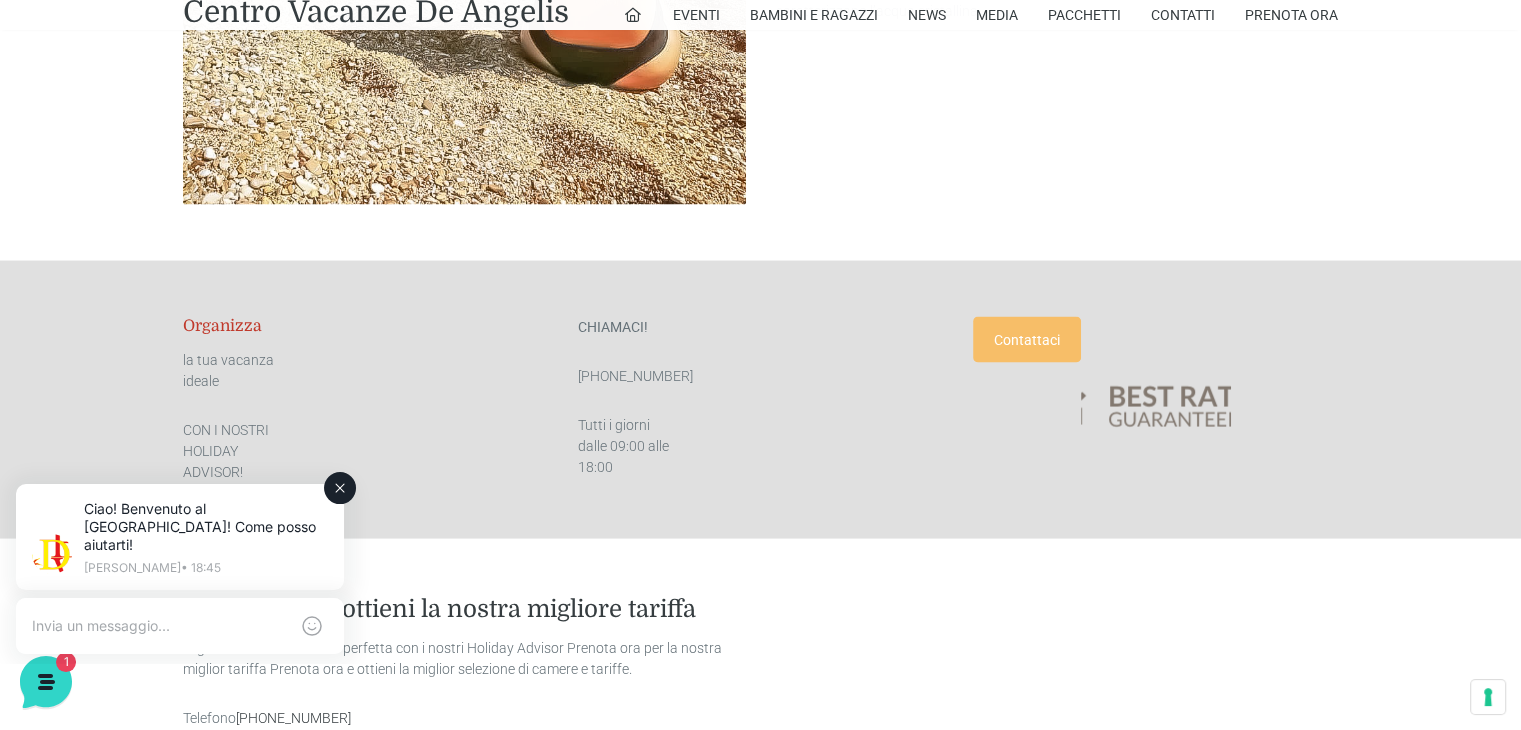 click at bounding box center [160, 626] 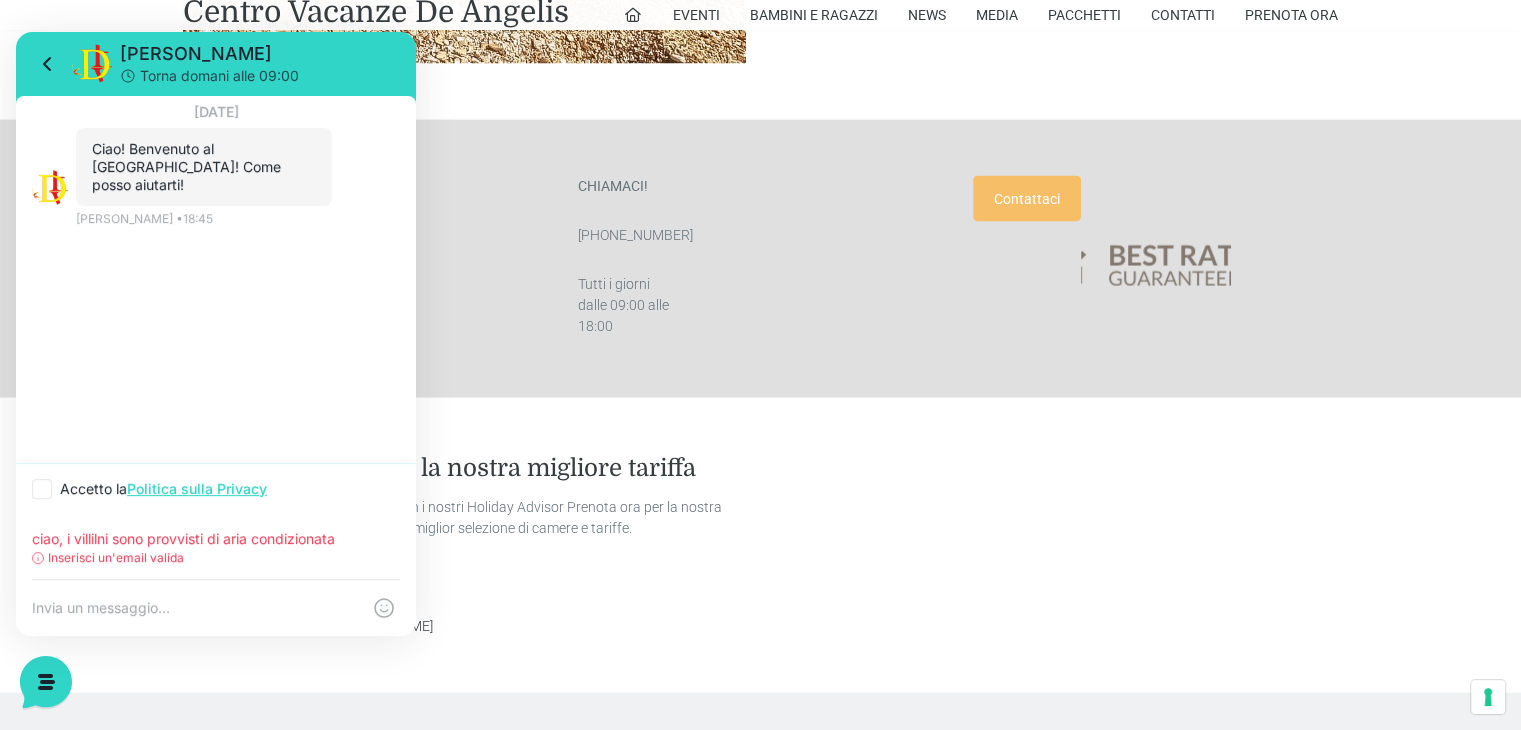 scroll, scrollTop: 4000, scrollLeft: 0, axis: vertical 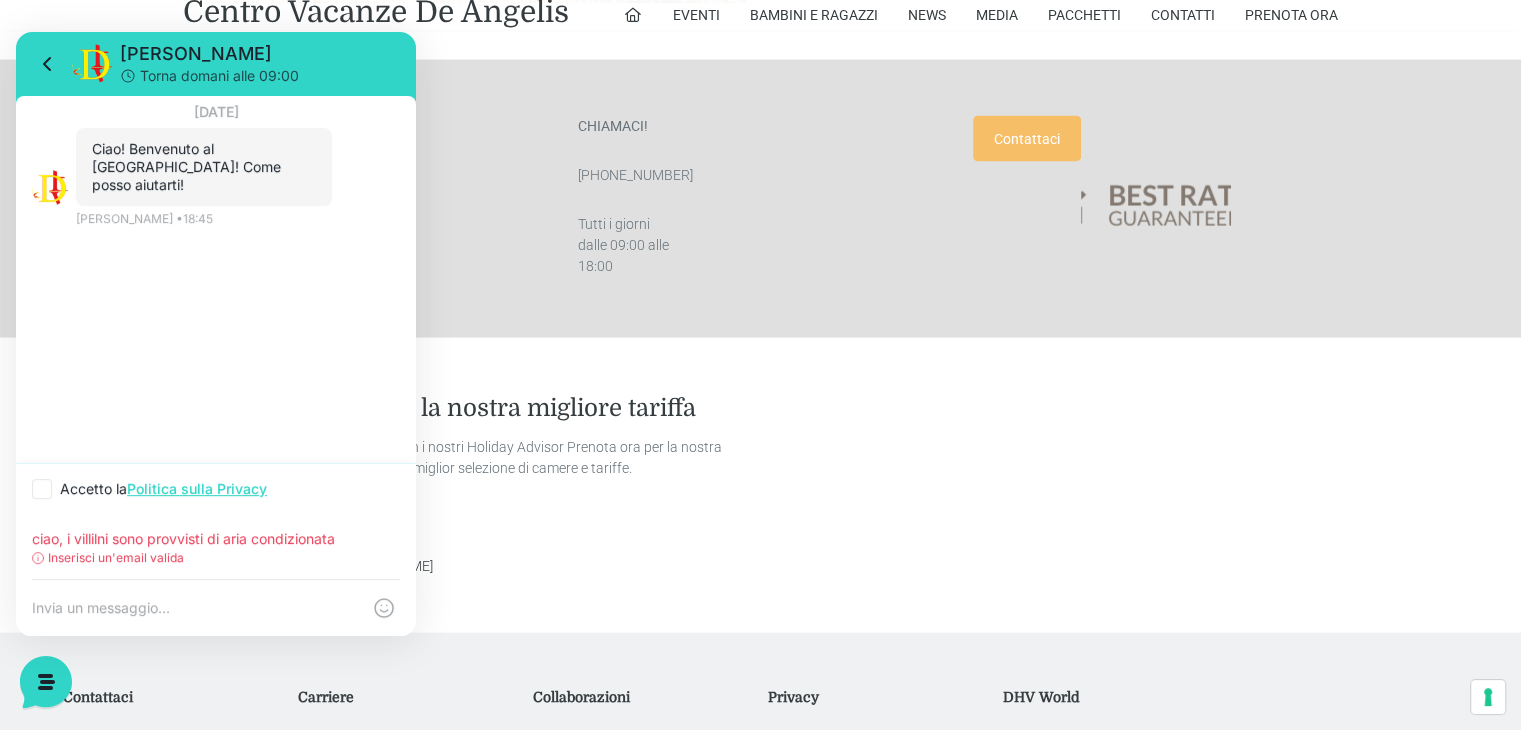 type on "ciao, i villilni sono provvisti di aria condizionata" 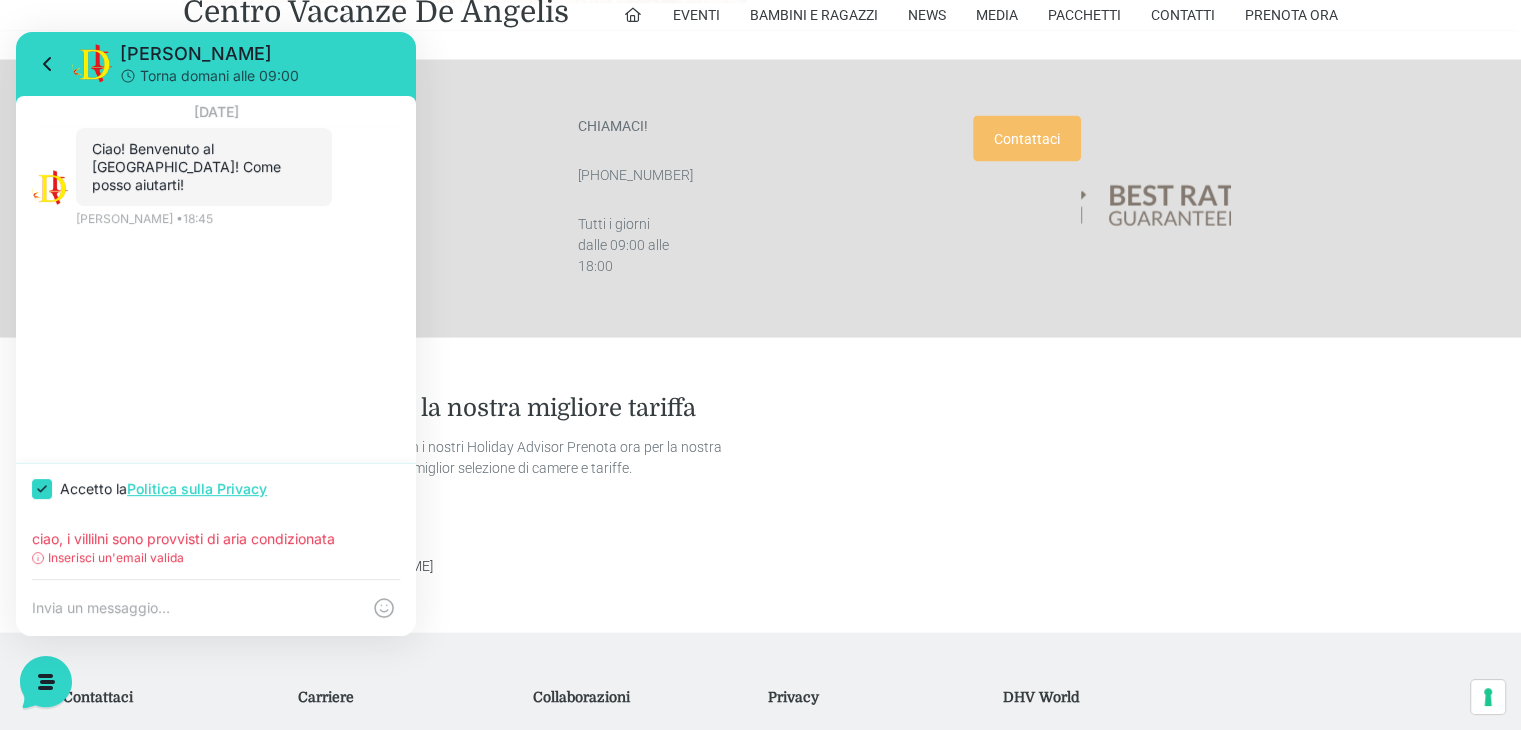 checkbox on "true" 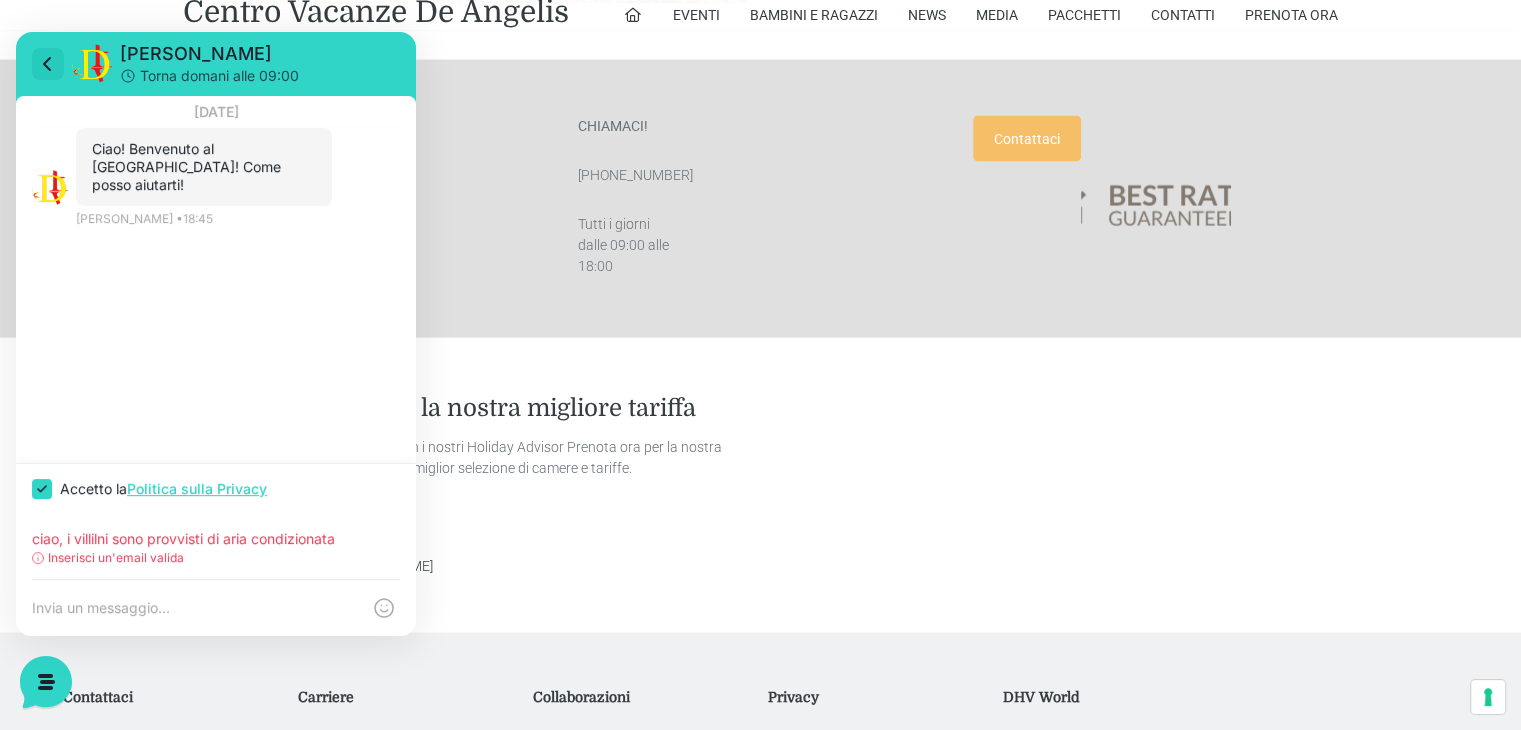 click 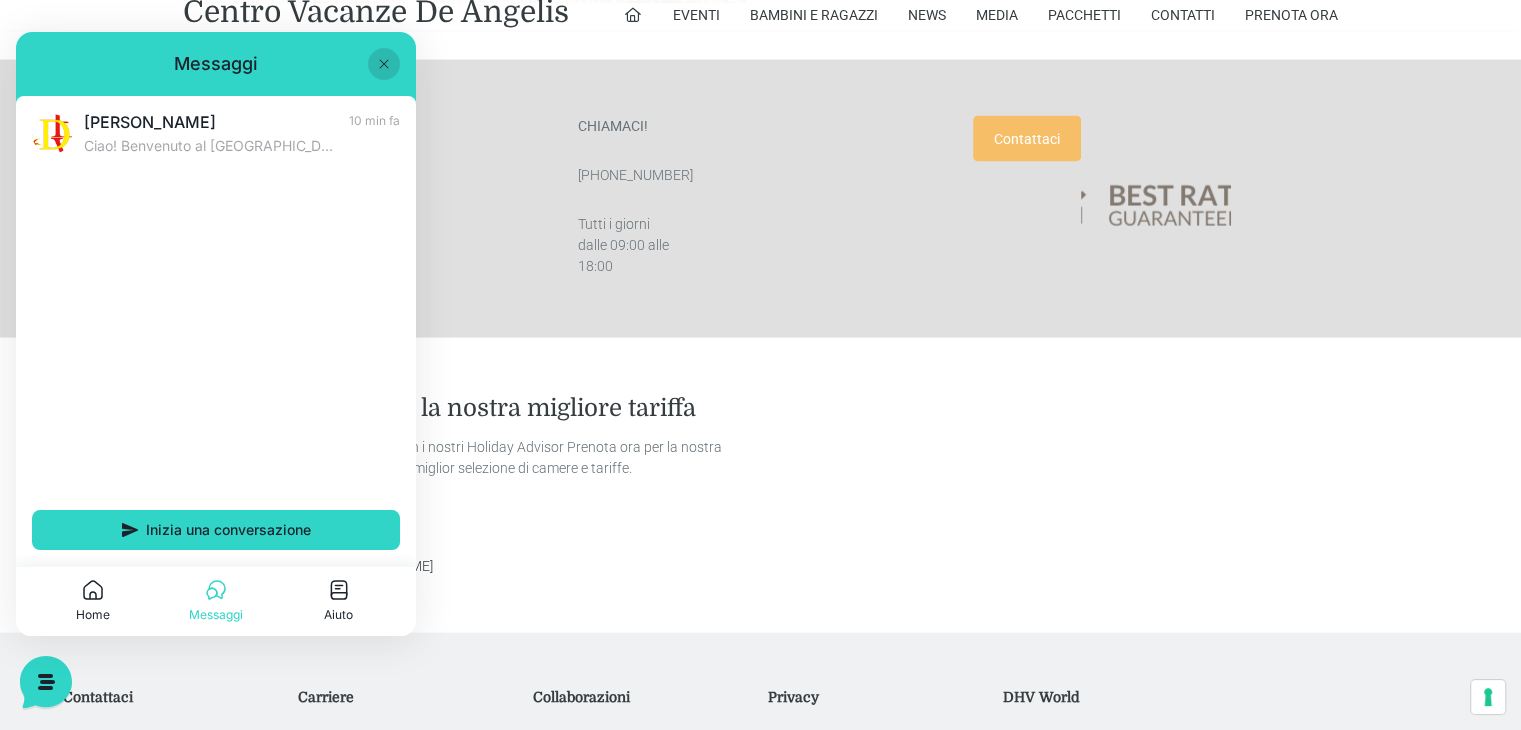 click on "Messaggi" at bounding box center (216, 64) 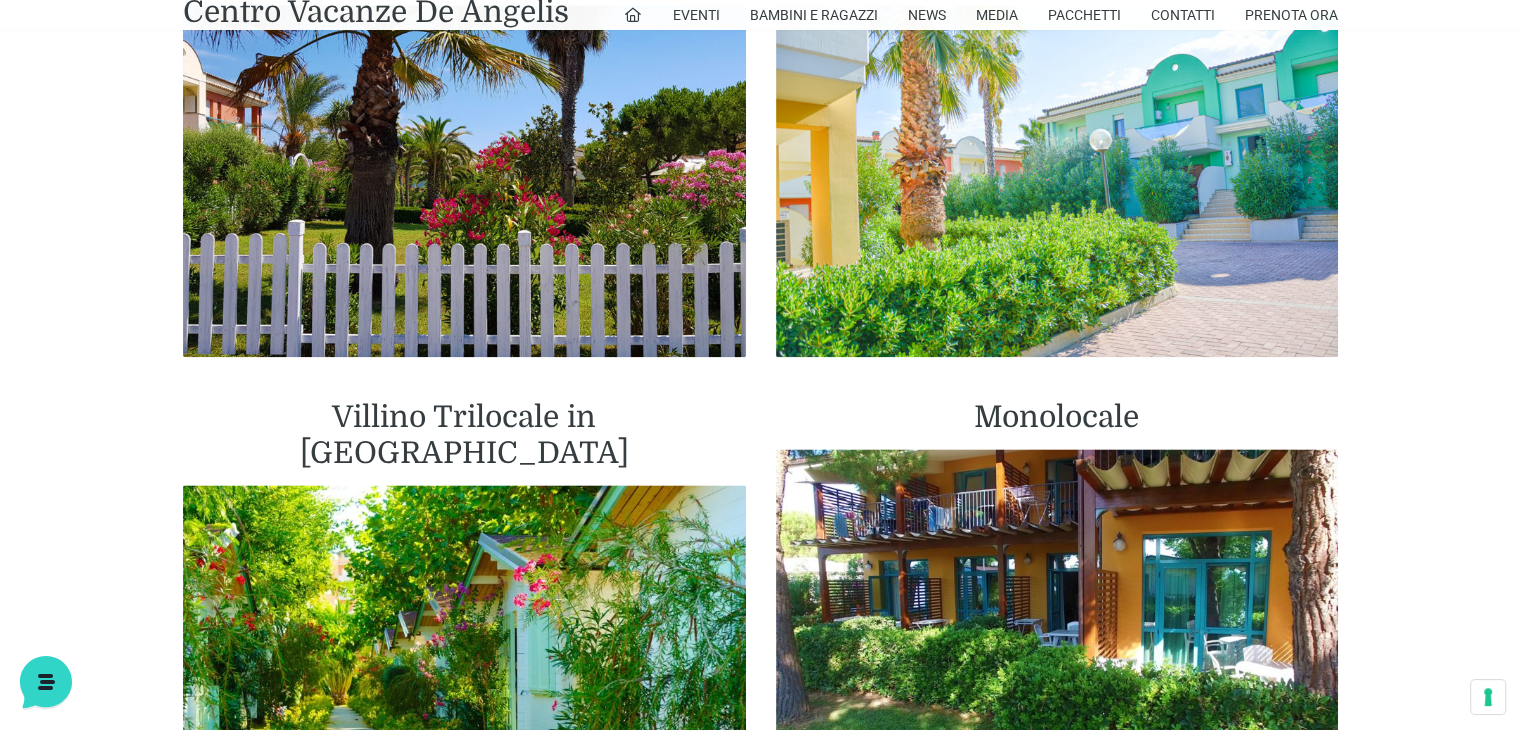 scroll, scrollTop: 2500, scrollLeft: 0, axis: vertical 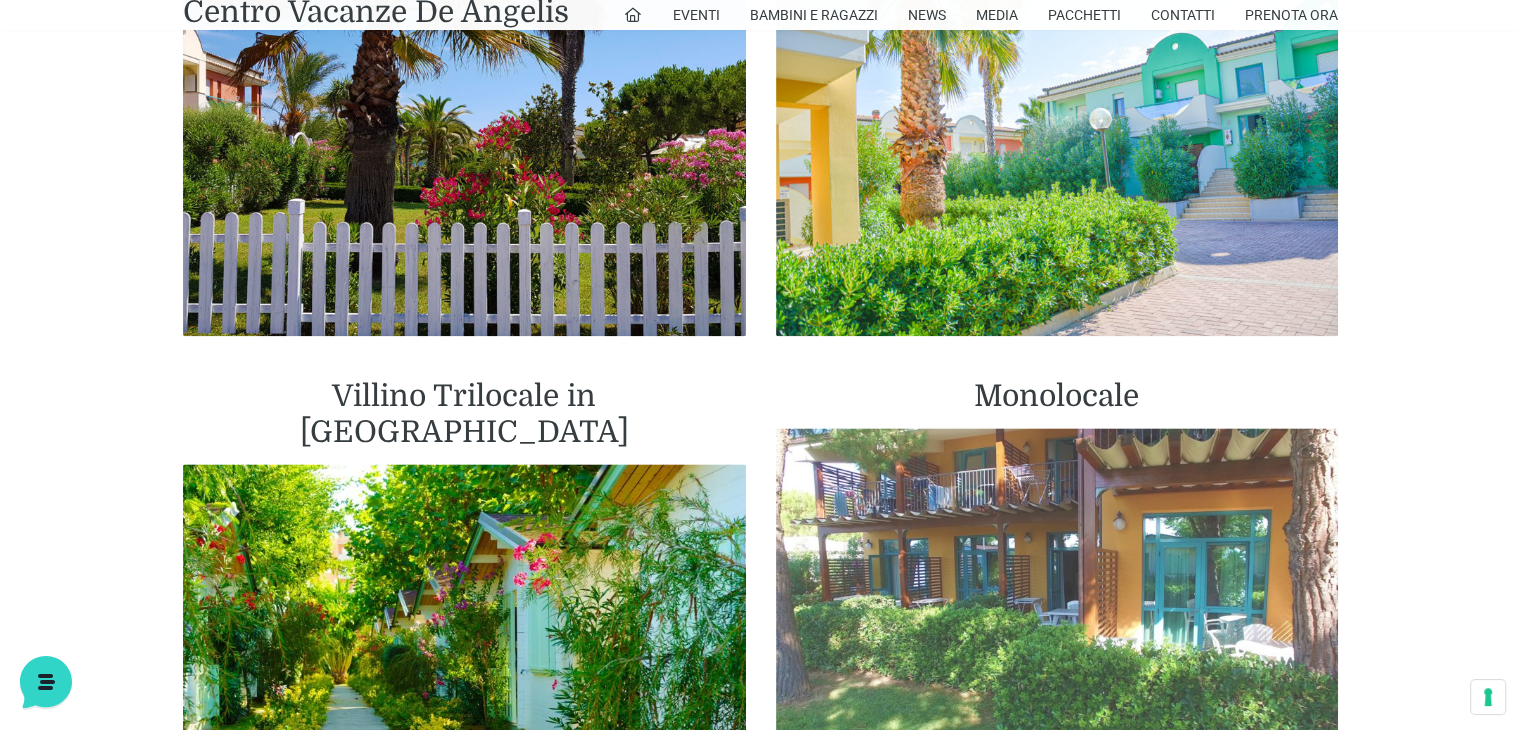 click at bounding box center [1057, 604] 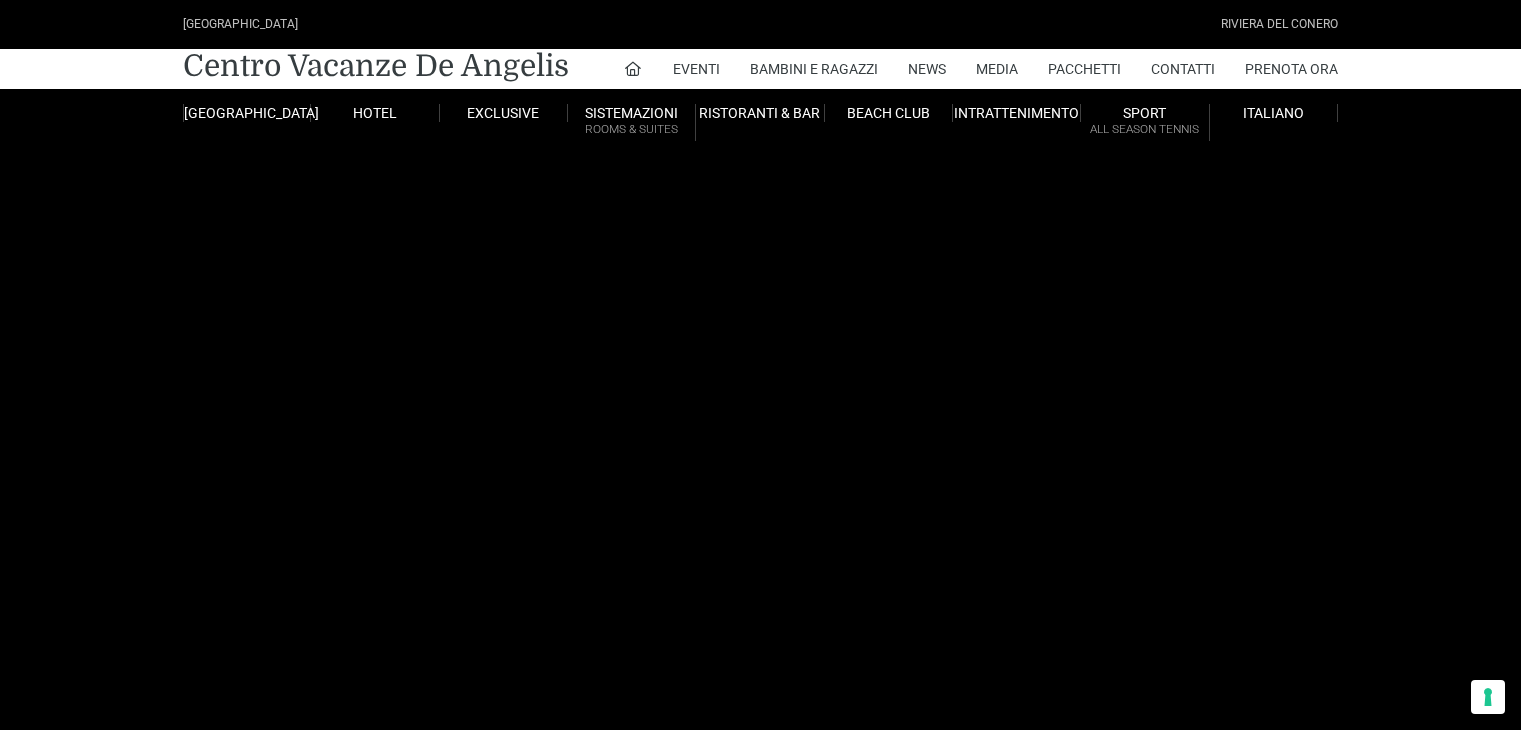 scroll, scrollTop: 0, scrollLeft: 0, axis: both 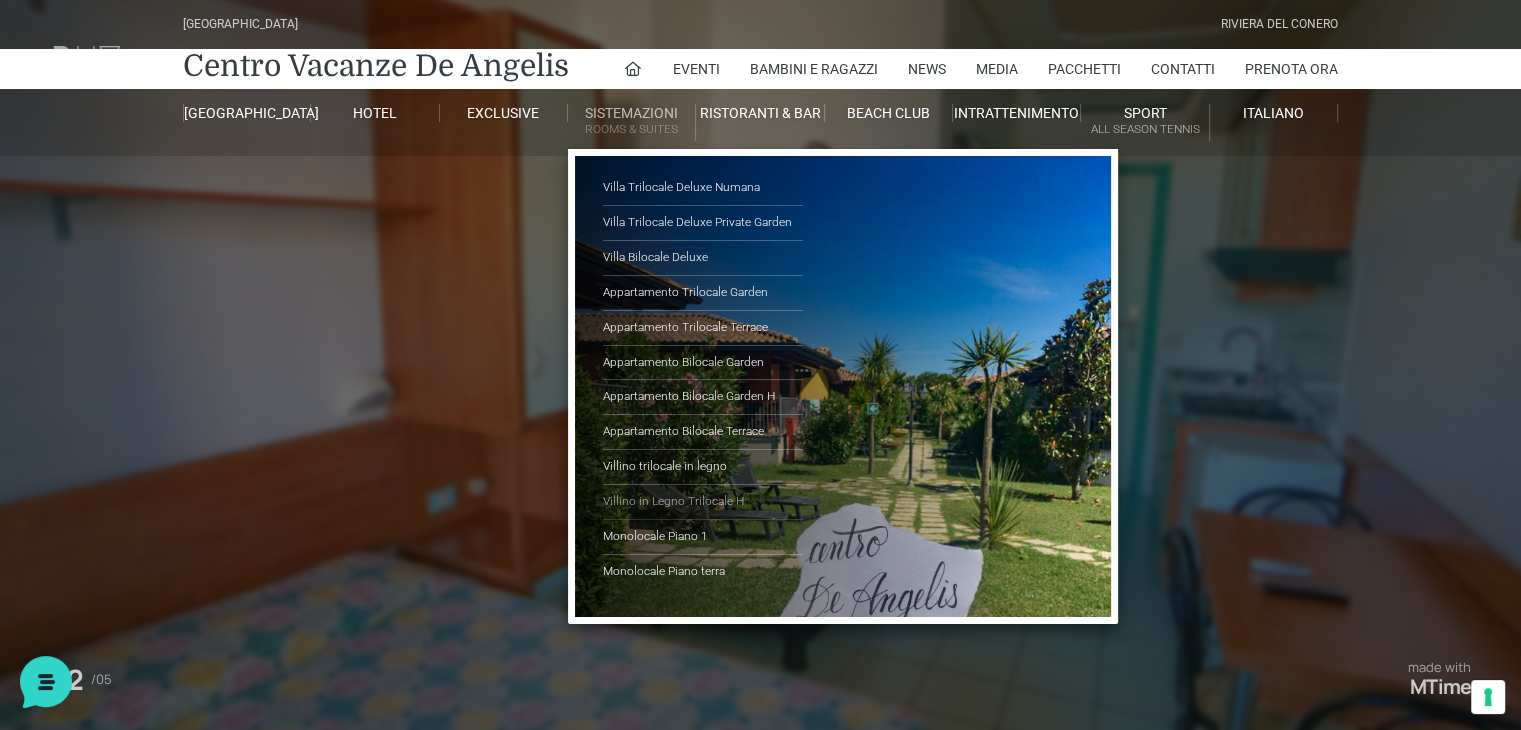 click on "Villino in Legno Trilocale H" at bounding box center (703, 502) 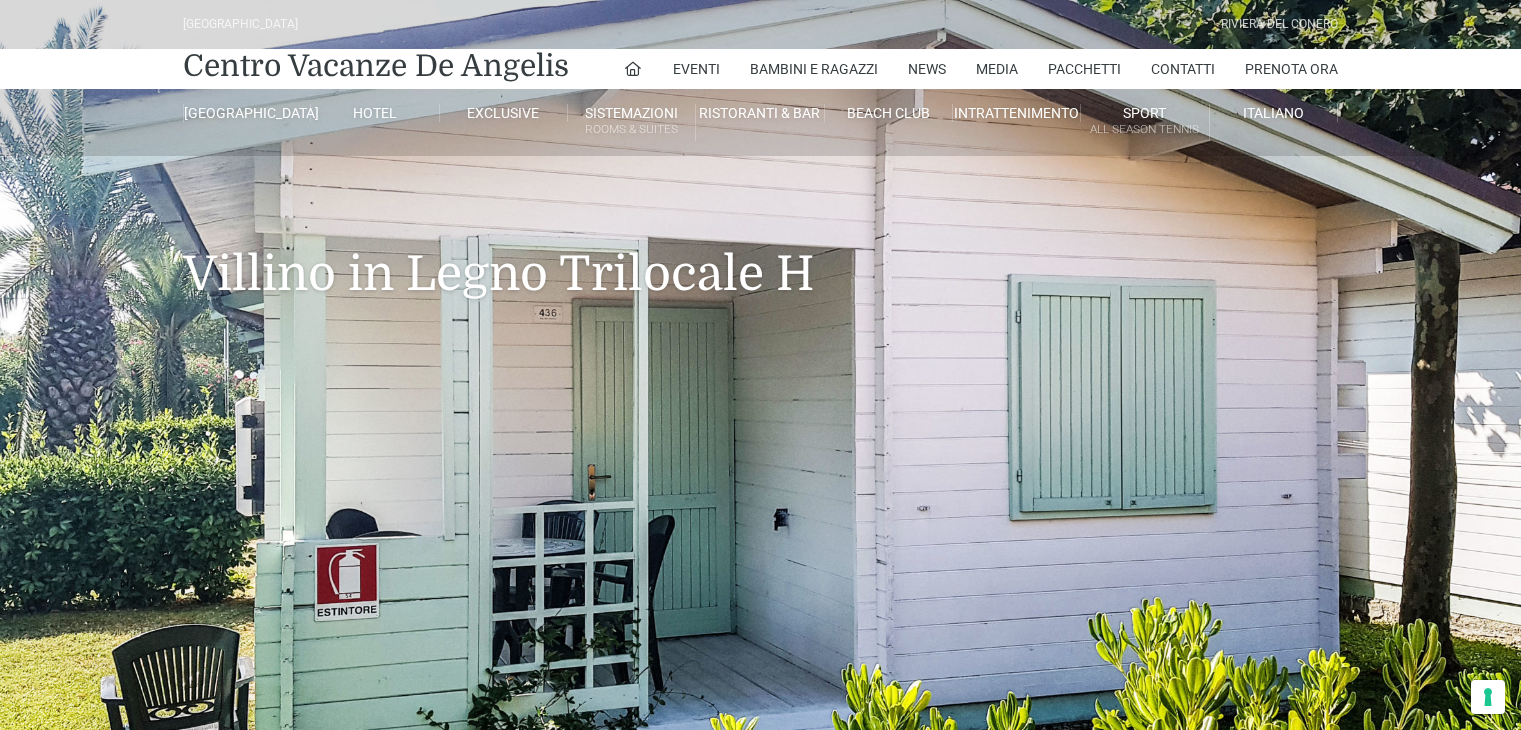 scroll, scrollTop: 0, scrollLeft: 0, axis: both 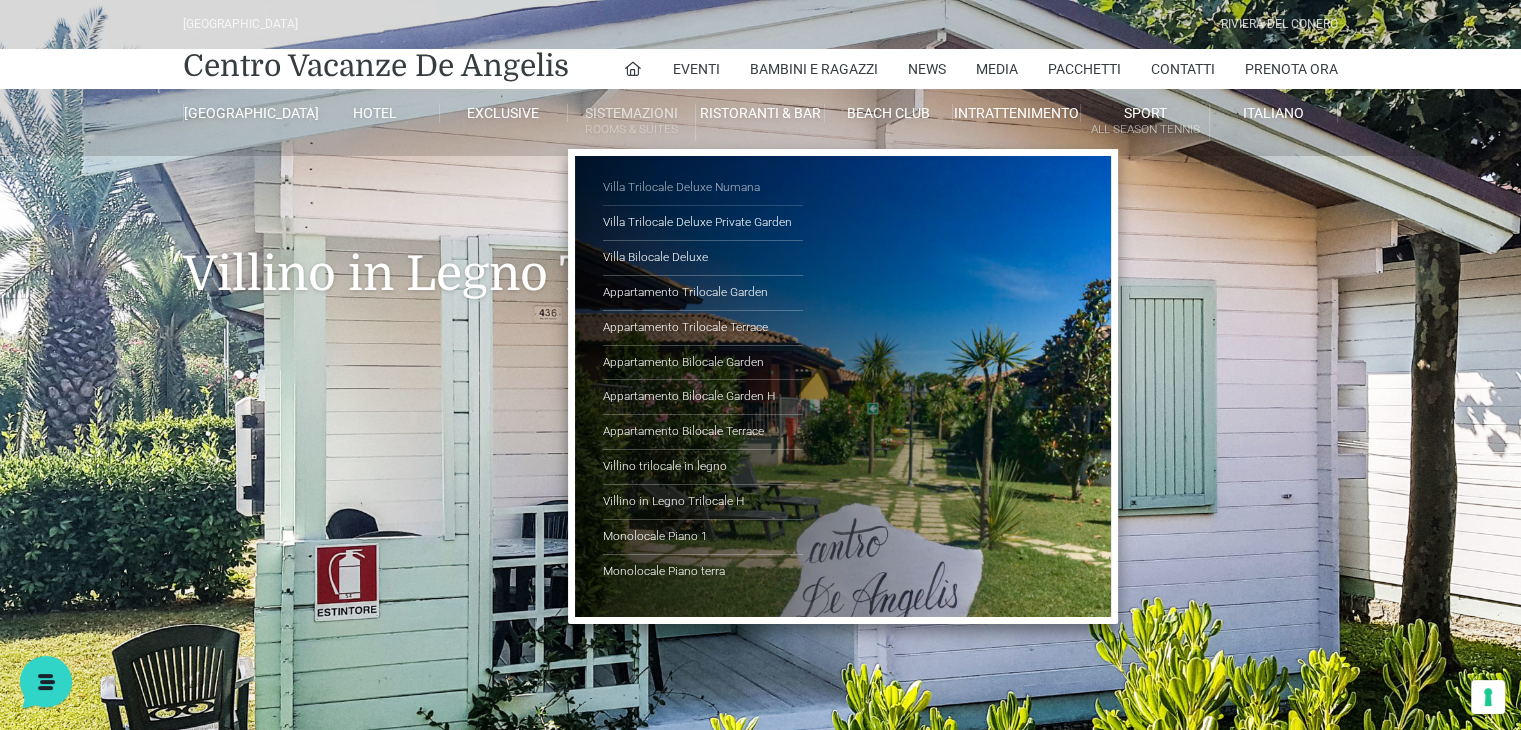 click on "Villa Trilocale Deluxe Numana" at bounding box center [703, 188] 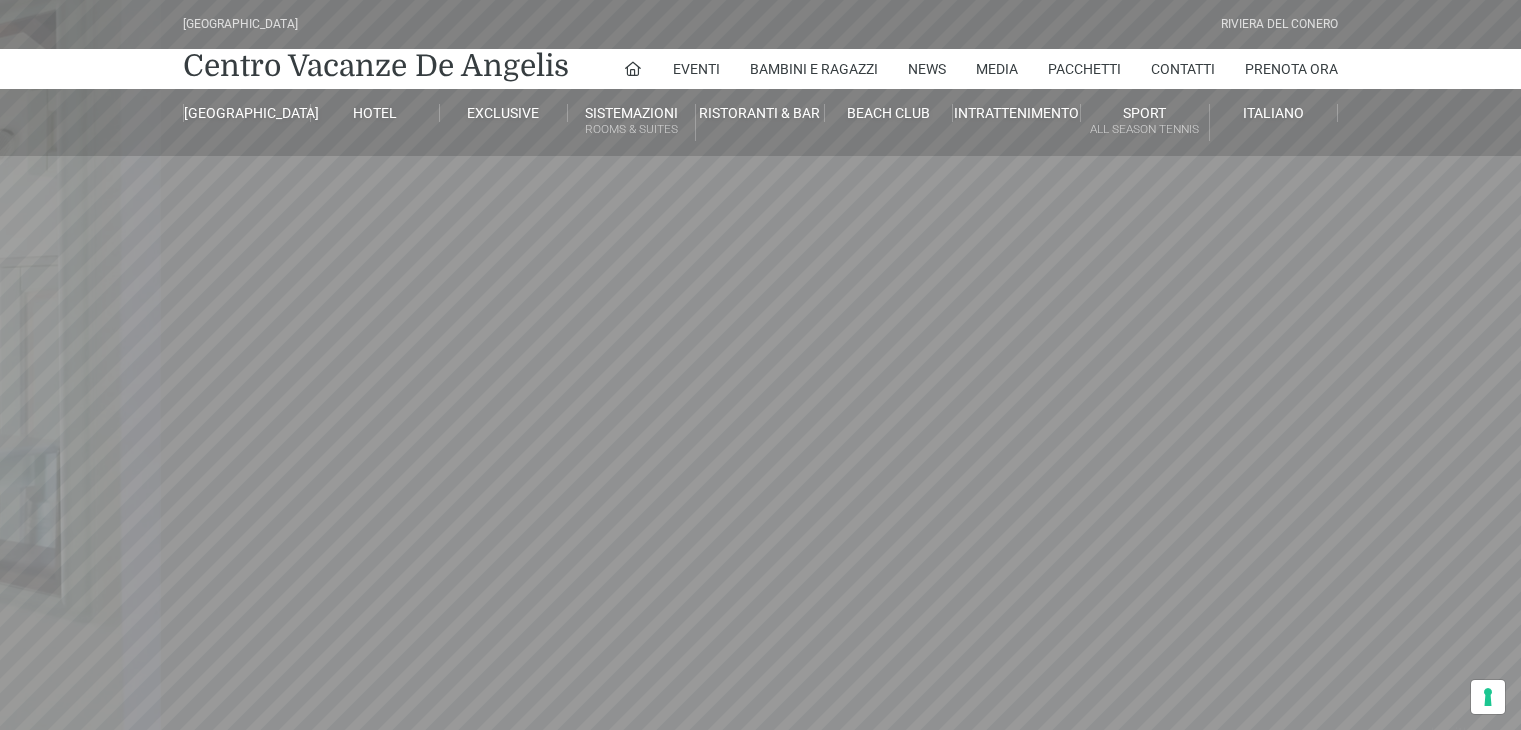 scroll, scrollTop: 0, scrollLeft: 0, axis: both 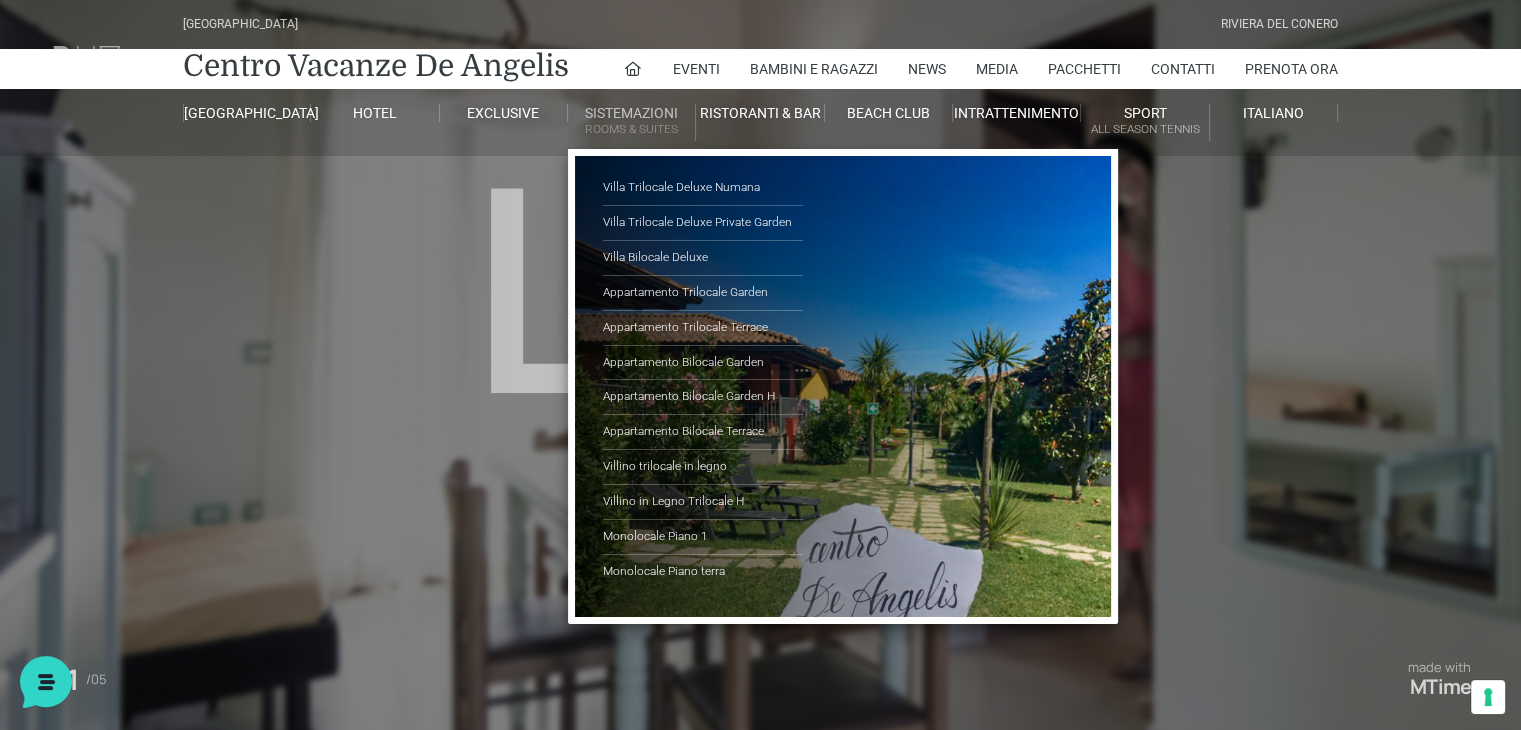 click on "Sistemazioni Rooms & Suites" at bounding box center [632, 122] 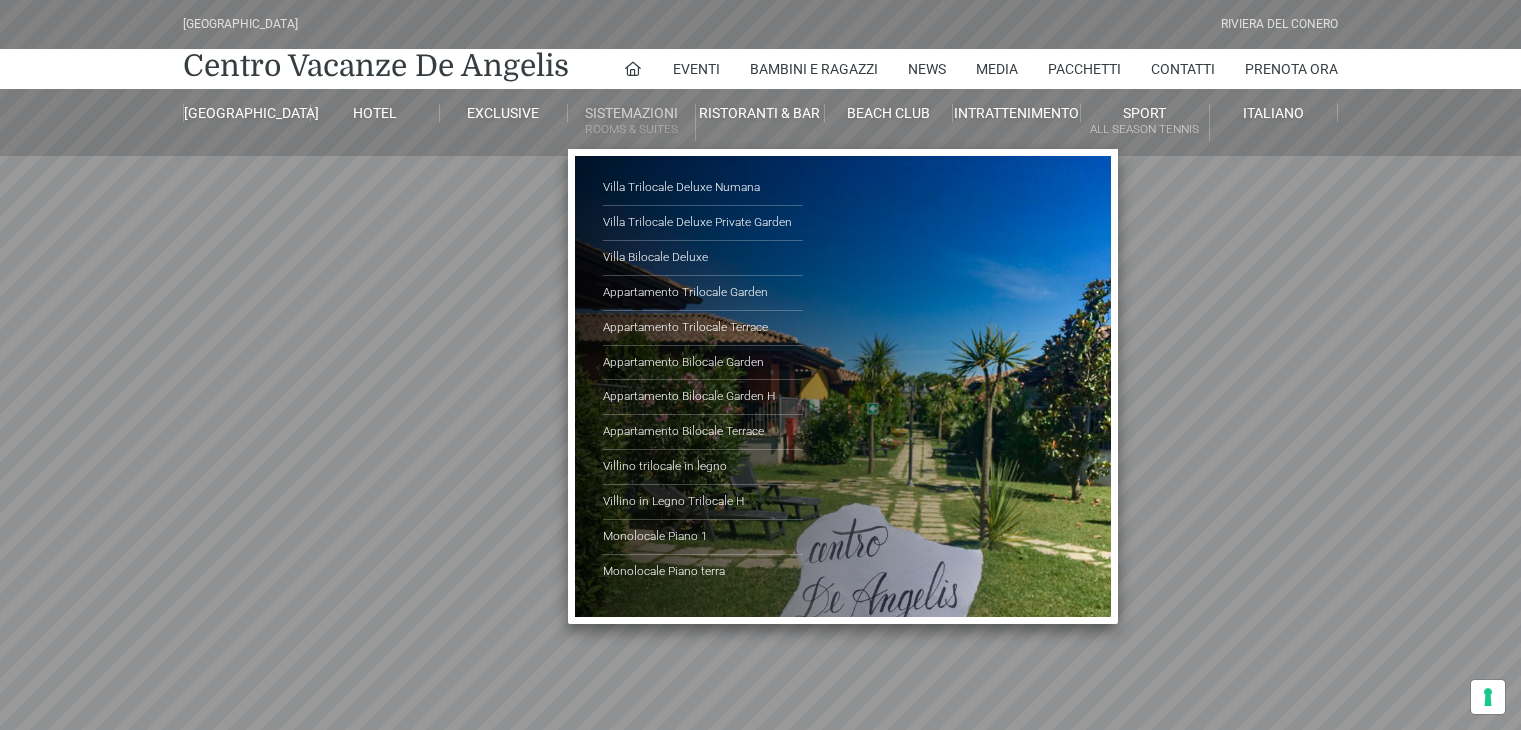 scroll, scrollTop: 0, scrollLeft: 0, axis: both 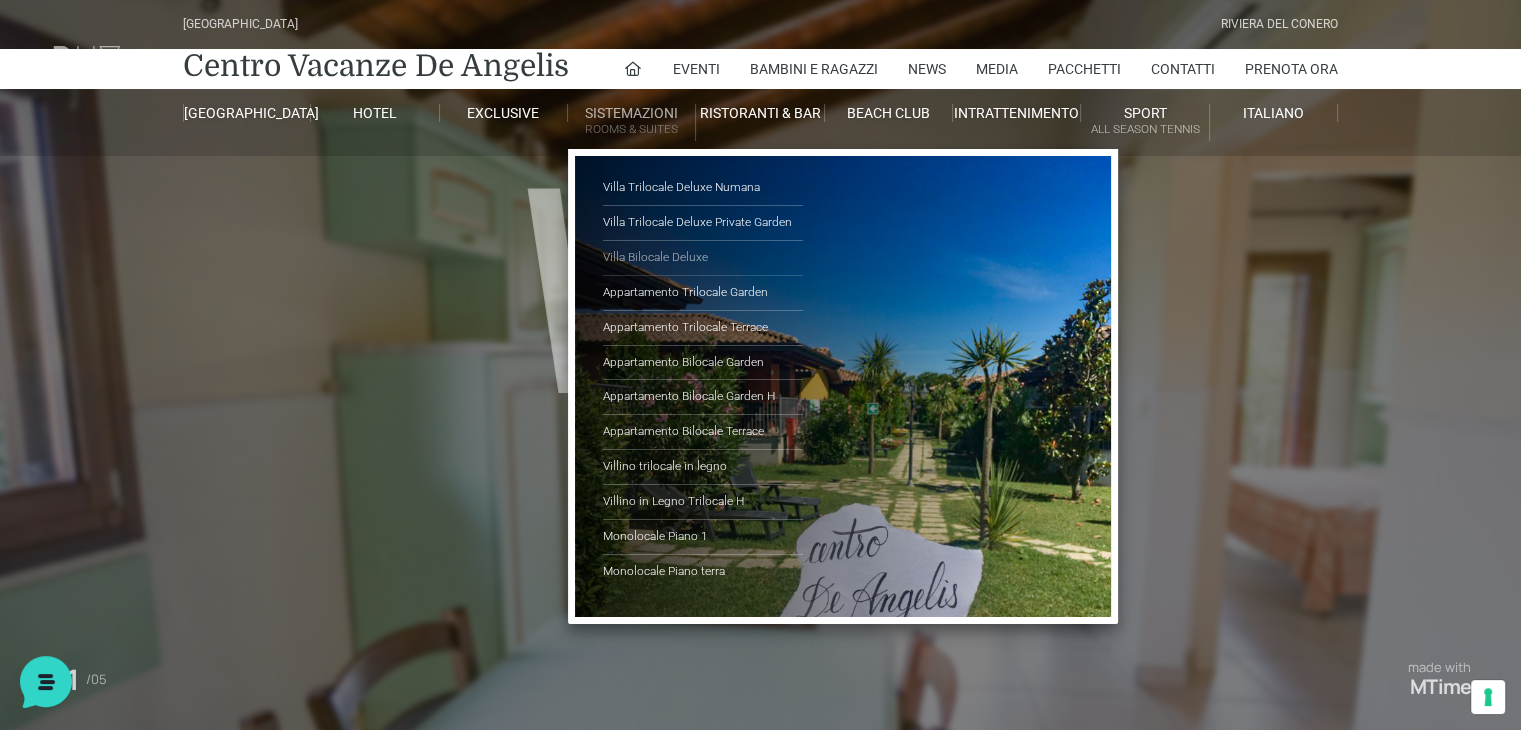click on "Villa Bilocale Deluxe" at bounding box center (703, 258) 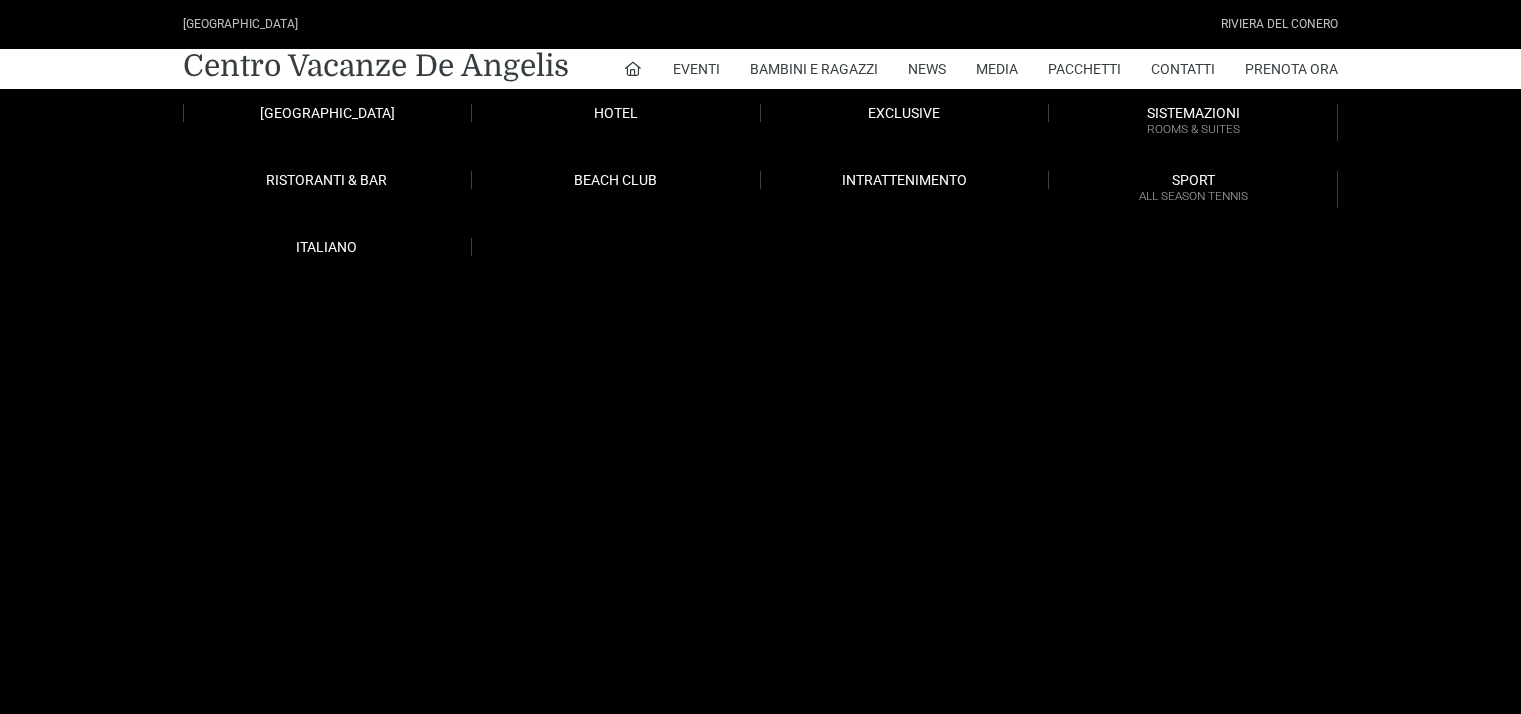 scroll, scrollTop: 0, scrollLeft: 0, axis: both 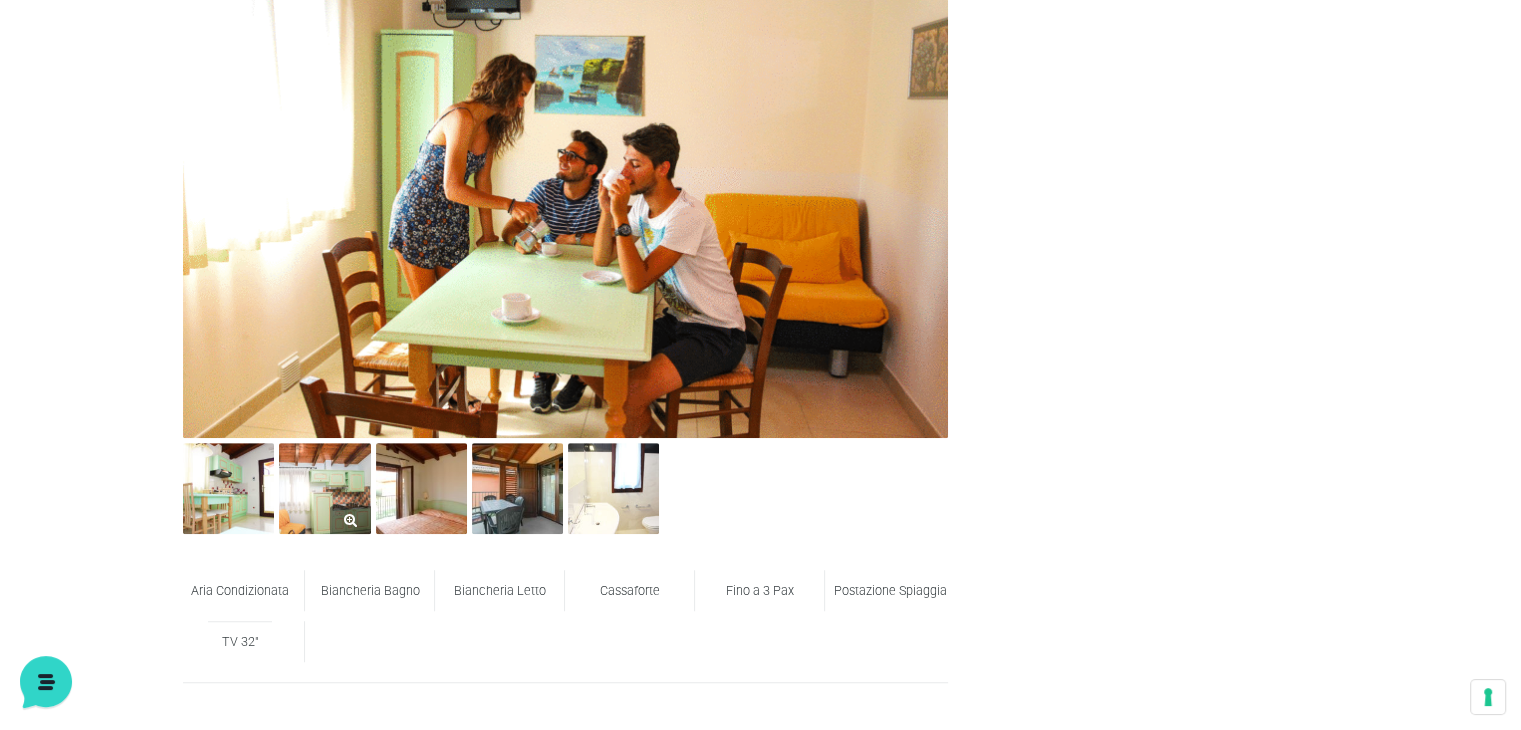 click at bounding box center (324, 488) 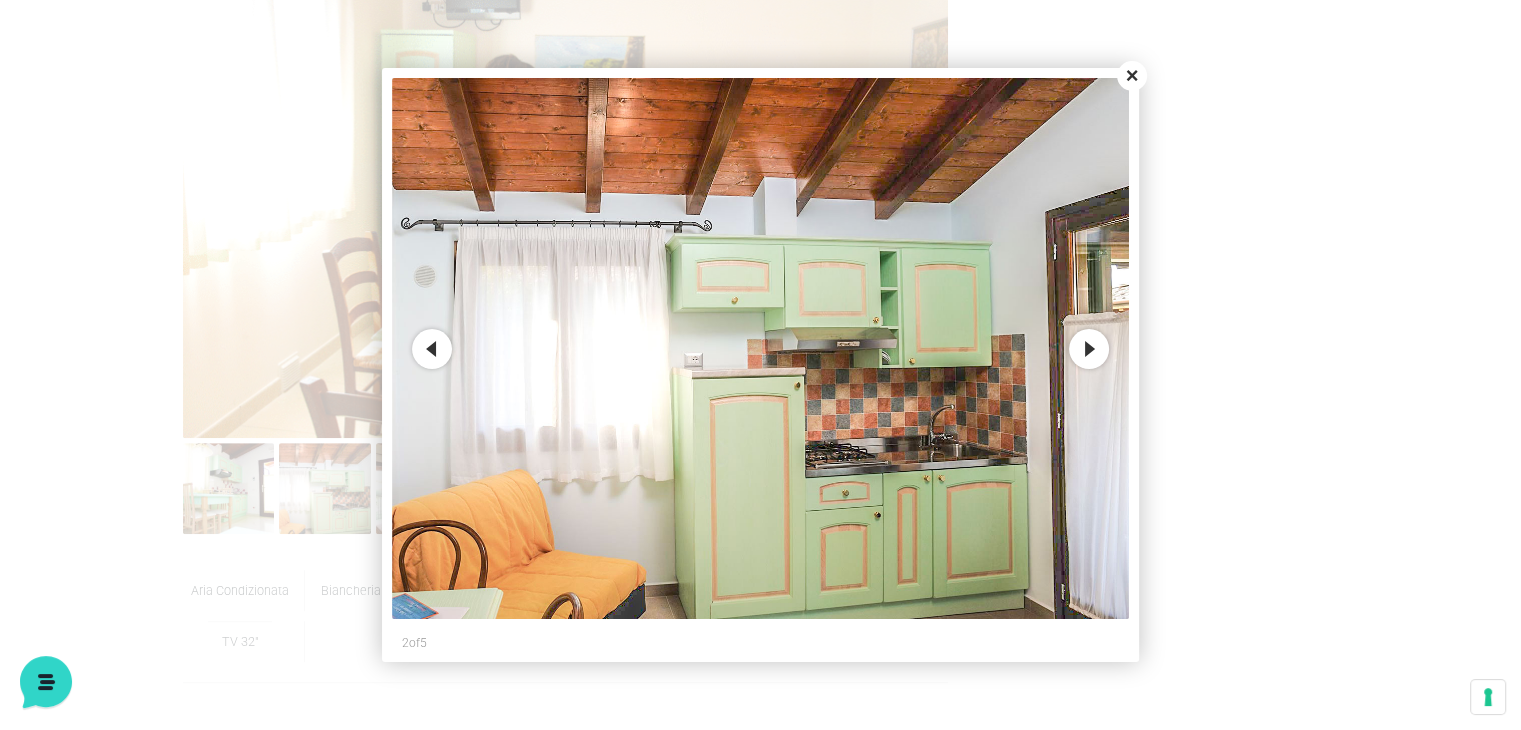 click on "Next" at bounding box center (1089, 349) 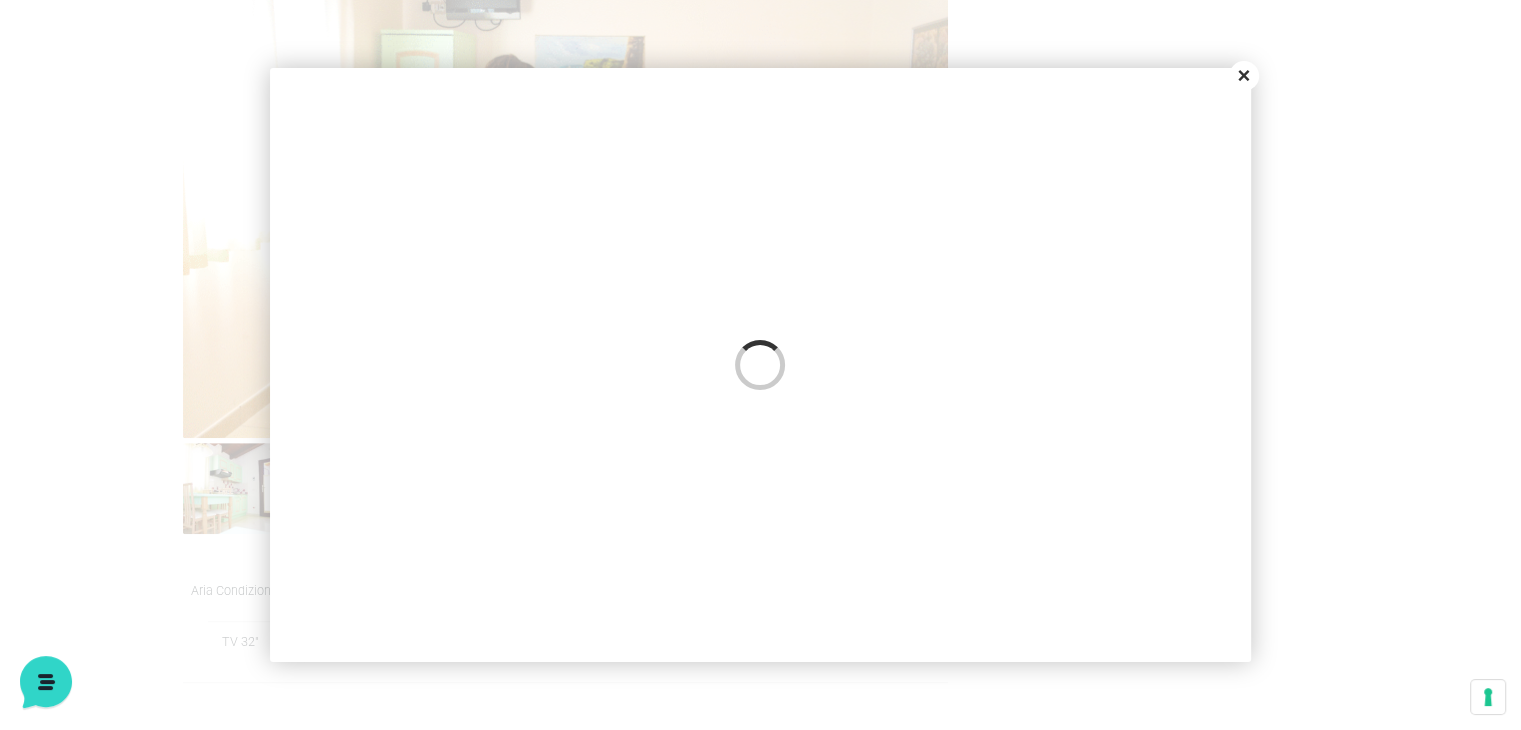 click at bounding box center [761, 348] 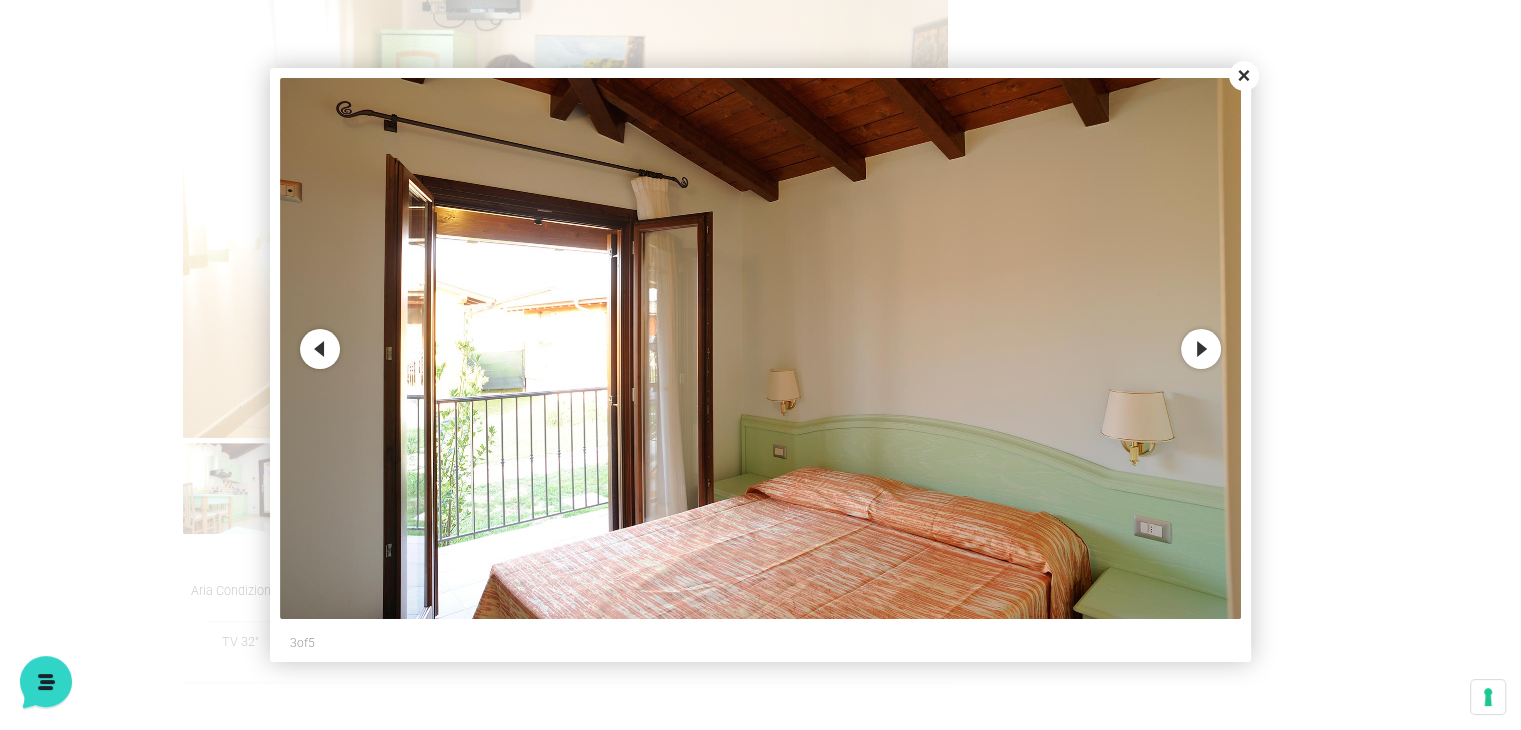 click on "Close" at bounding box center [1244, 76] 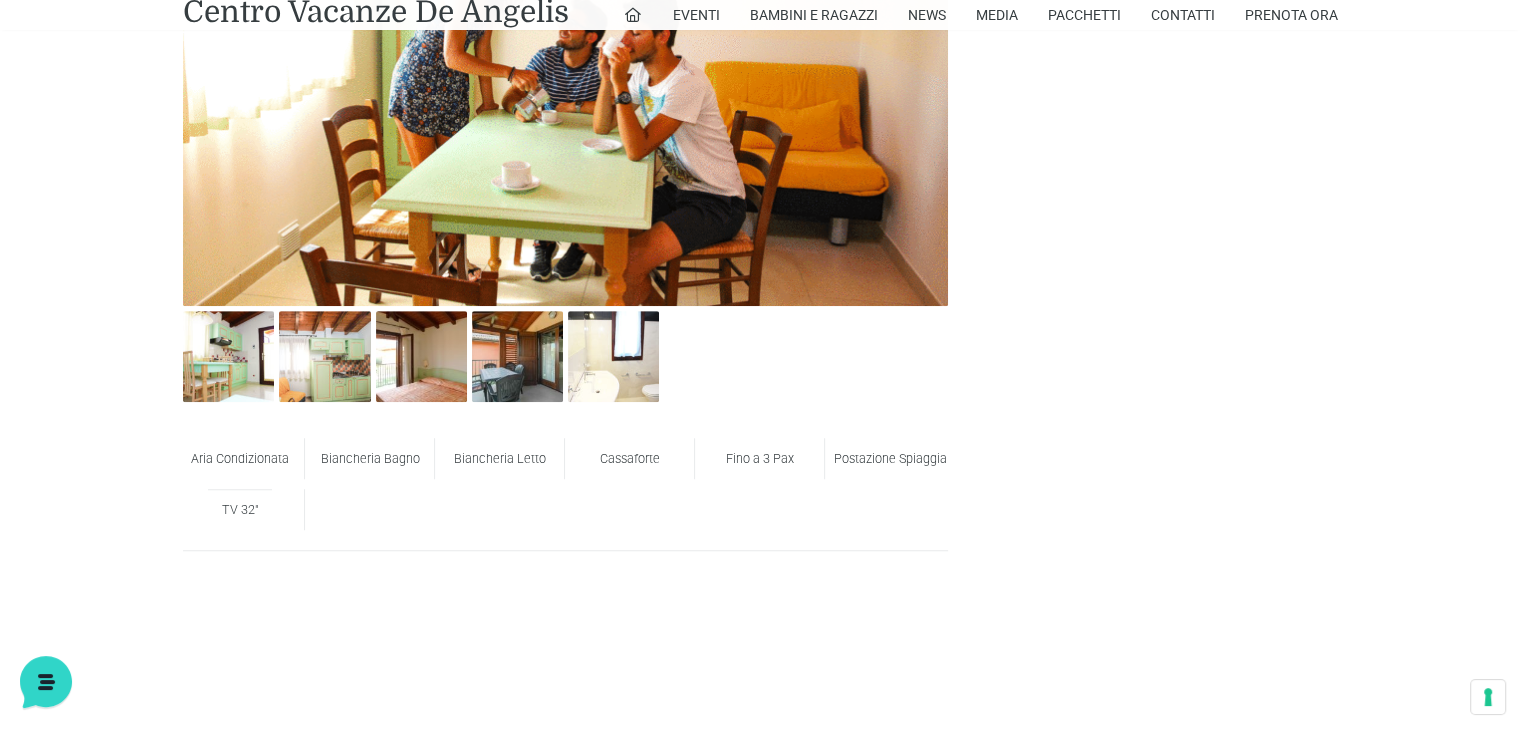 scroll, scrollTop: 1000, scrollLeft: 0, axis: vertical 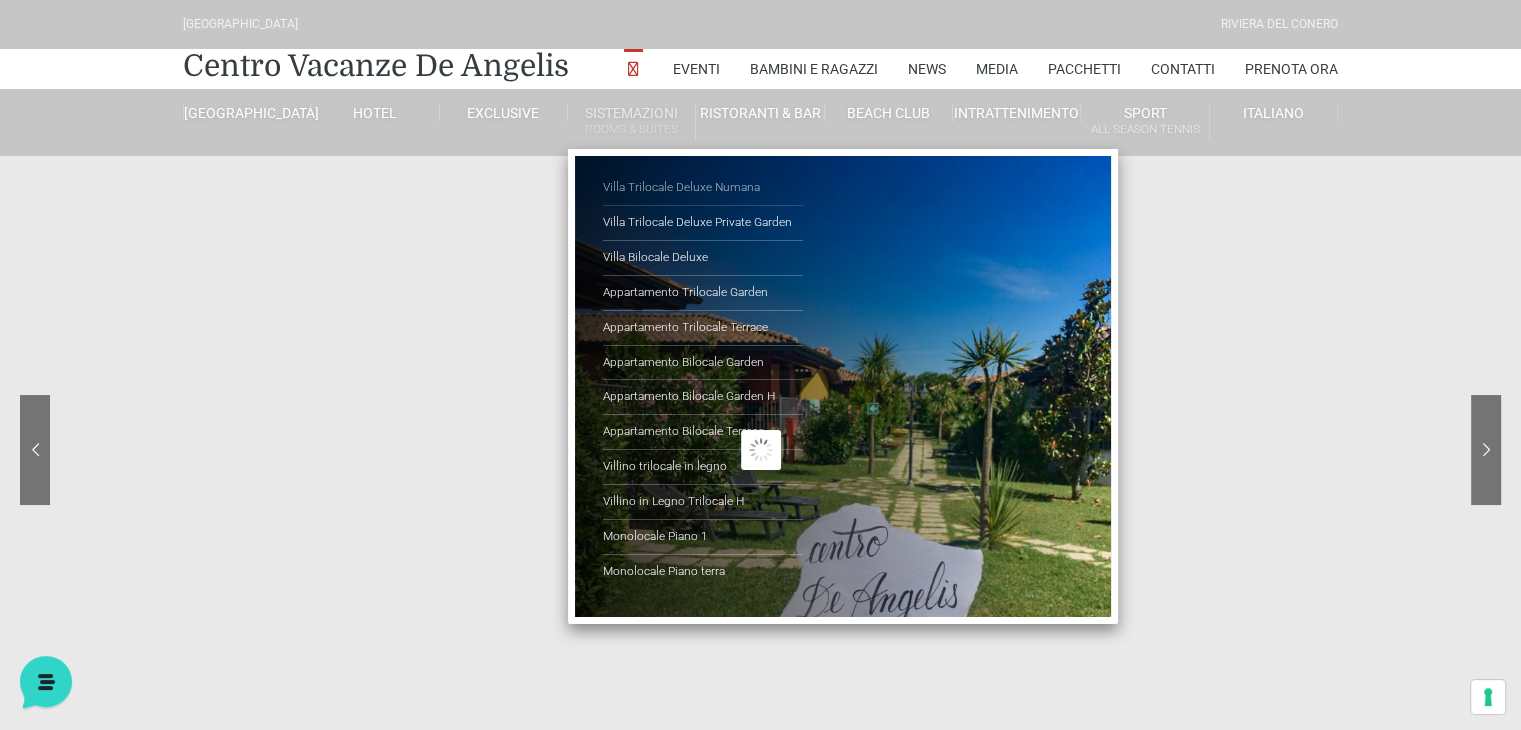 click on "Villa Trilocale Deluxe Numana" at bounding box center (703, 188) 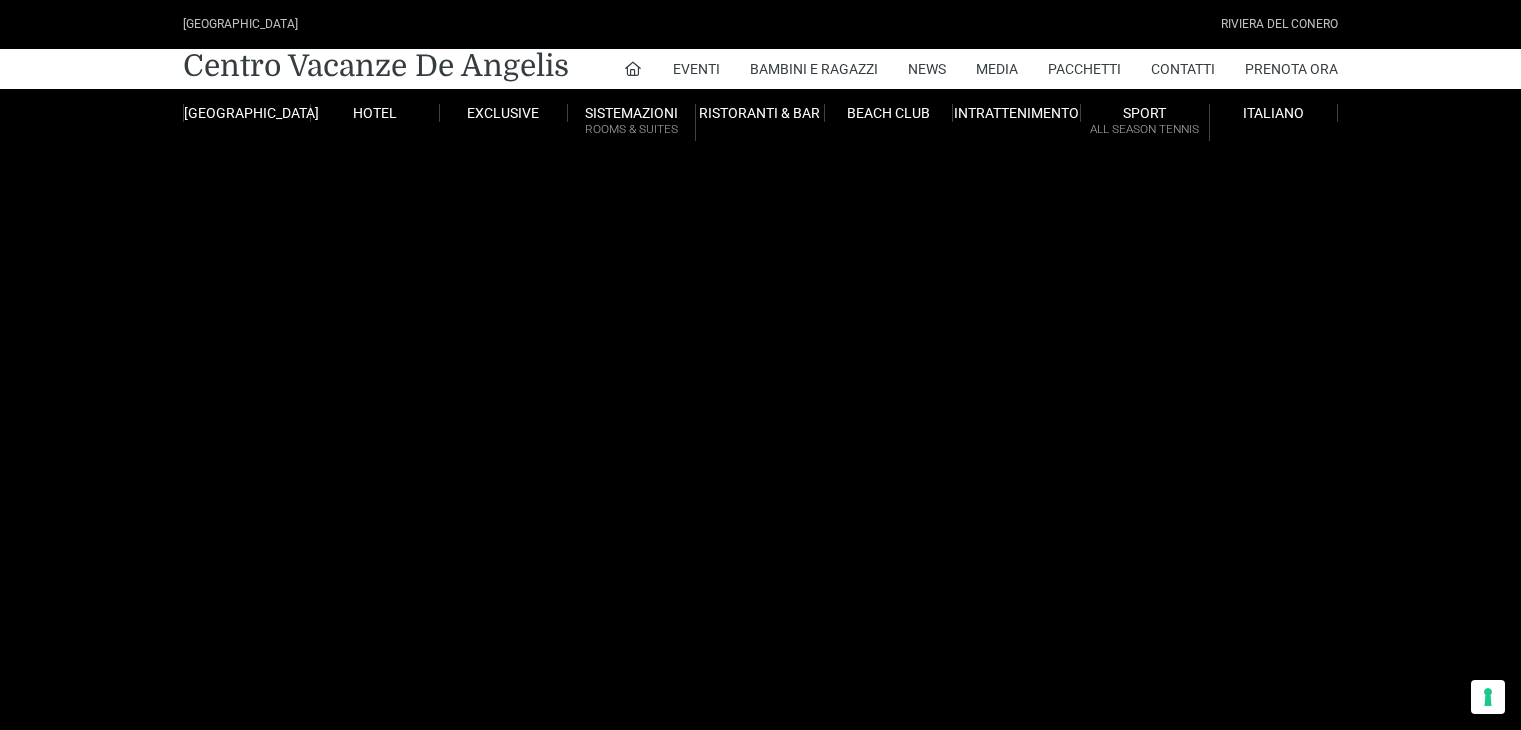 scroll, scrollTop: 0, scrollLeft: 0, axis: both 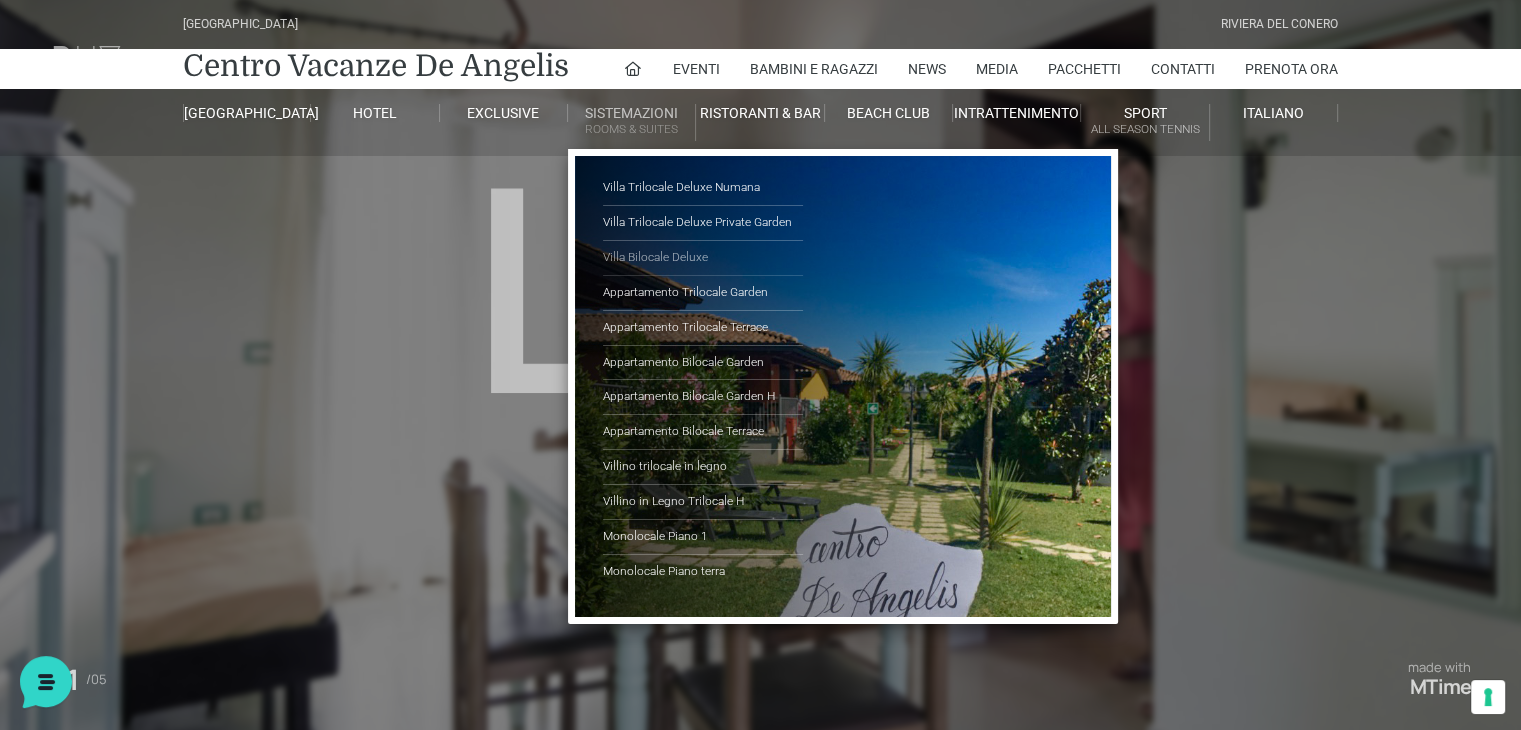 click on "Villa Bilocale Deluxe" at bounding box center (703, 258) 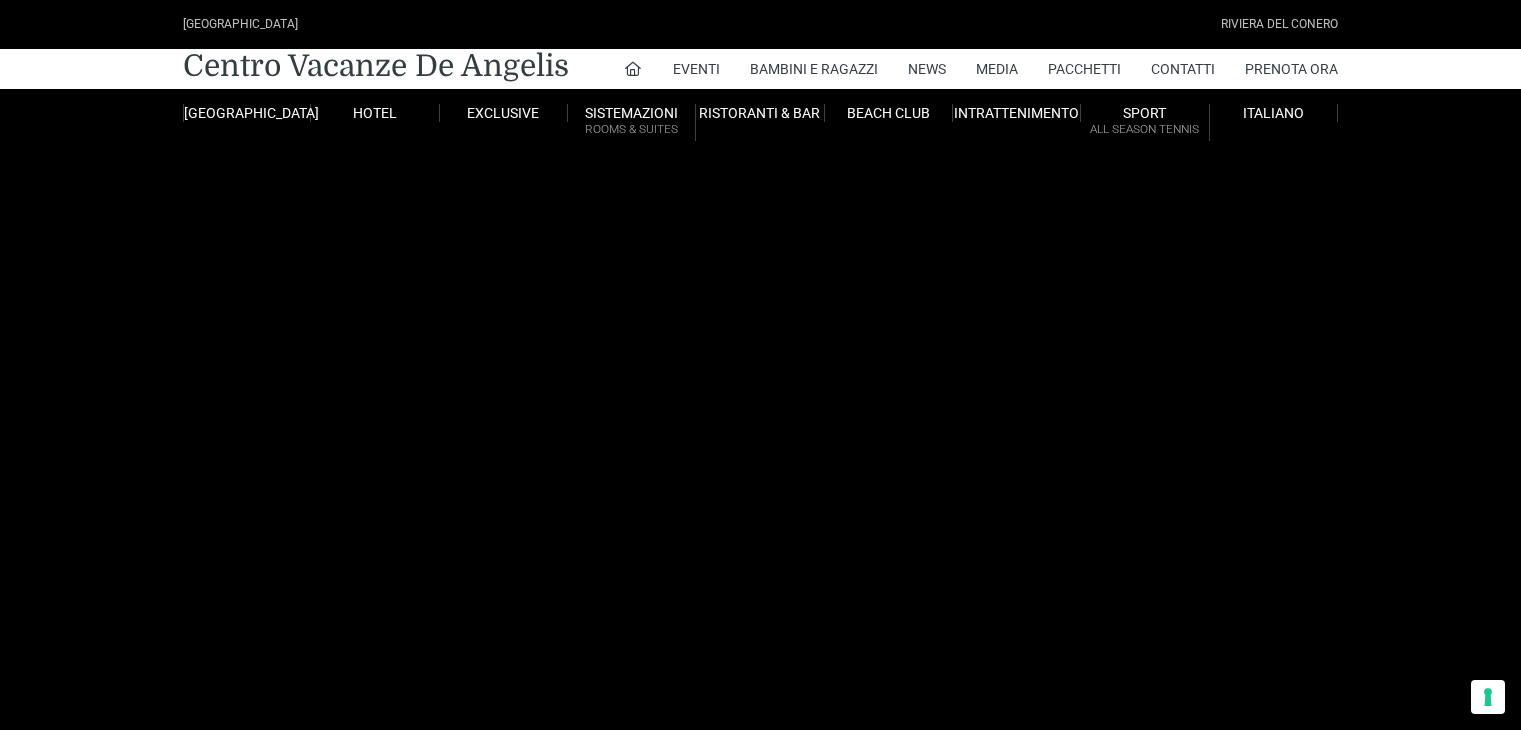 scroll, scrollTop: 0, scrollLeft: 0, axis: both 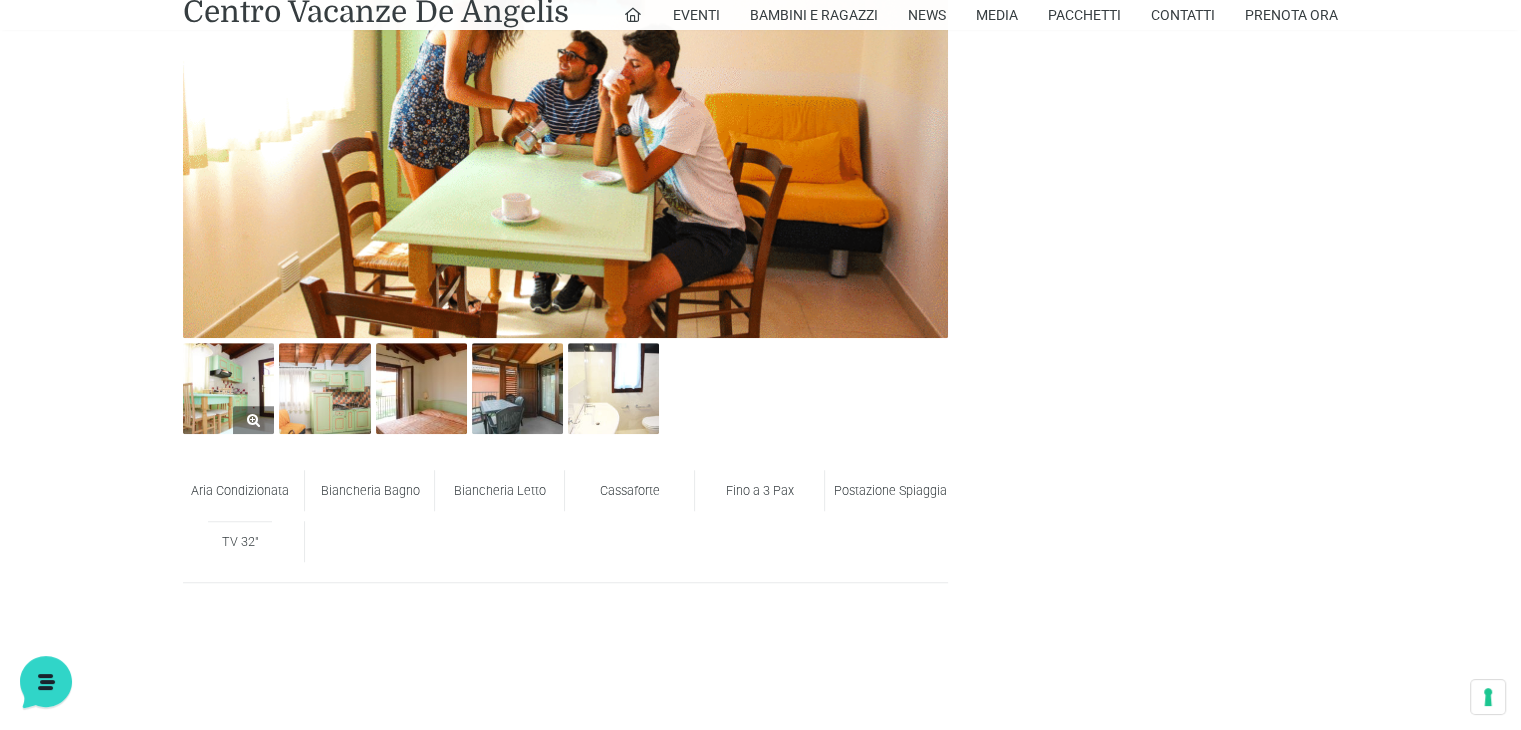 click at bounding box center (228, 388) 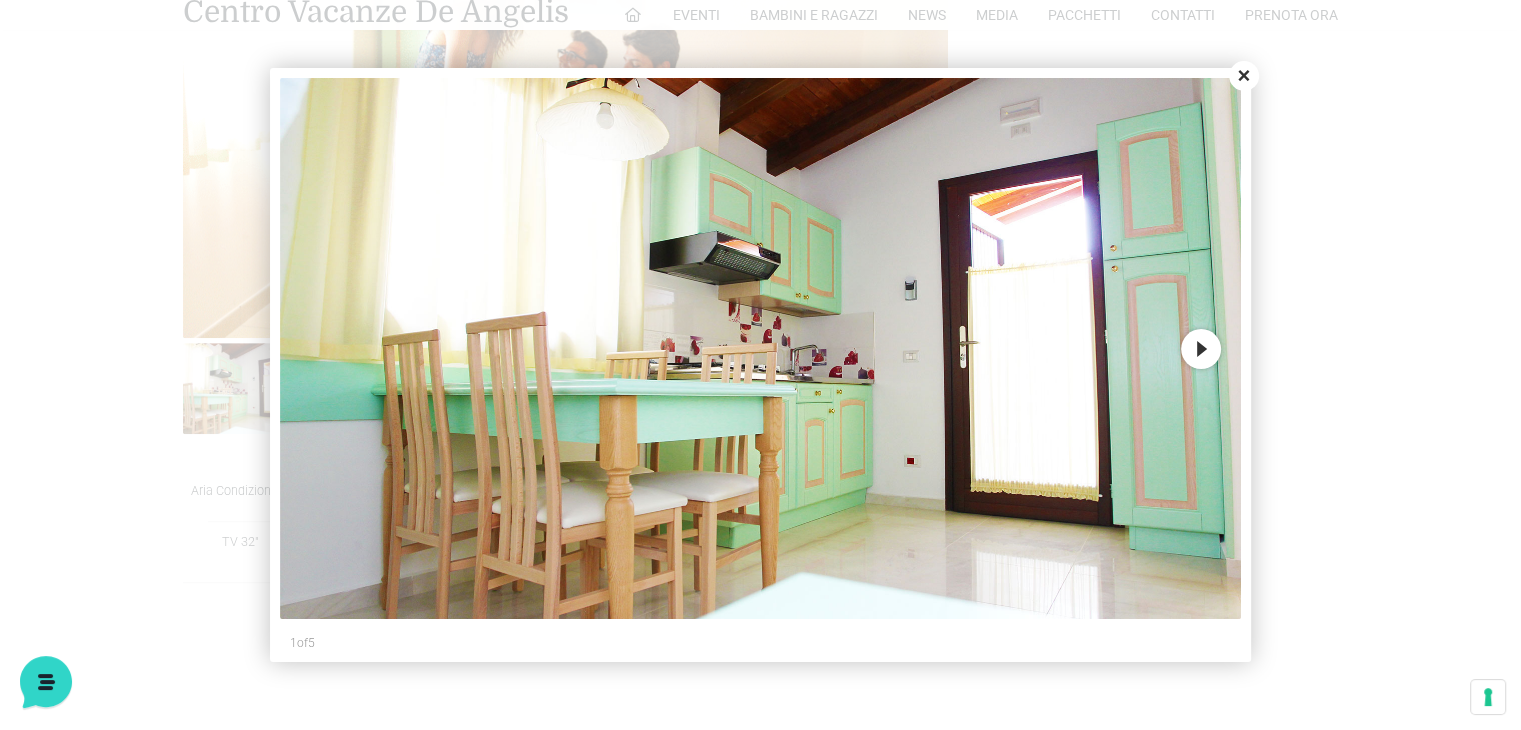 click on "Next" at bounding box center [1201, 349] 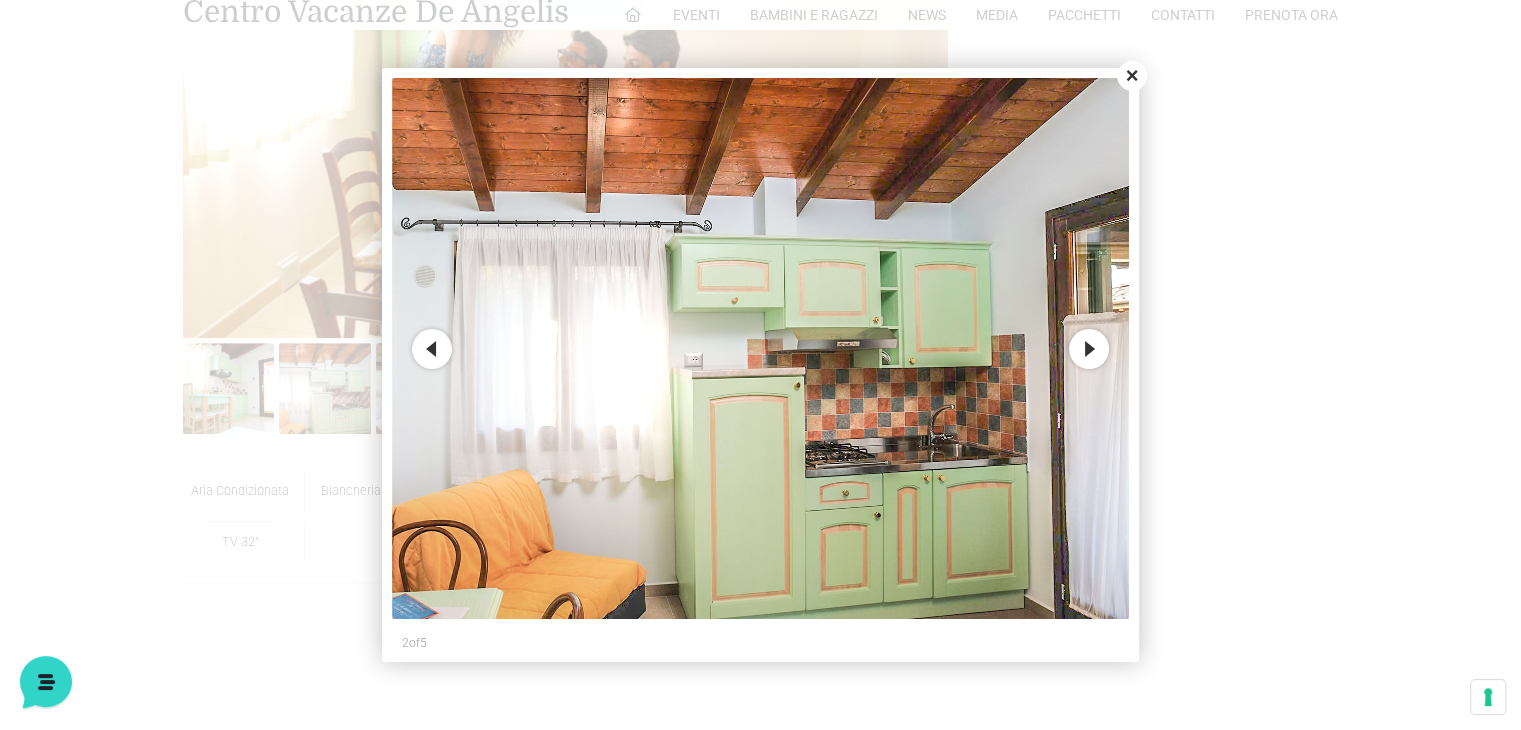 click on "Next" at bounding box center [1089, 349] 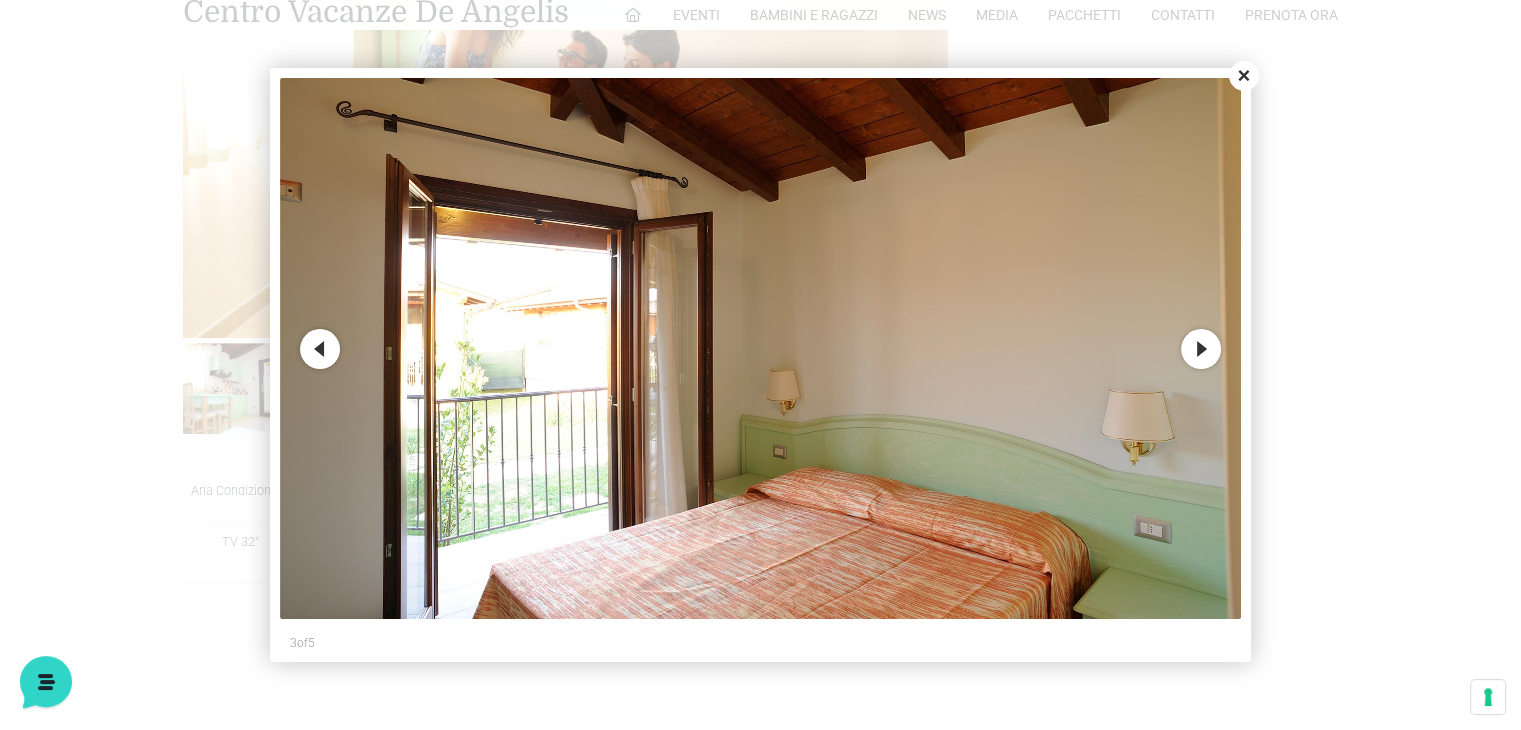 click on "Next" at bounding box center [1201, 349] 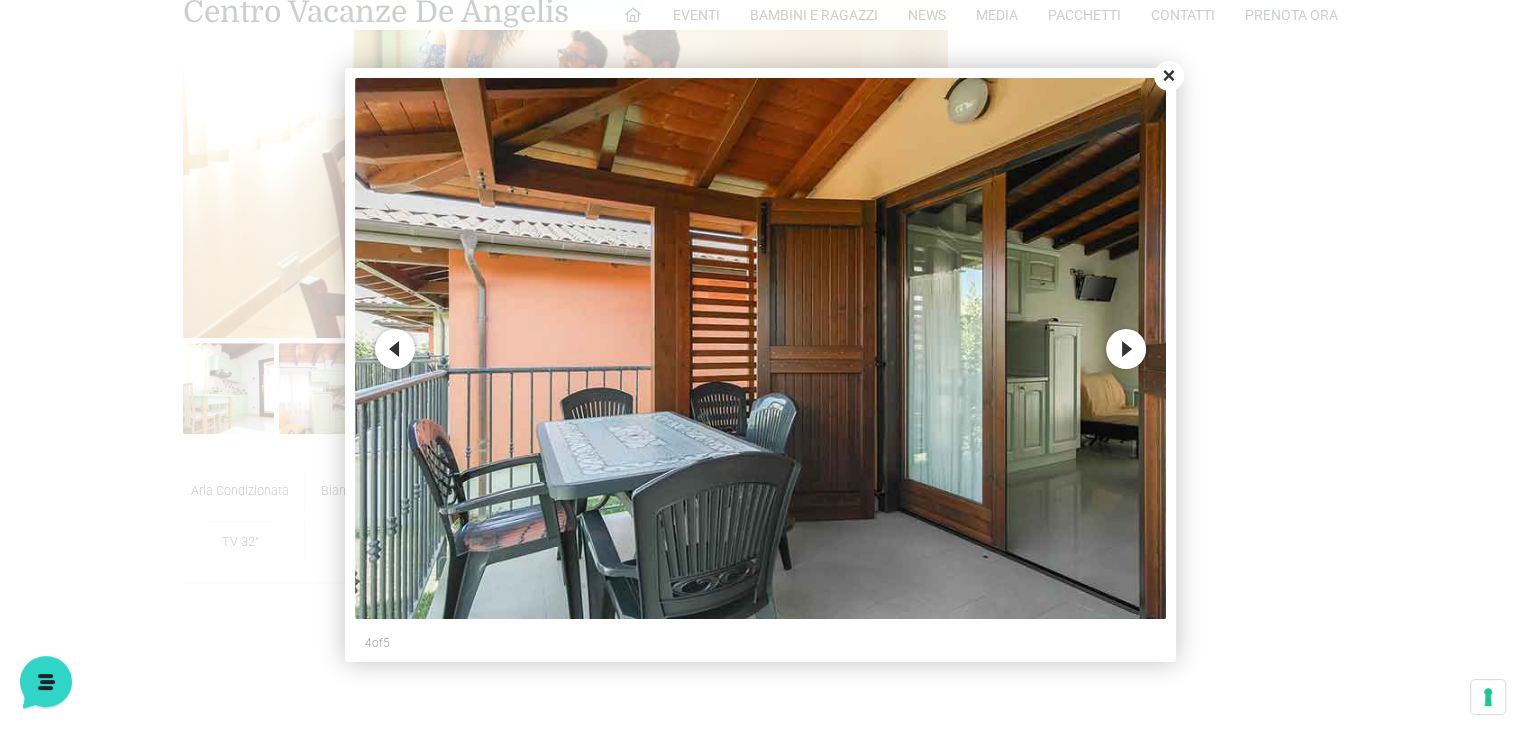 click on "Next" at bounding box center [1126, 349] 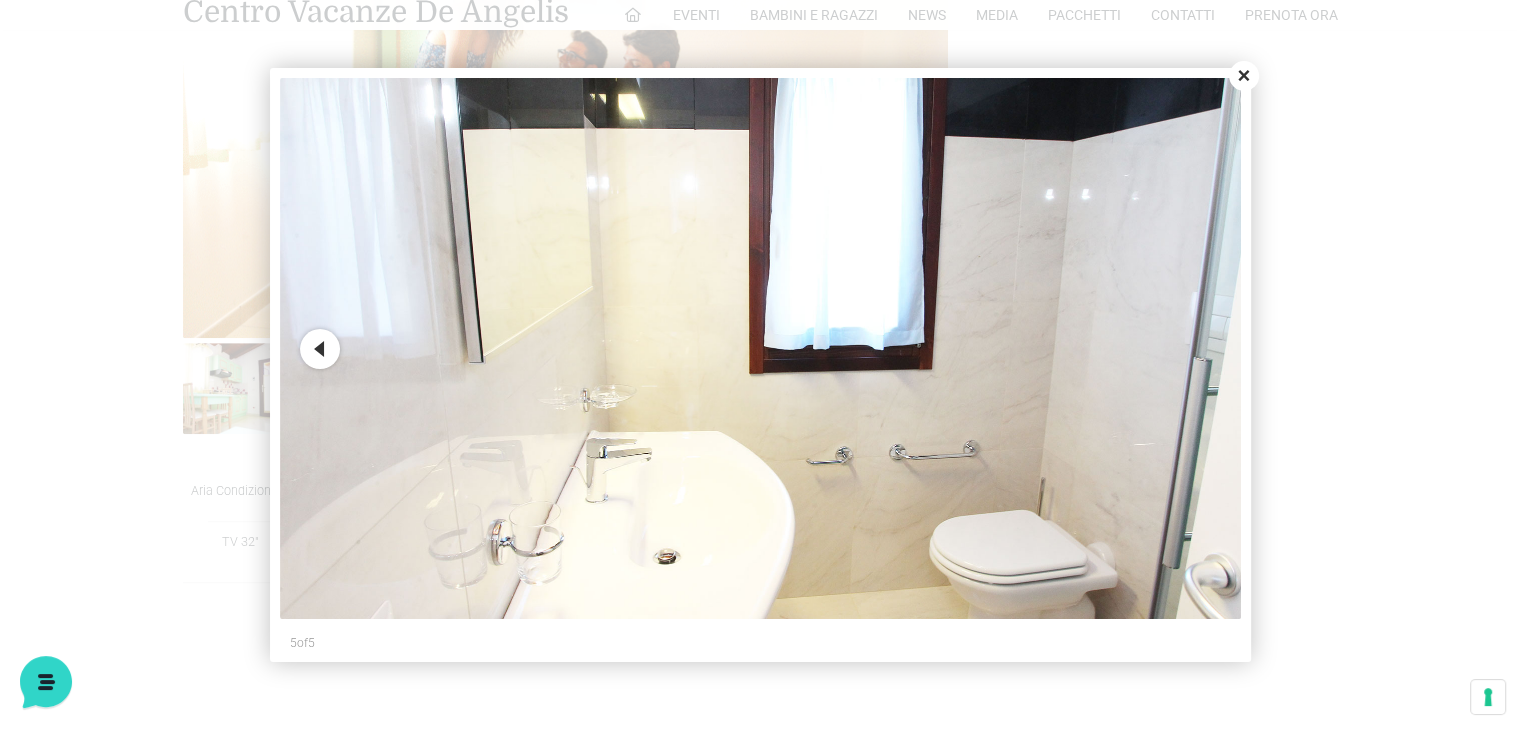 click at bounding box center (761, 348) 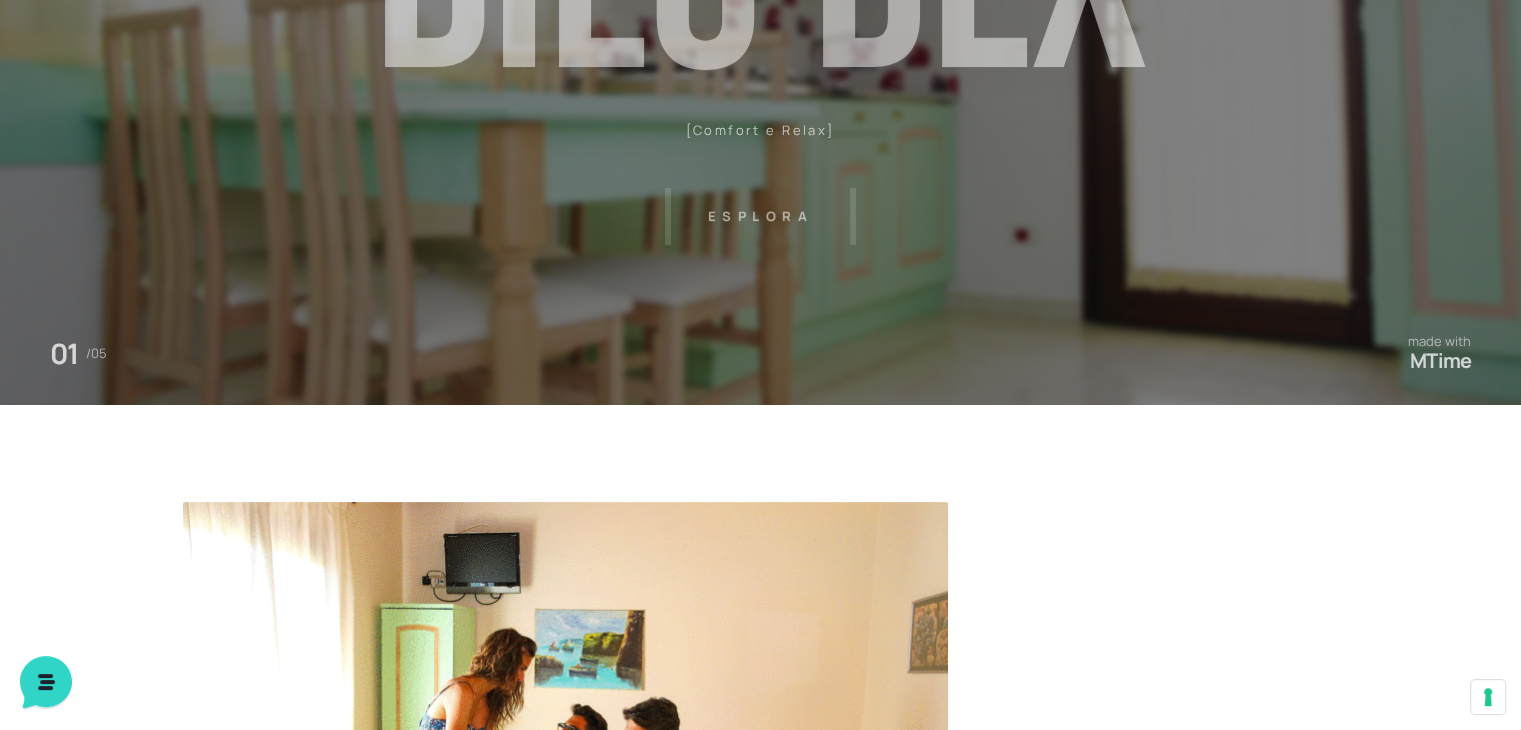 scroll, scrollTop: 400, scrollLeft: 0, axis: vertical 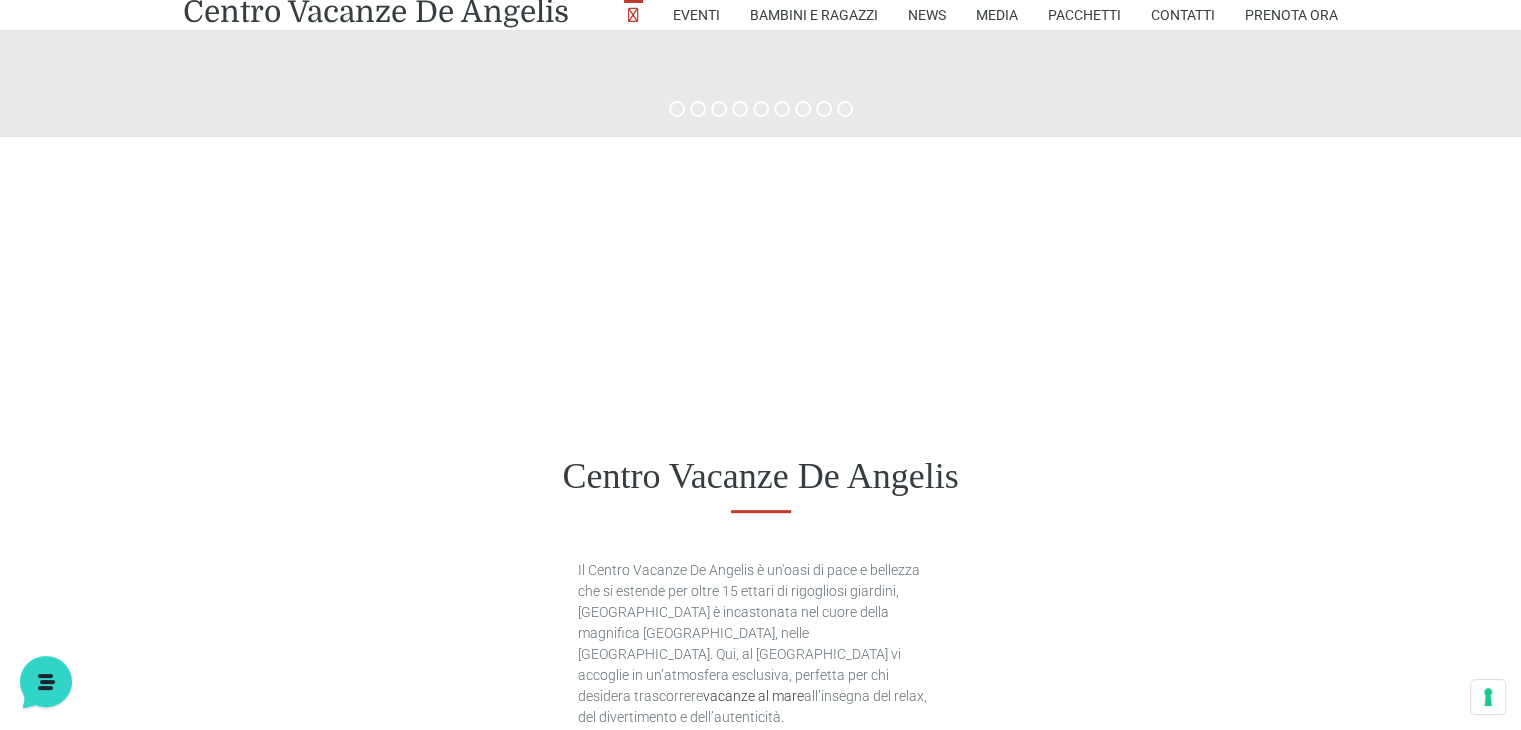 click on "Centro Vacanze De Angelis" at bounding box center (760, 476) 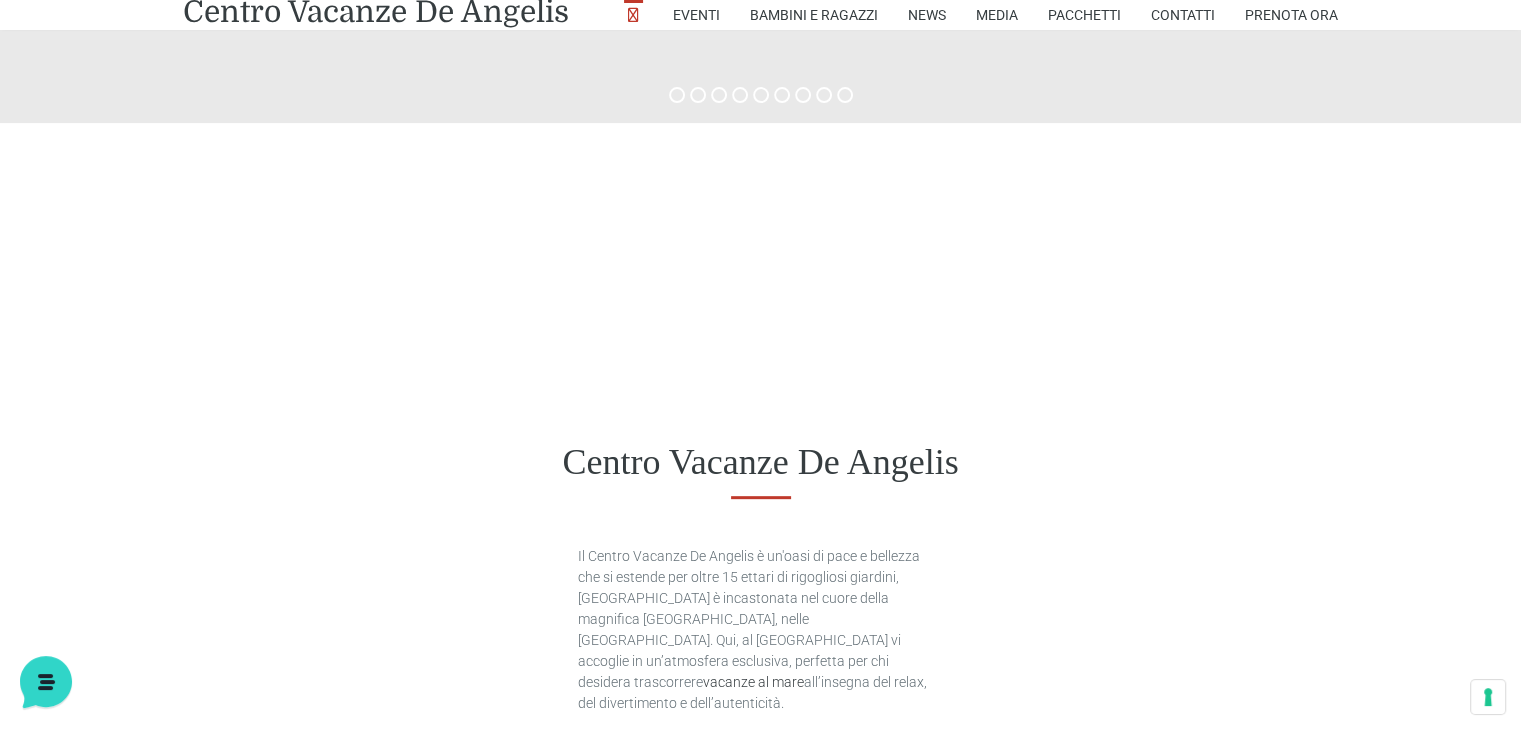 scroll, scrollTop: 663, scrollLeft: 0, axis: vertical 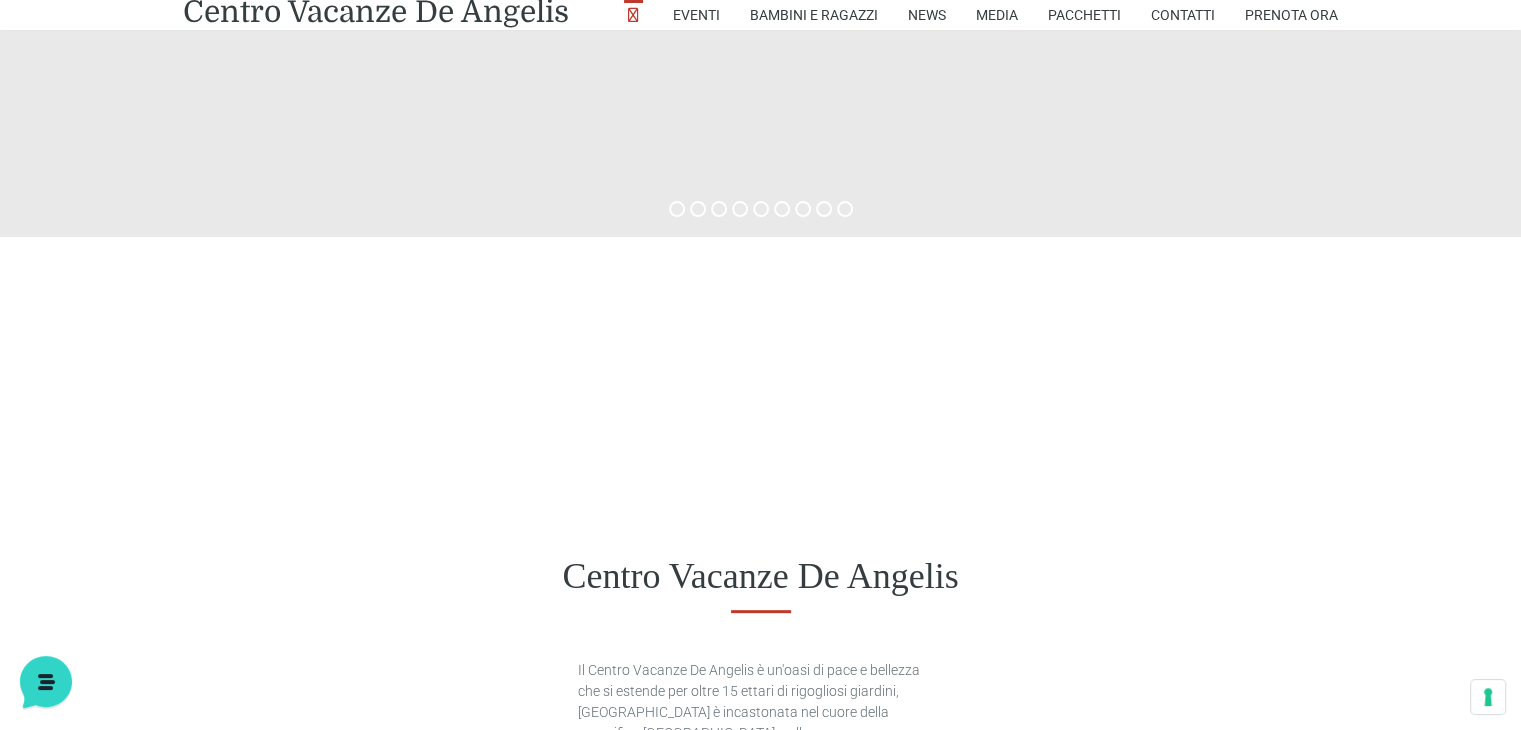 click on "Centro Vacanze De Angelis" at bounding box center [760, 576] 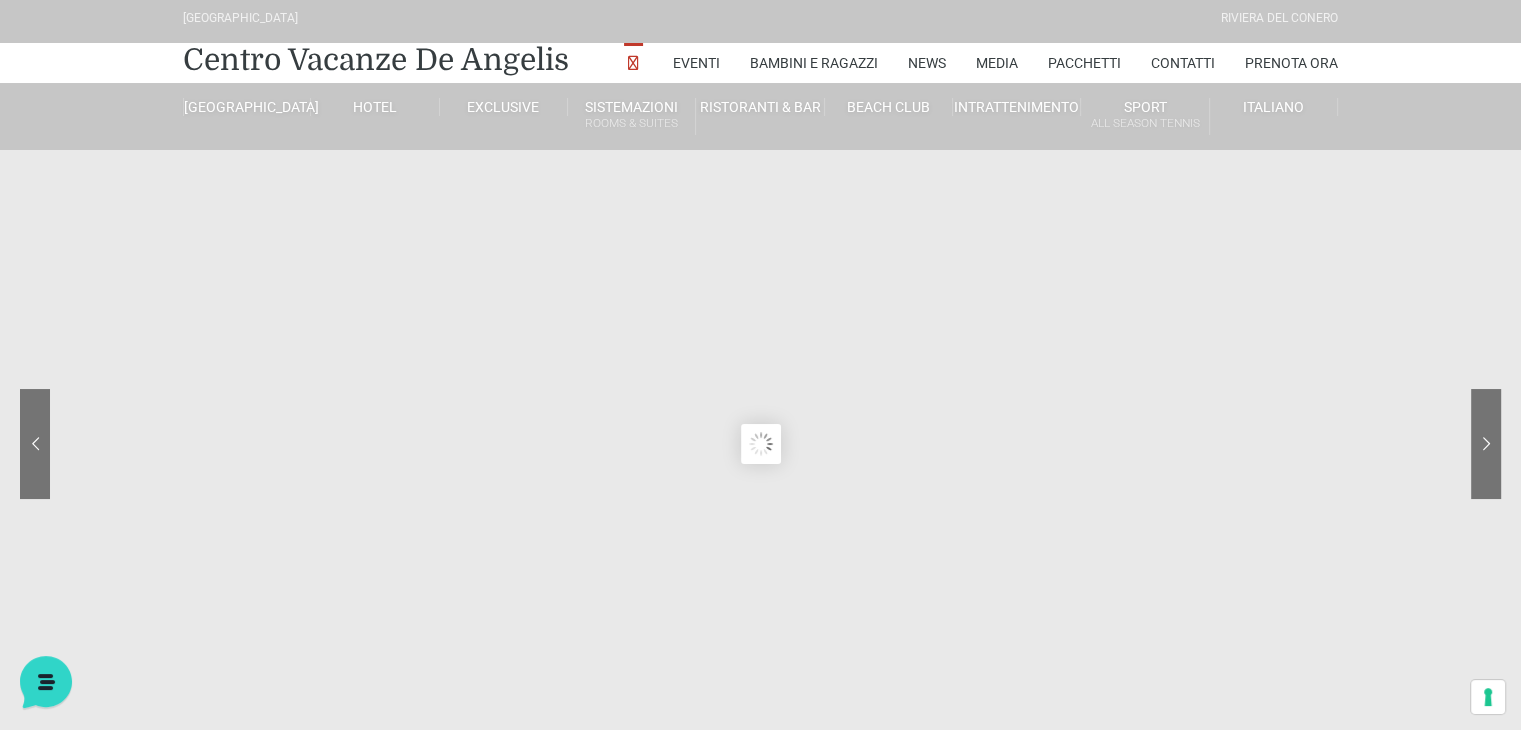 scroll, scrollTop: 0, scrollLeft: 0, axis: both 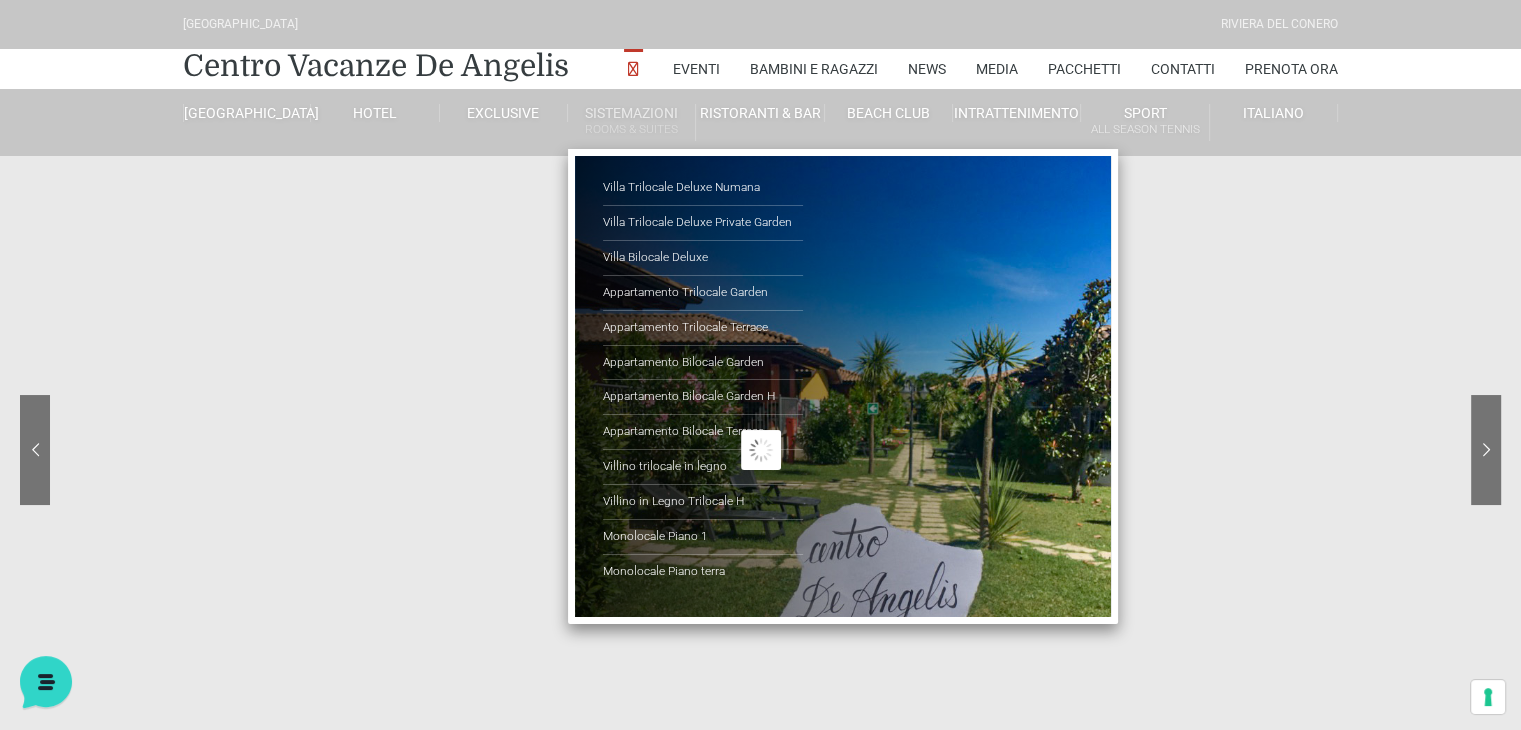 click on "Sistemazioni Rooms & Suites" at bounding box center [632, 122] 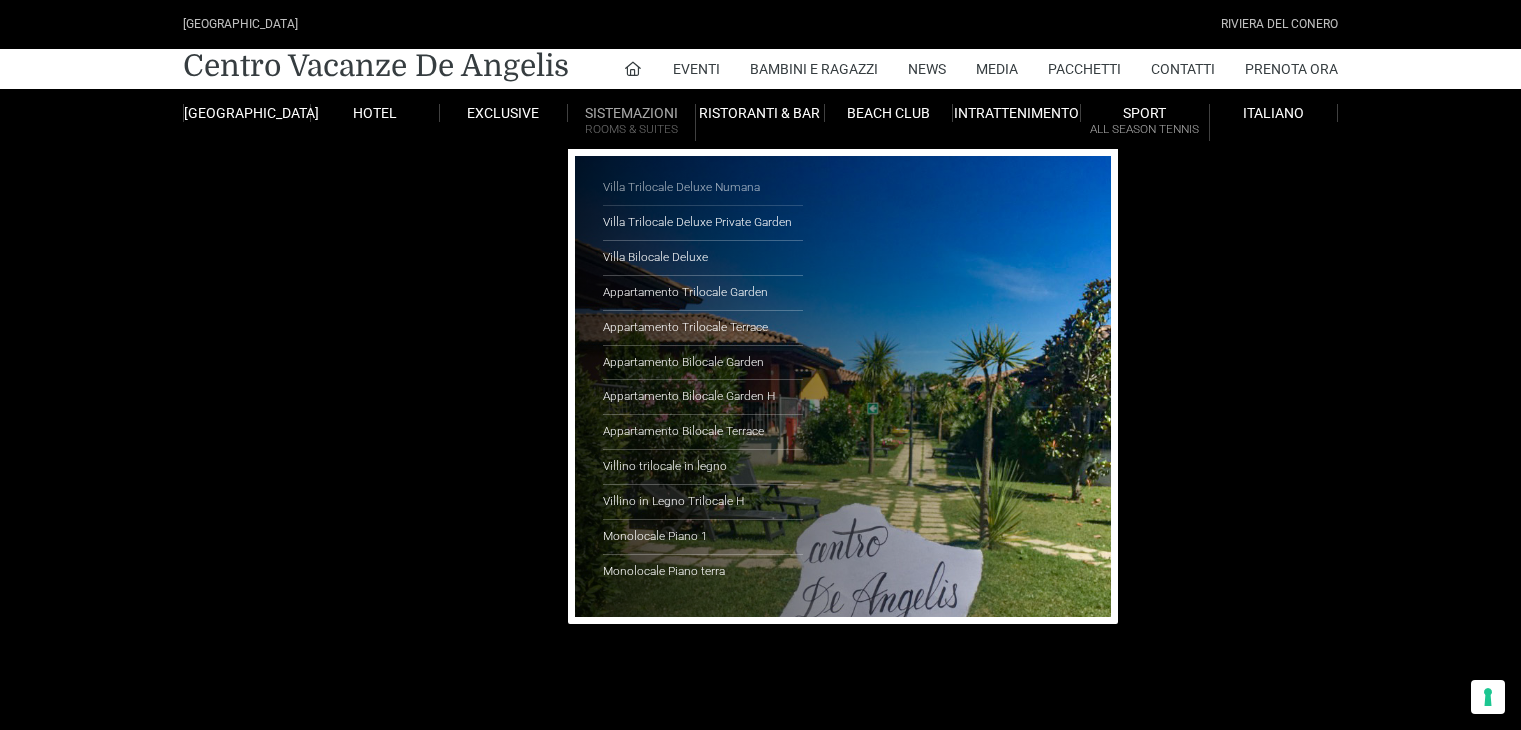 scroll, scrollTop: 0, scrollLeft: 0, axis: both 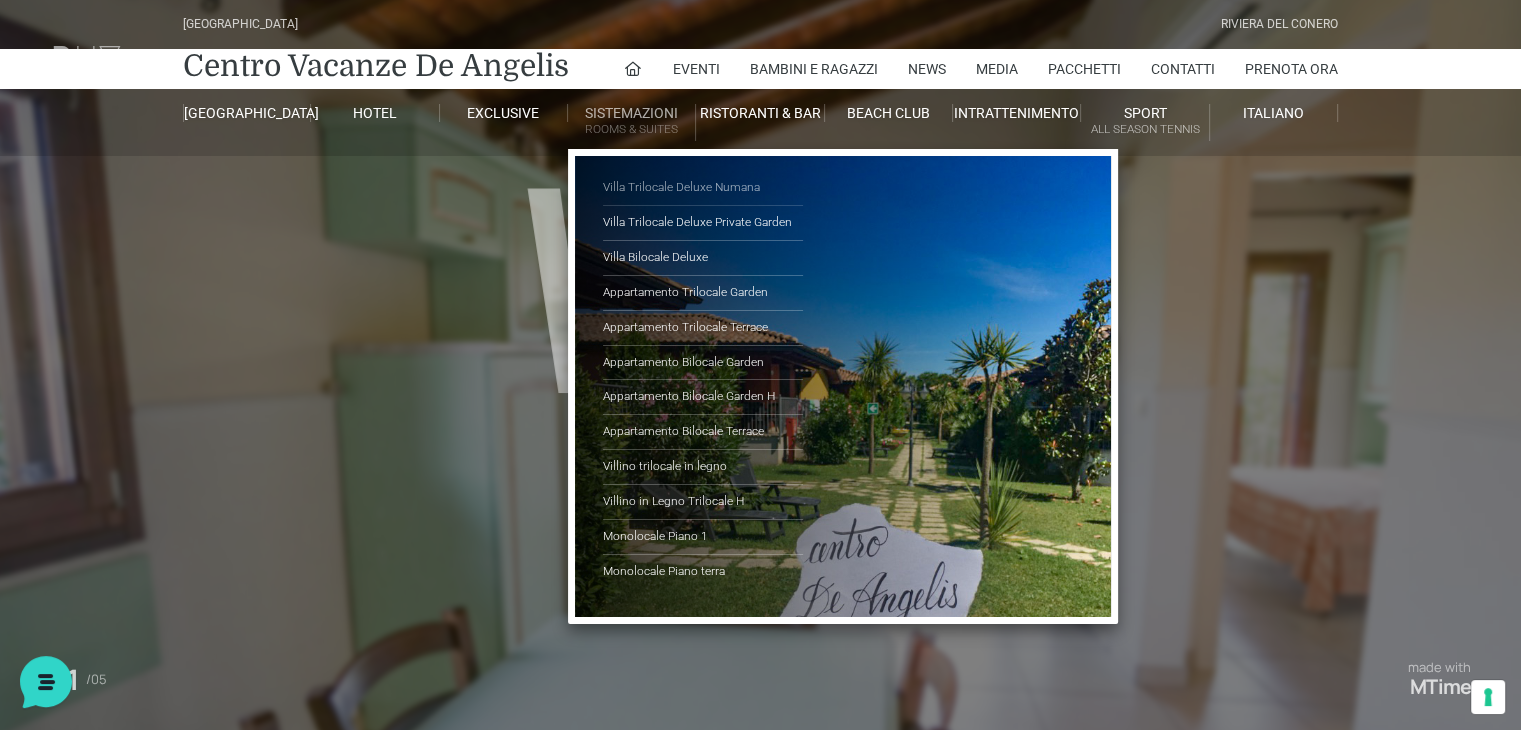 click on "Villa Trilocale Deluxe Numana" at bounding box center [703, 188] 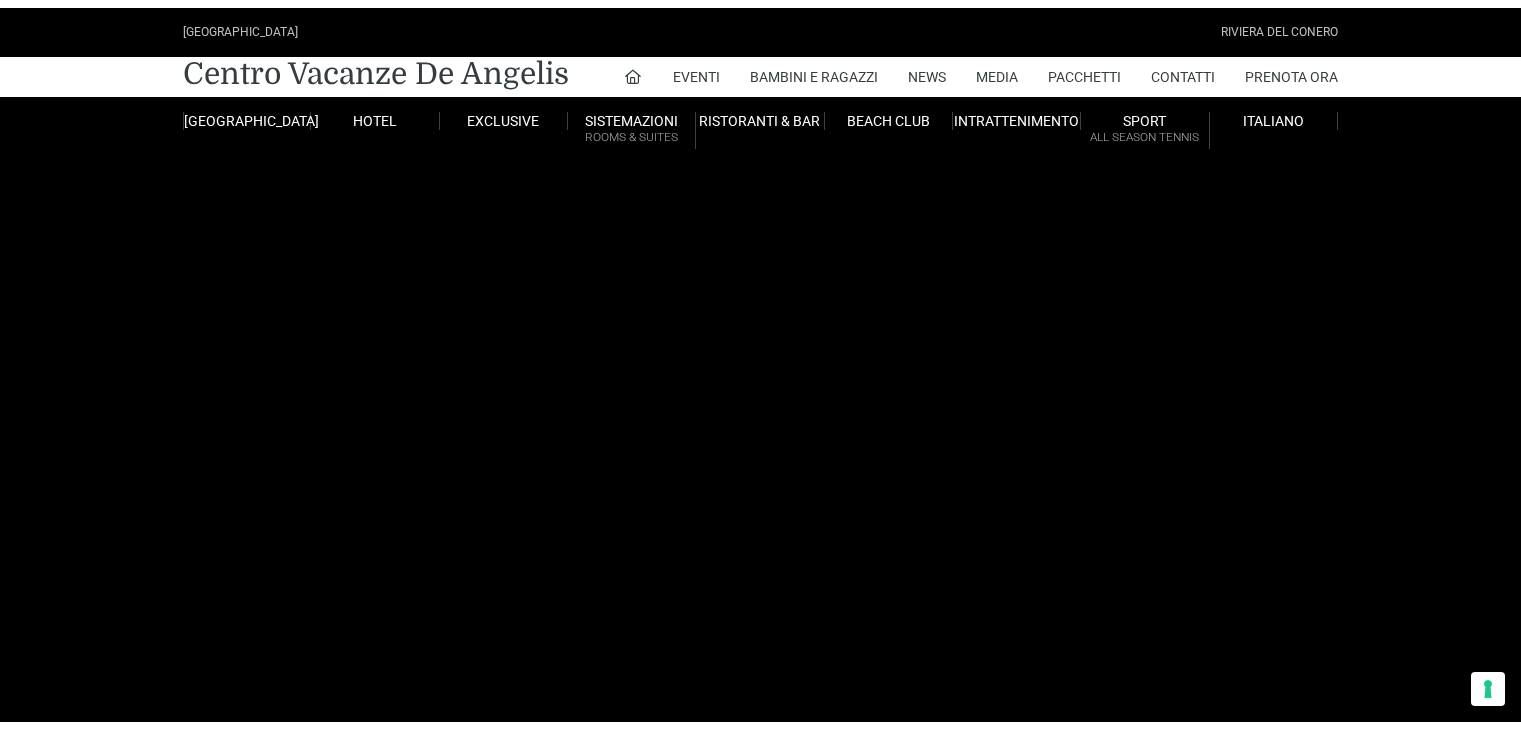 scroll, scrollTop: 0, scrollLeft: 0, axis: both 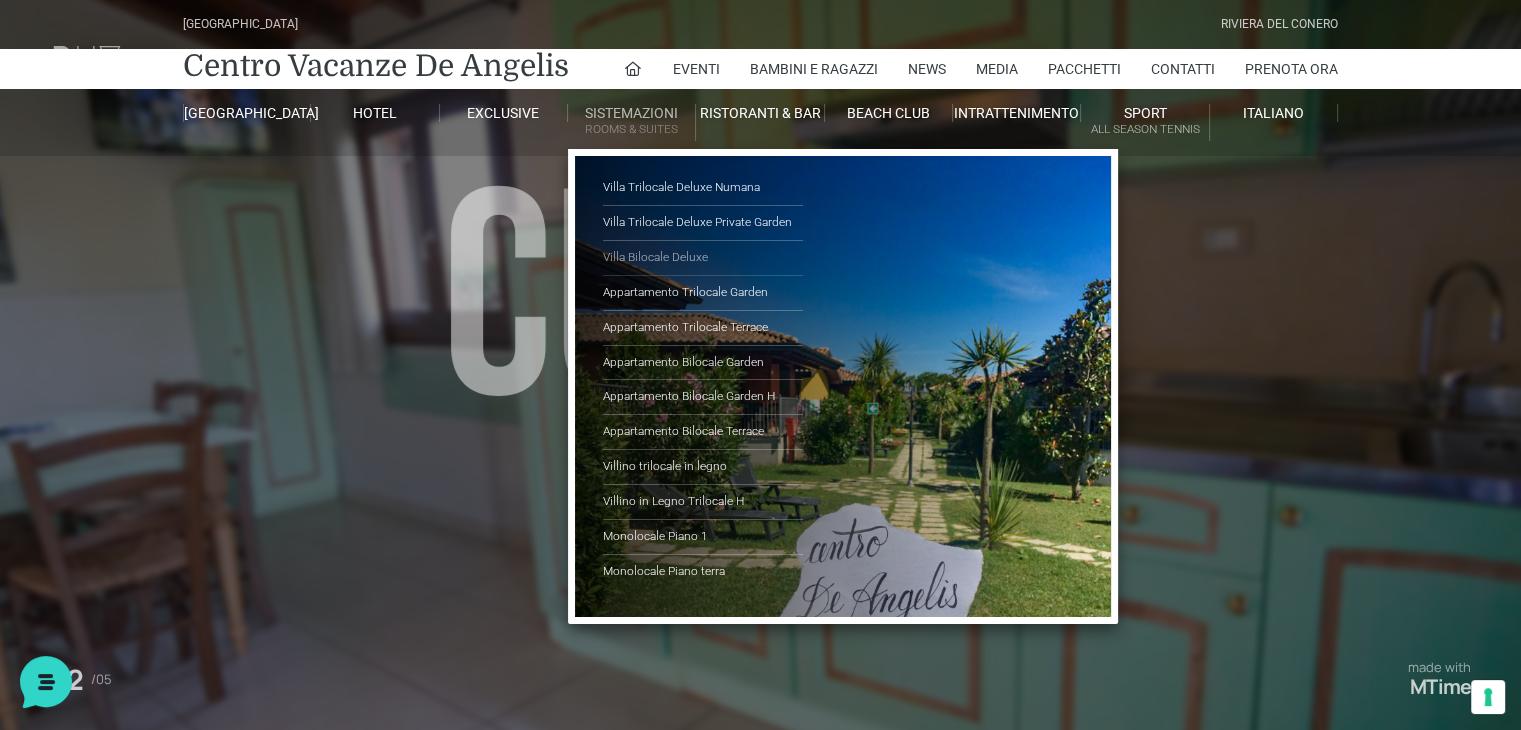 click on "Villa Bilocale Deluxe" at bounding box center [703, 258] 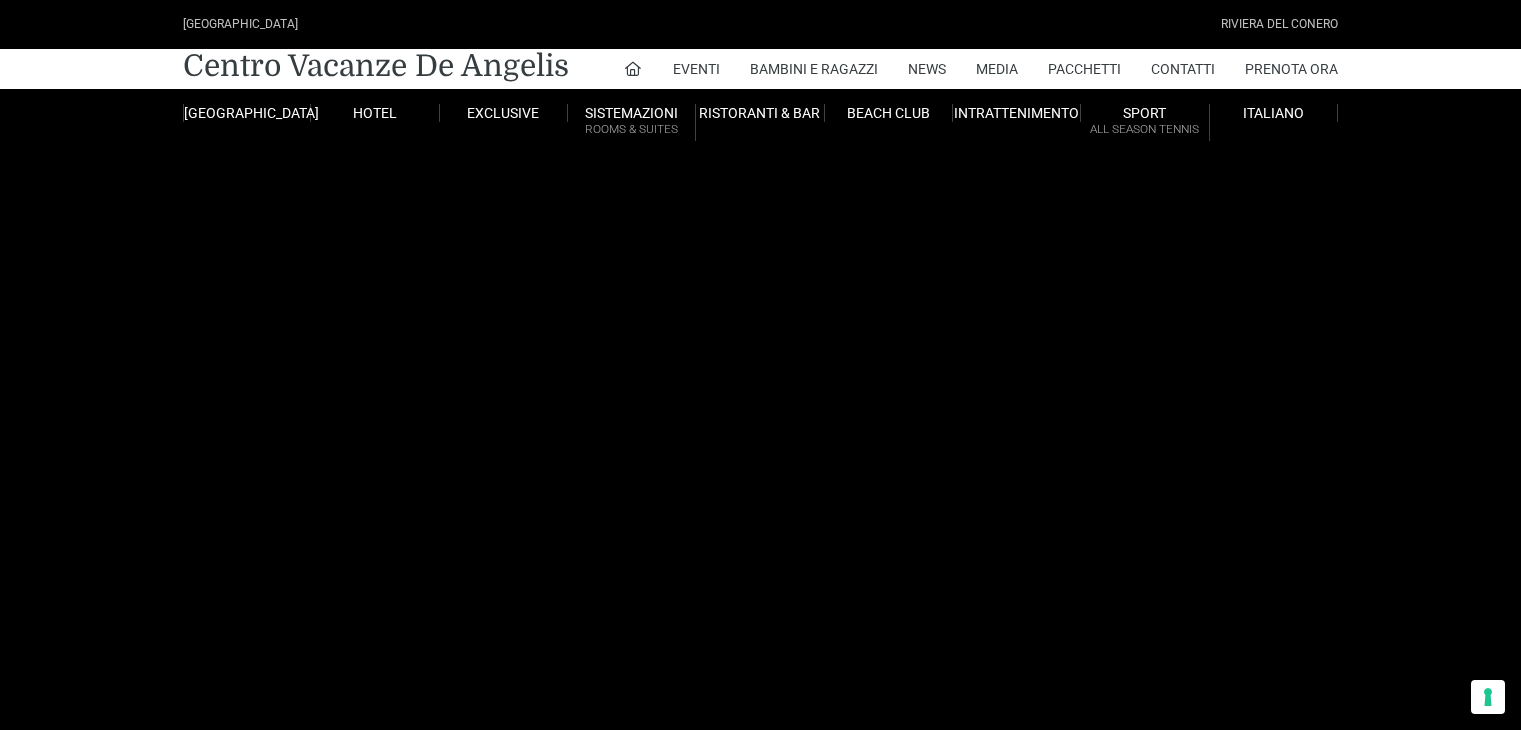 scroll, scrollTop: 0, scrollLeft: 0, axis: both 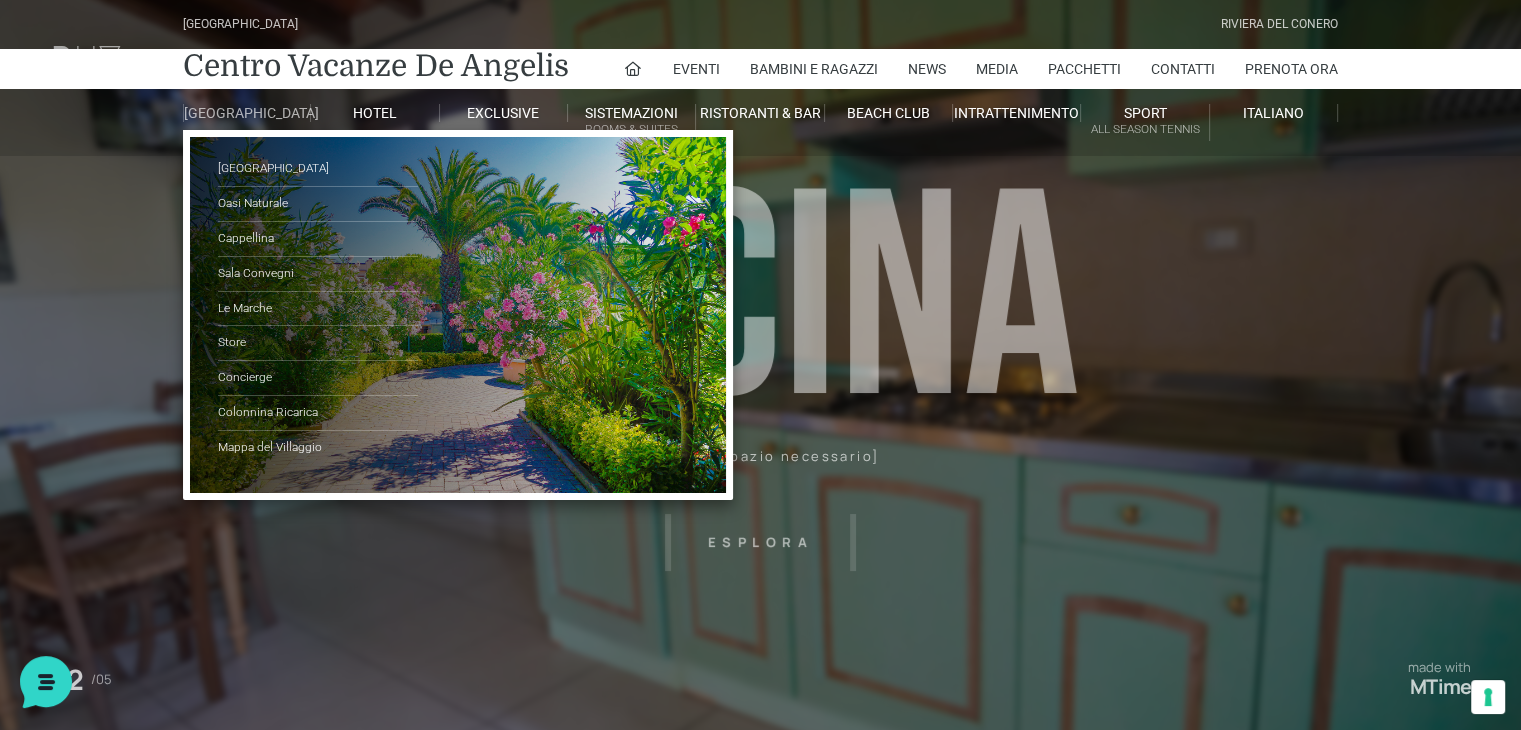 click on "[GEOGRAPHIC_DATA]" at bounding box center [247, 113] 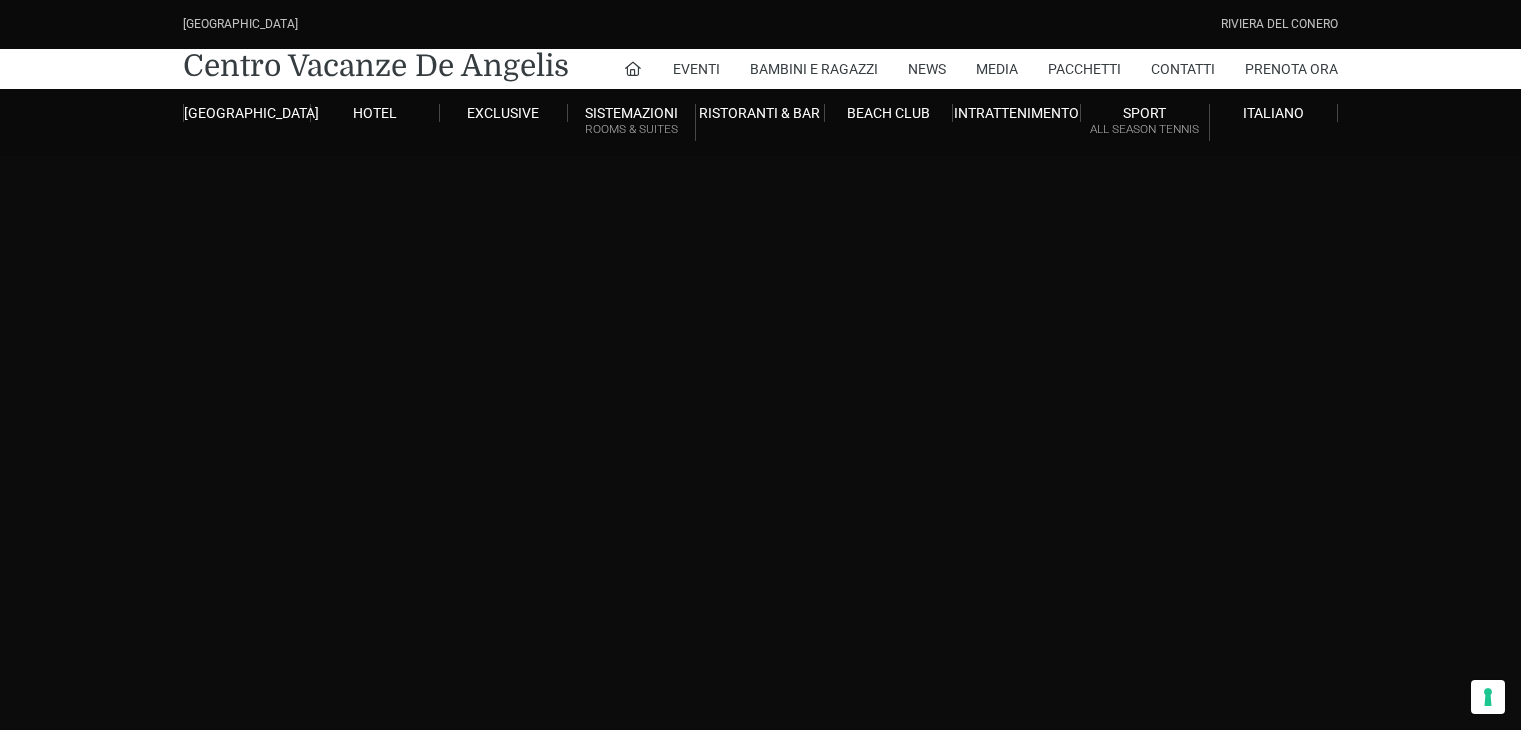 scroll, scrollTop: 0, scrollLeft: 0, axis: both 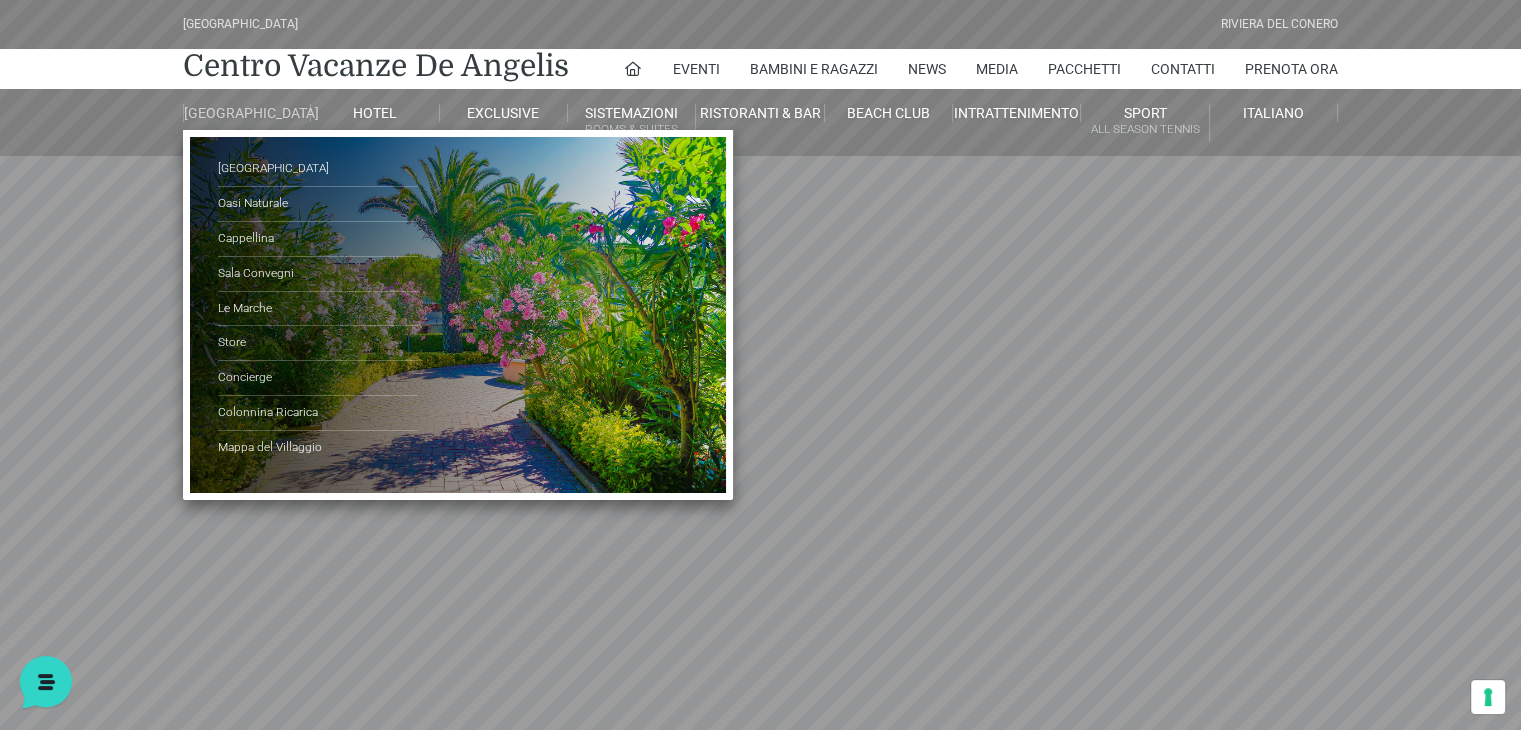 click on "[GEOGRAPHIC_DATA]" at bounding box center [247, 113] 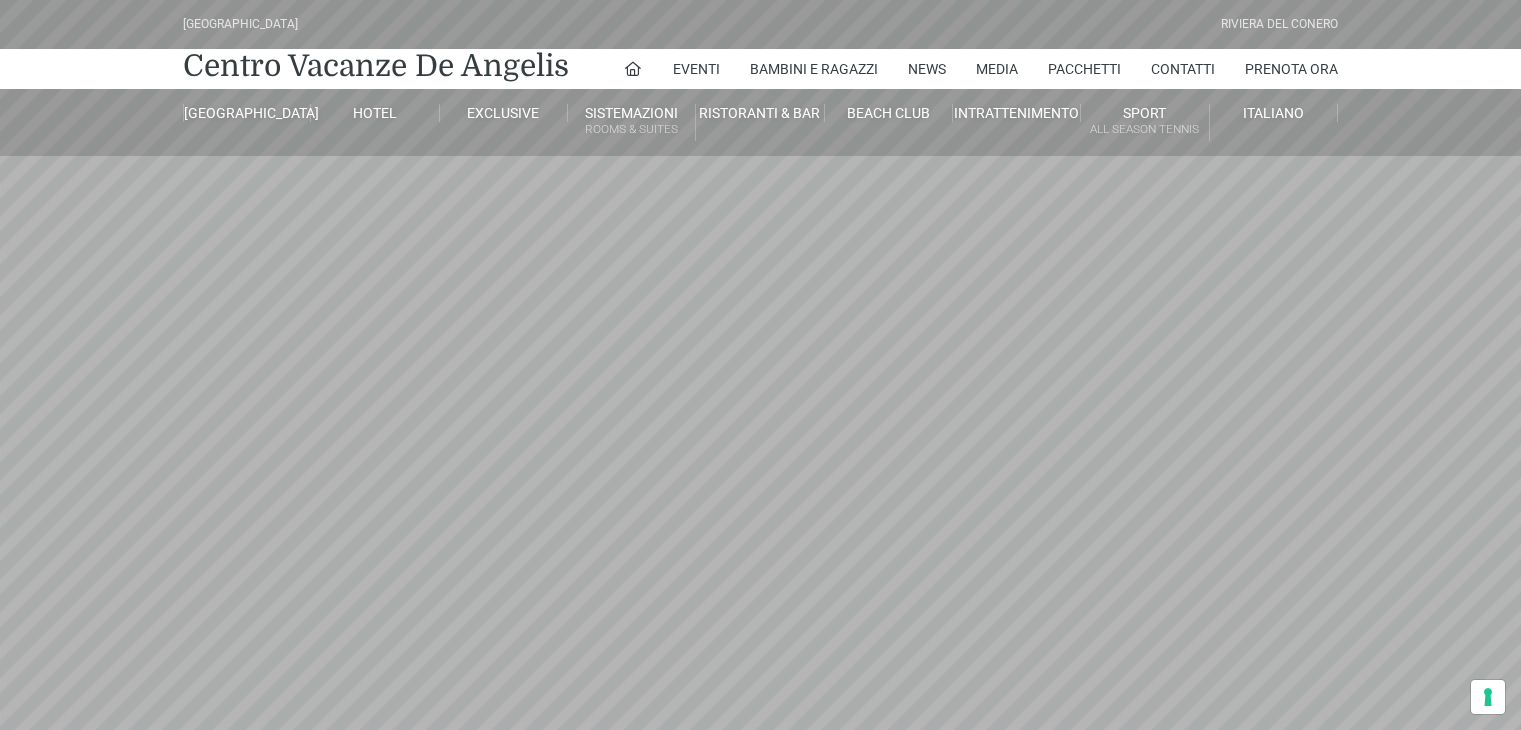 scroll, scrollTop: 0, scrollLeft: 0, axis: both 